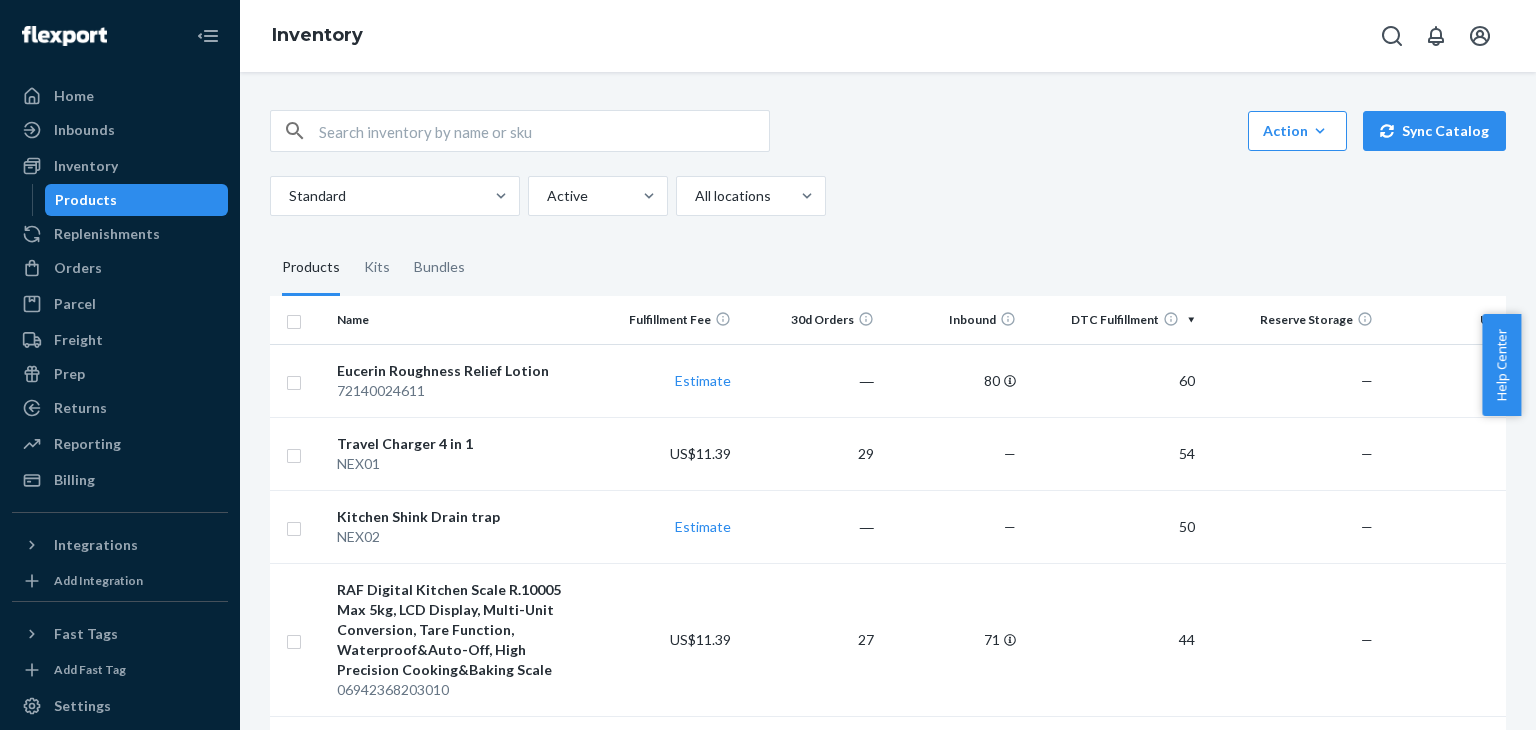 scroll, scrollTop: 0, scrollLeft: 0, axis: both 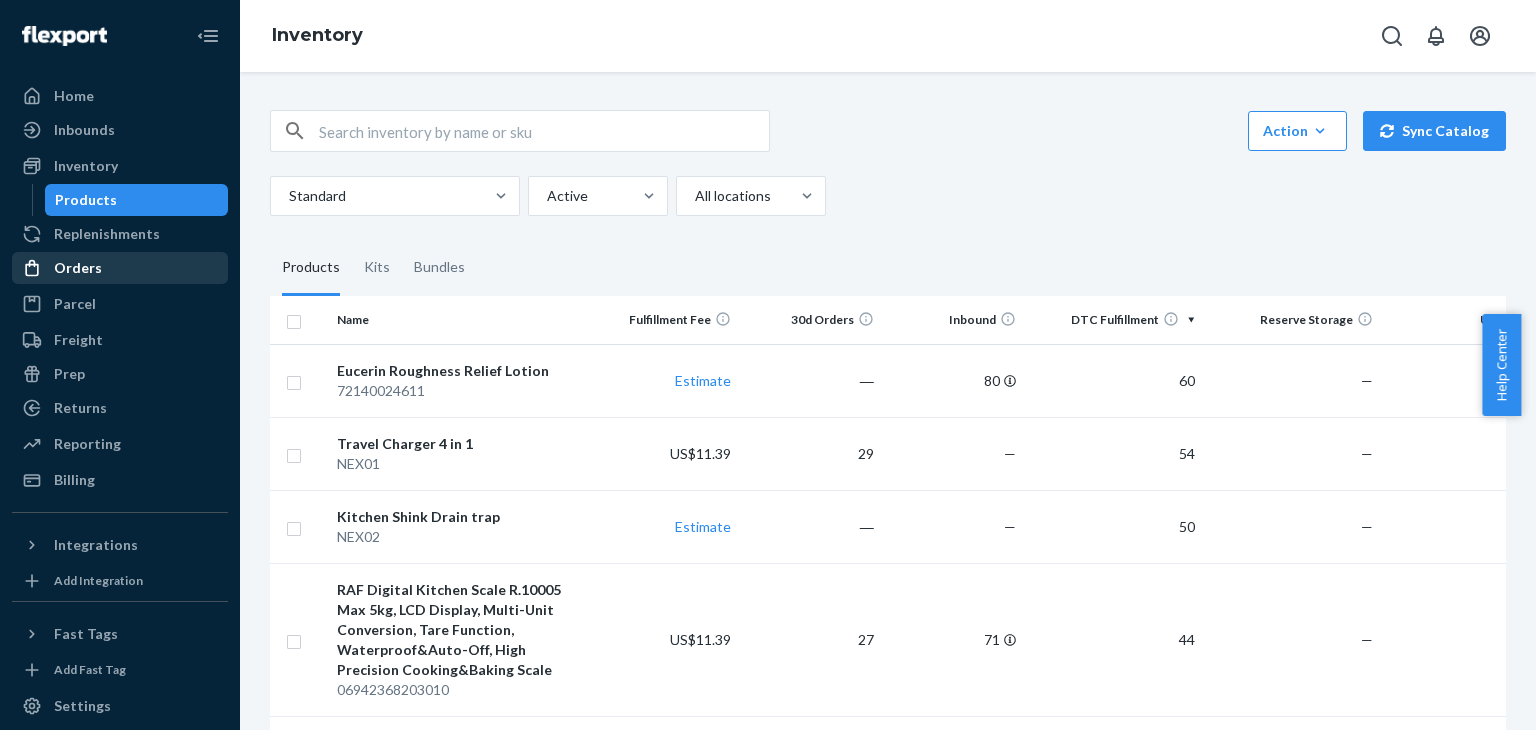 click on "Orders" at bounding box center [120, 268] 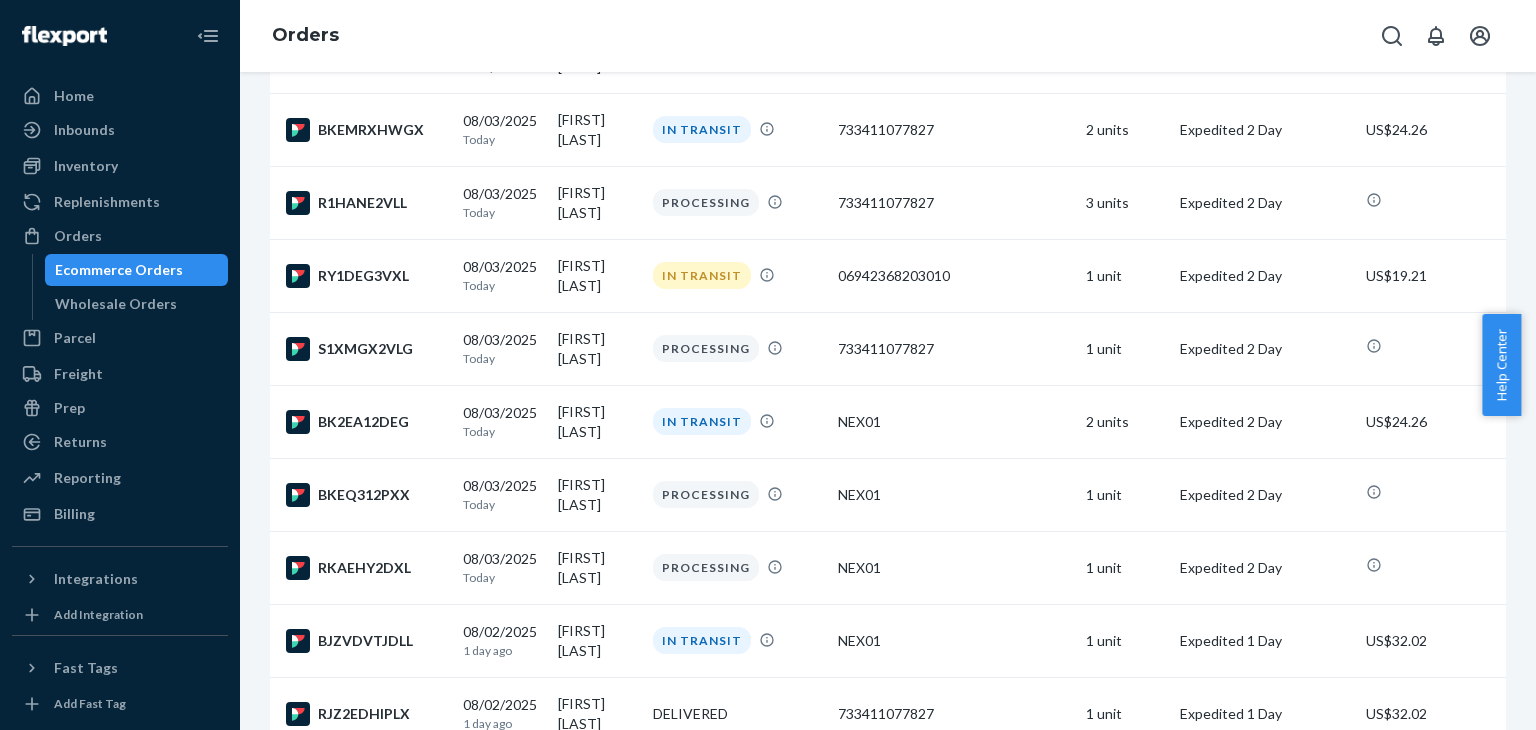 scroll, scrollTop: 1600, scrollLeft: 0, axis: vertical 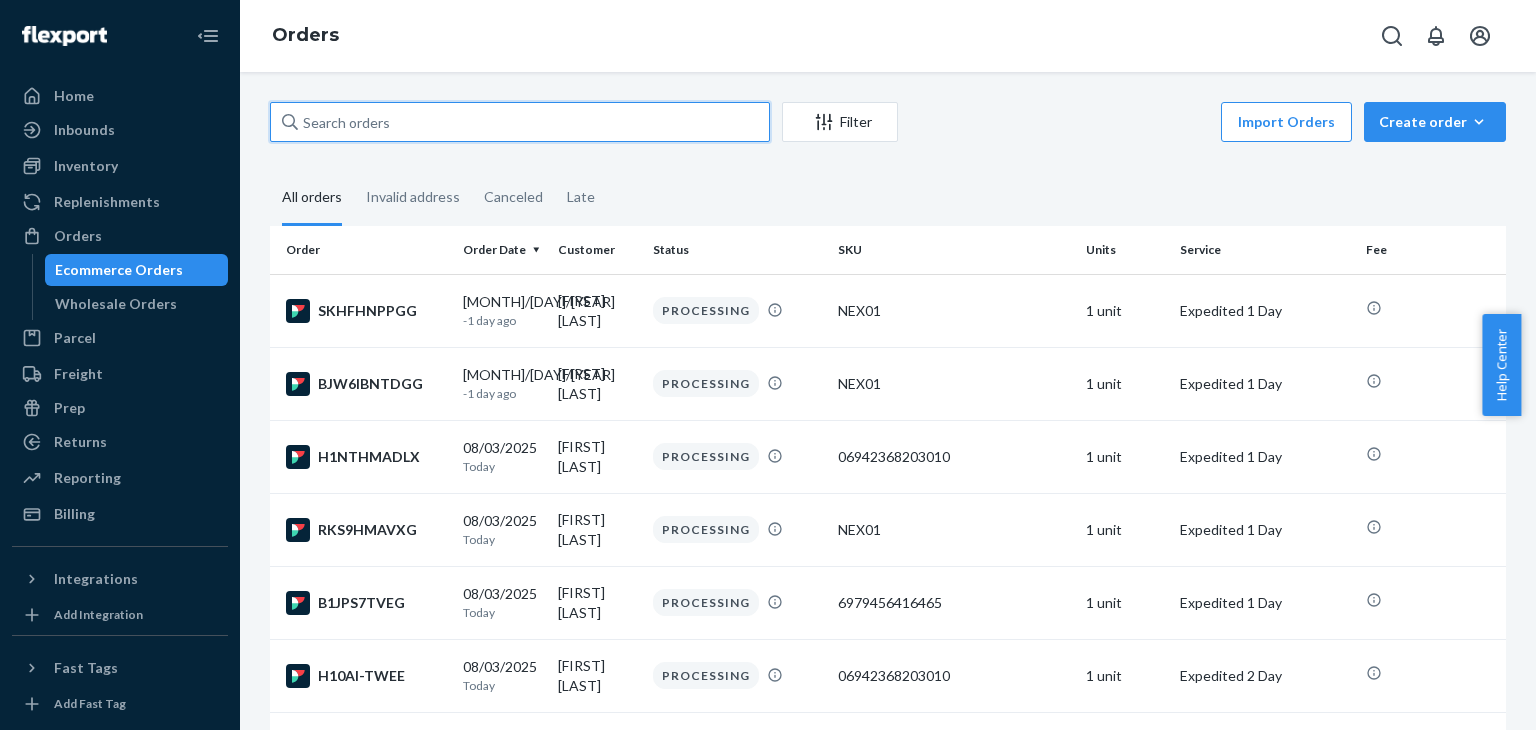 click at bounding box center (520, 122) 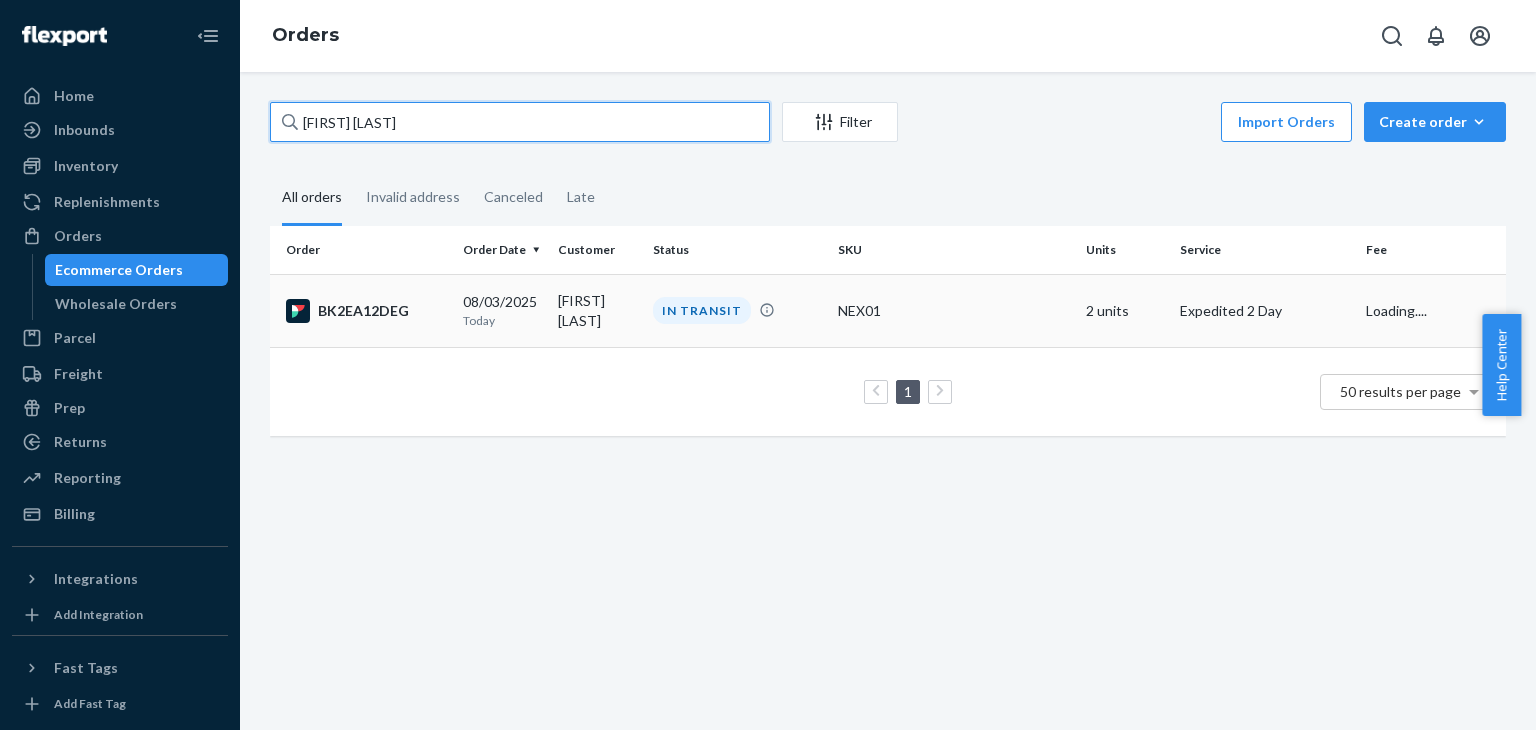 type on "[FIRST] [LAST]" 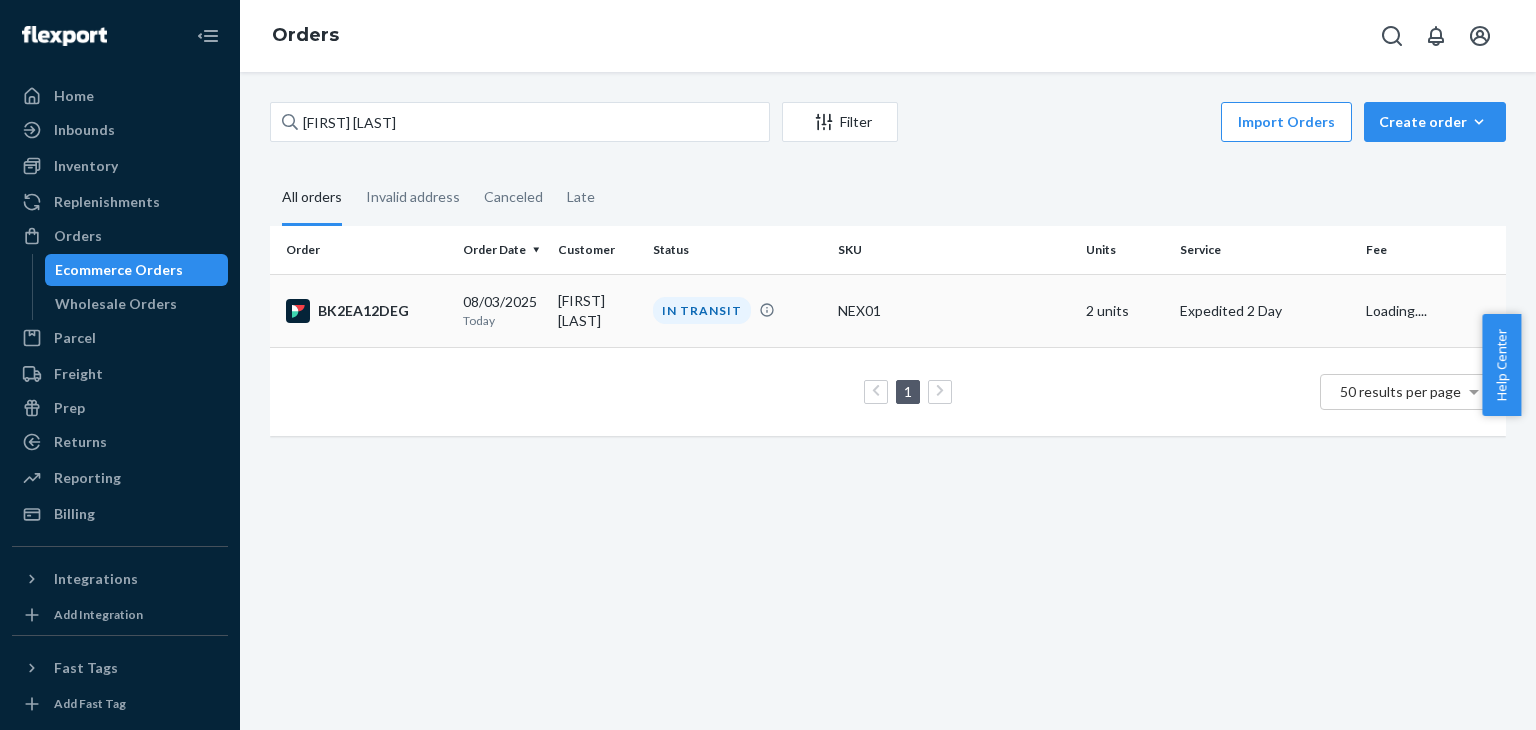 click on "BK2EA12DEG" at bounding box center (366, 311) 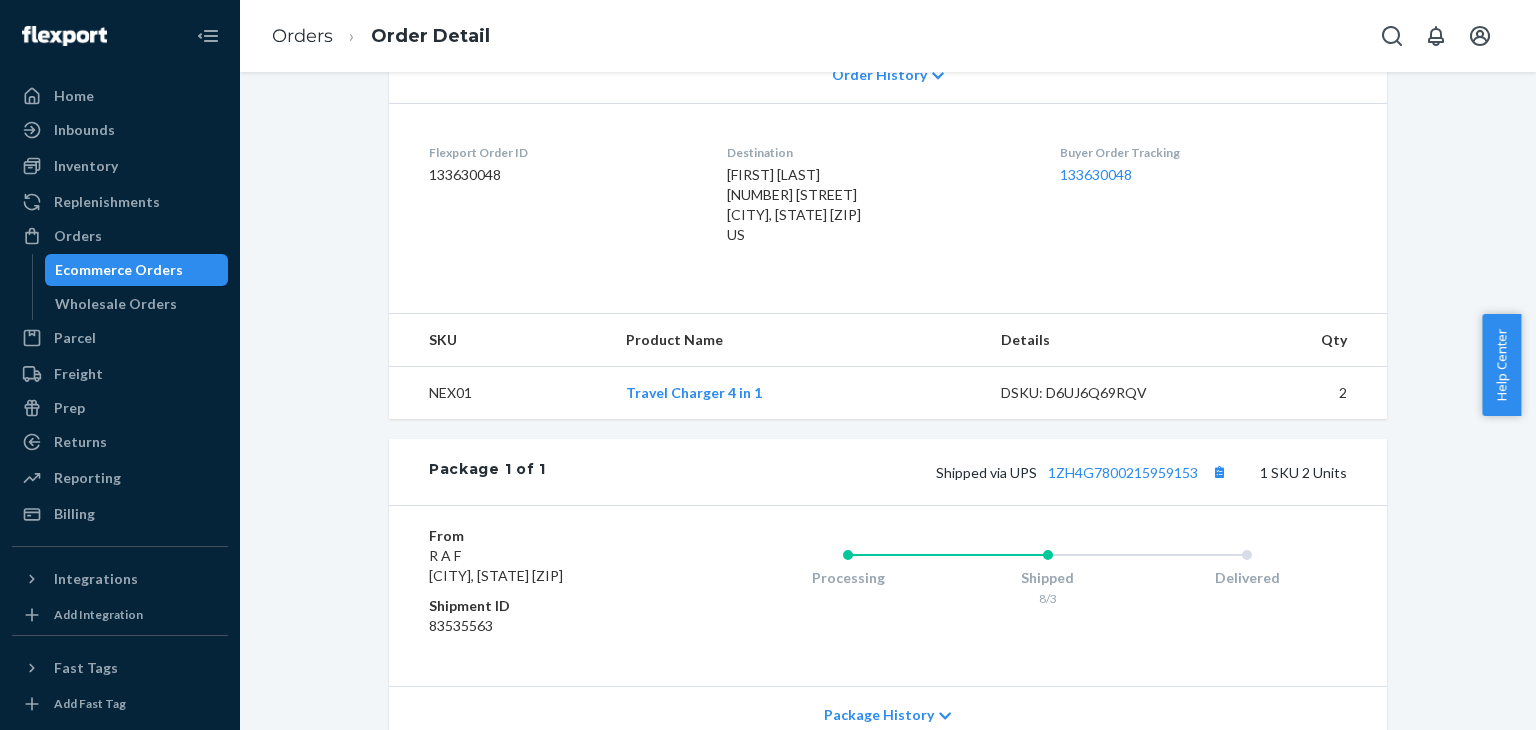 scroll, scrollTop: 500, scrollLeft: 0, axis: vertical 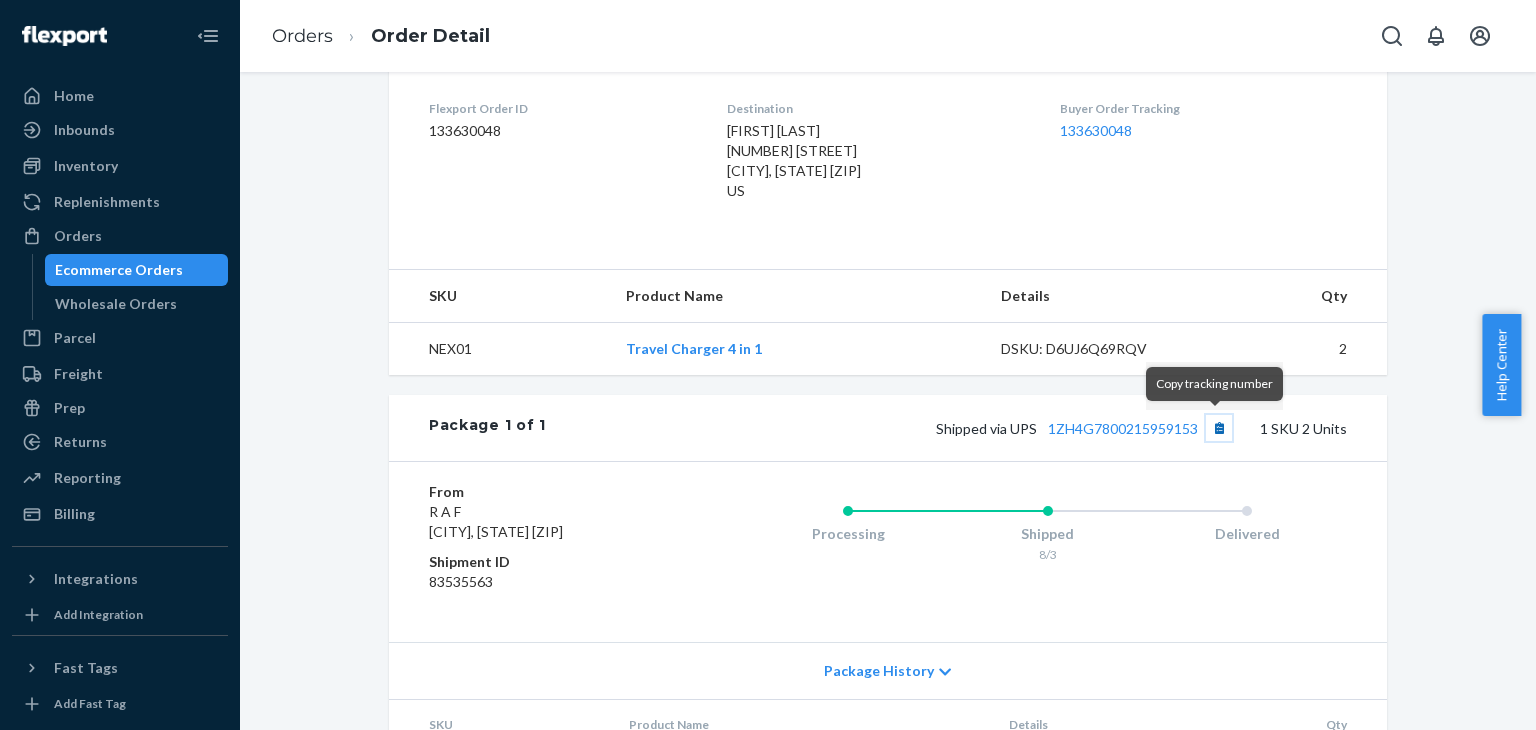 click at bounding box center [1219, 428] 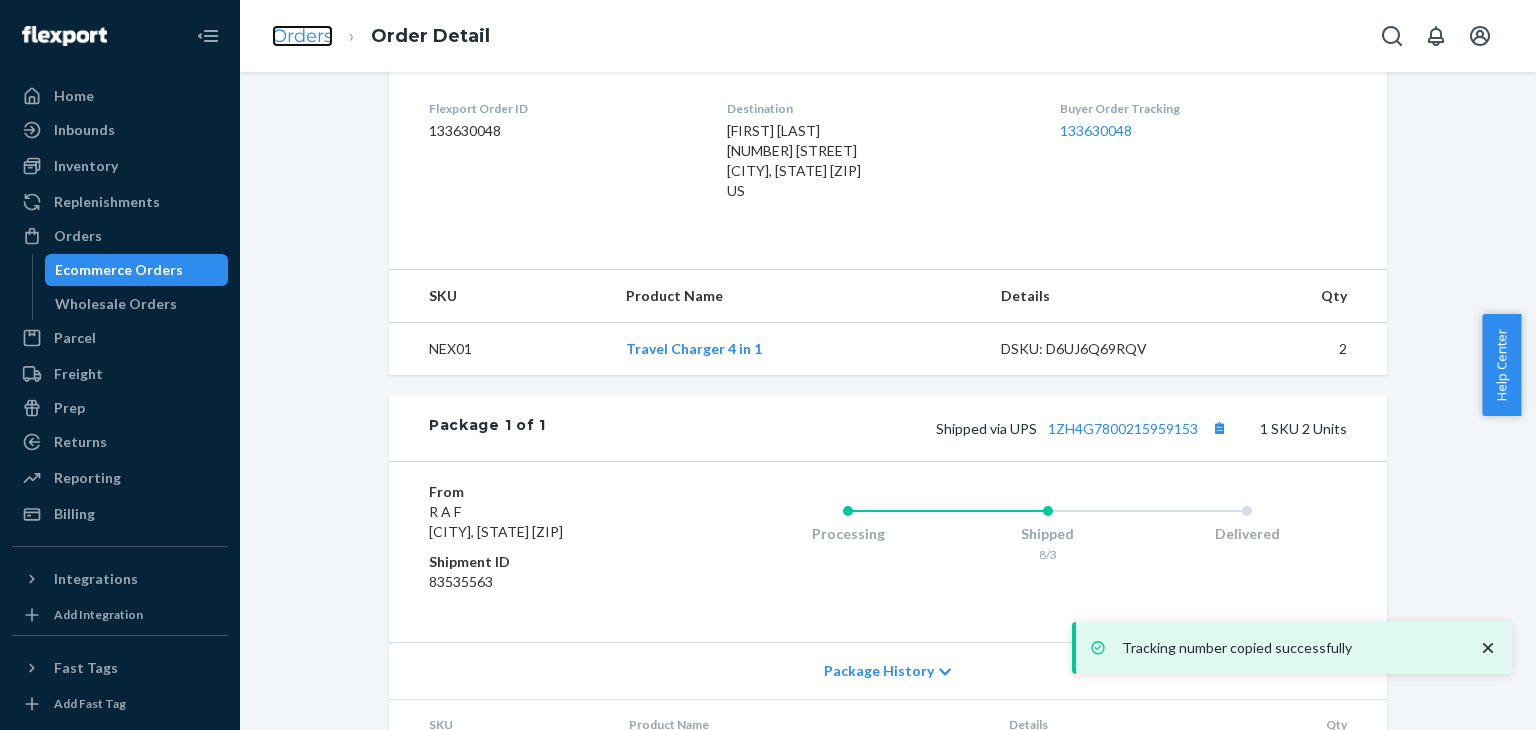 click on "Orders" at bounding box center (302, 36) 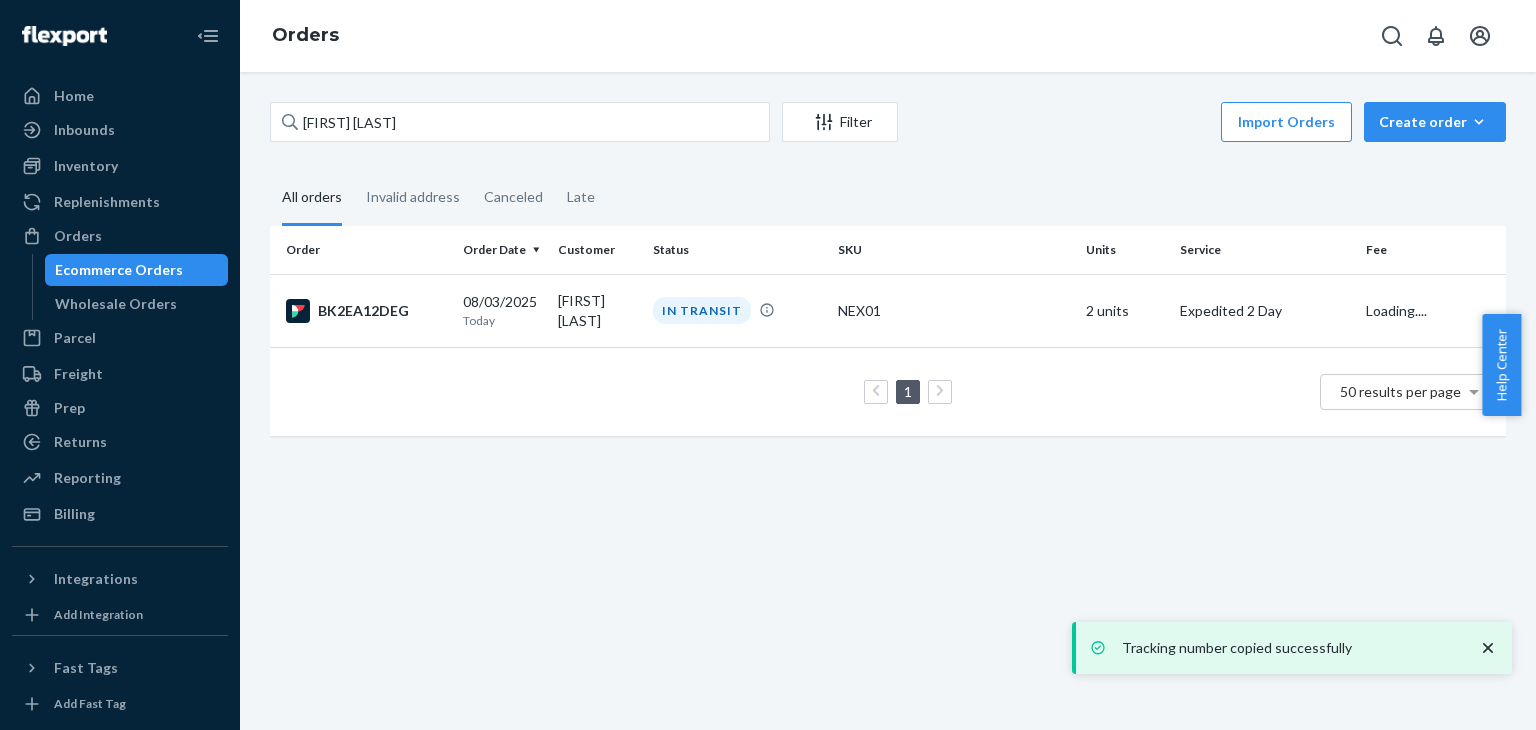 scroll, scrollTop: 0, scrollLeft: 0, axis: both 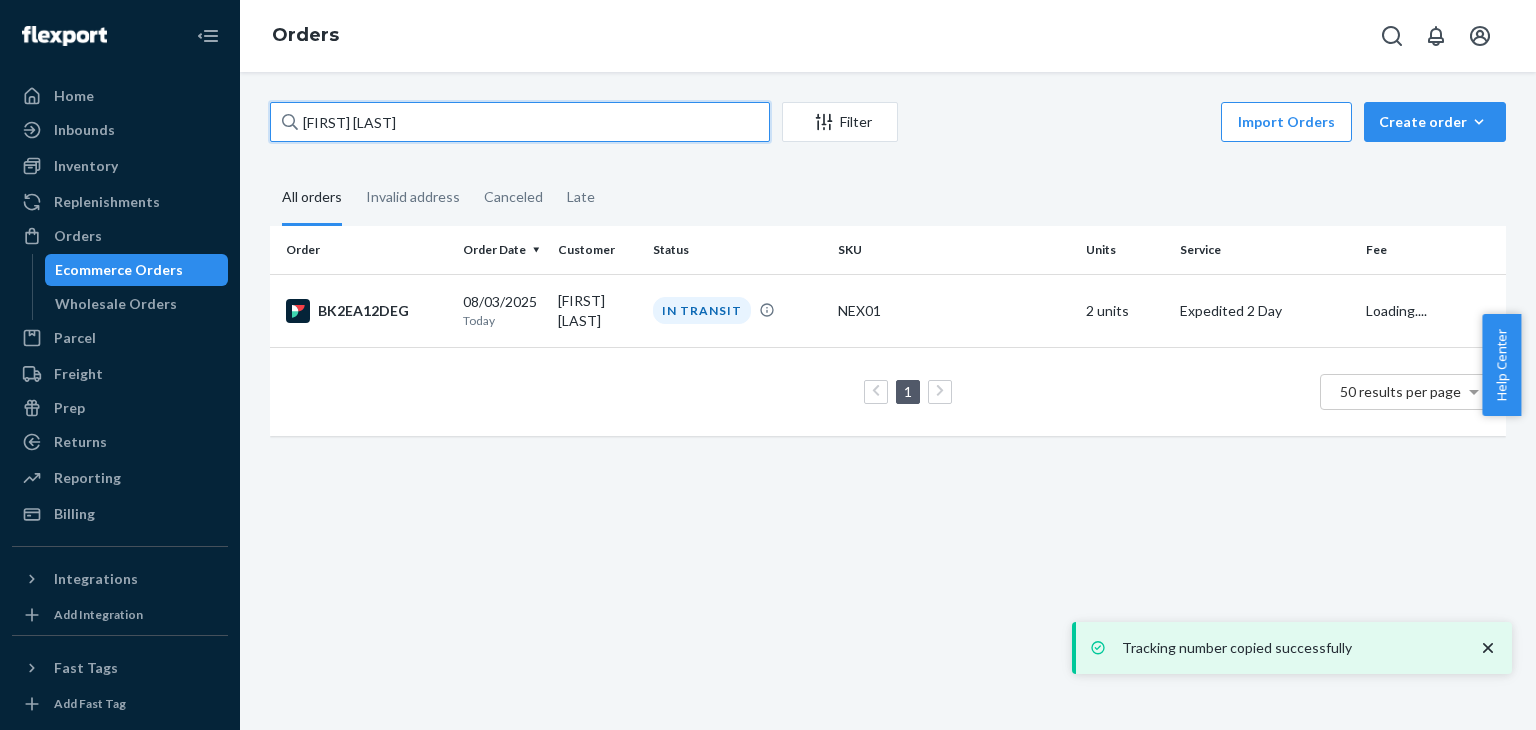 click on "[FIRST] [LAST]" at bounding box center [520, 122] 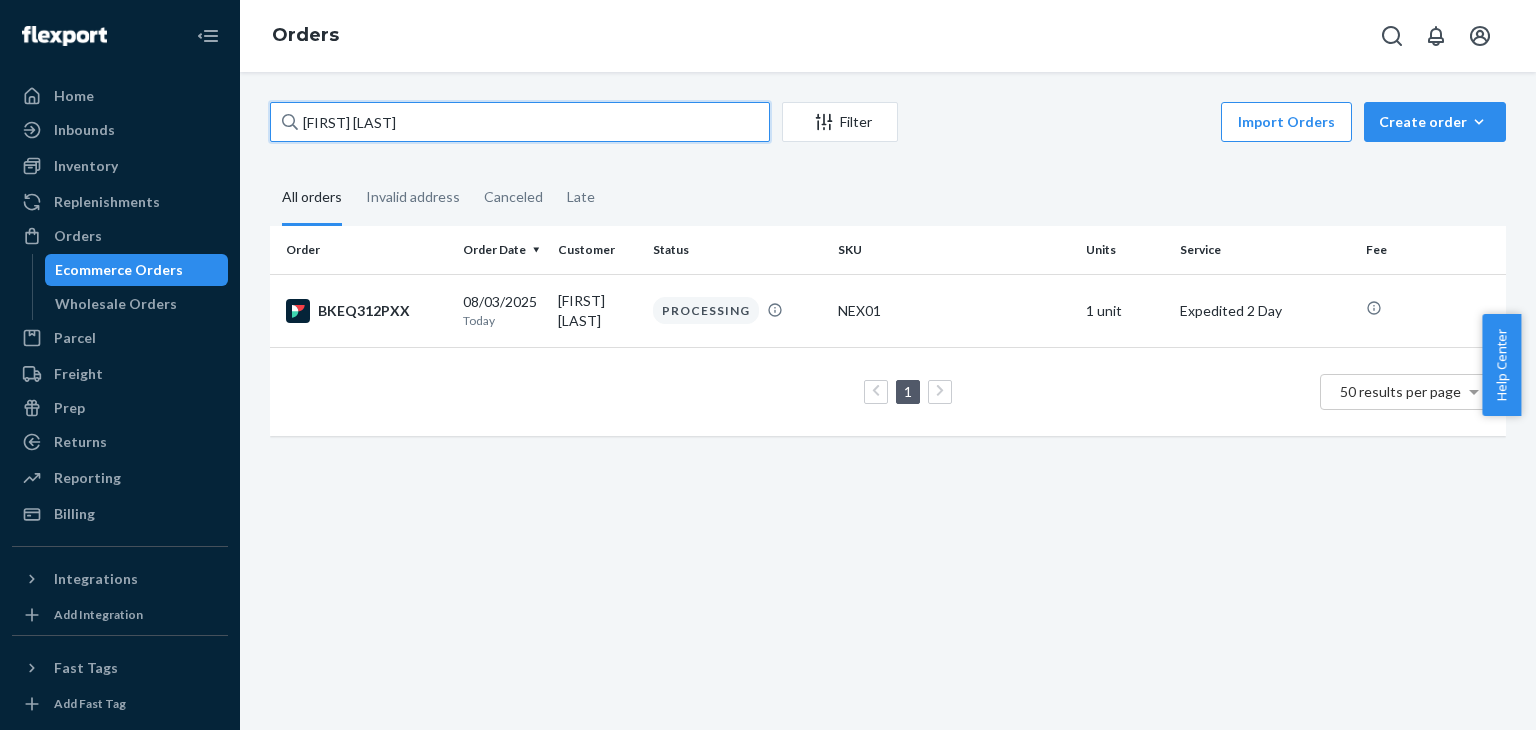 click on "[FIRST] [LAST]" at bounding box center (520, 122) 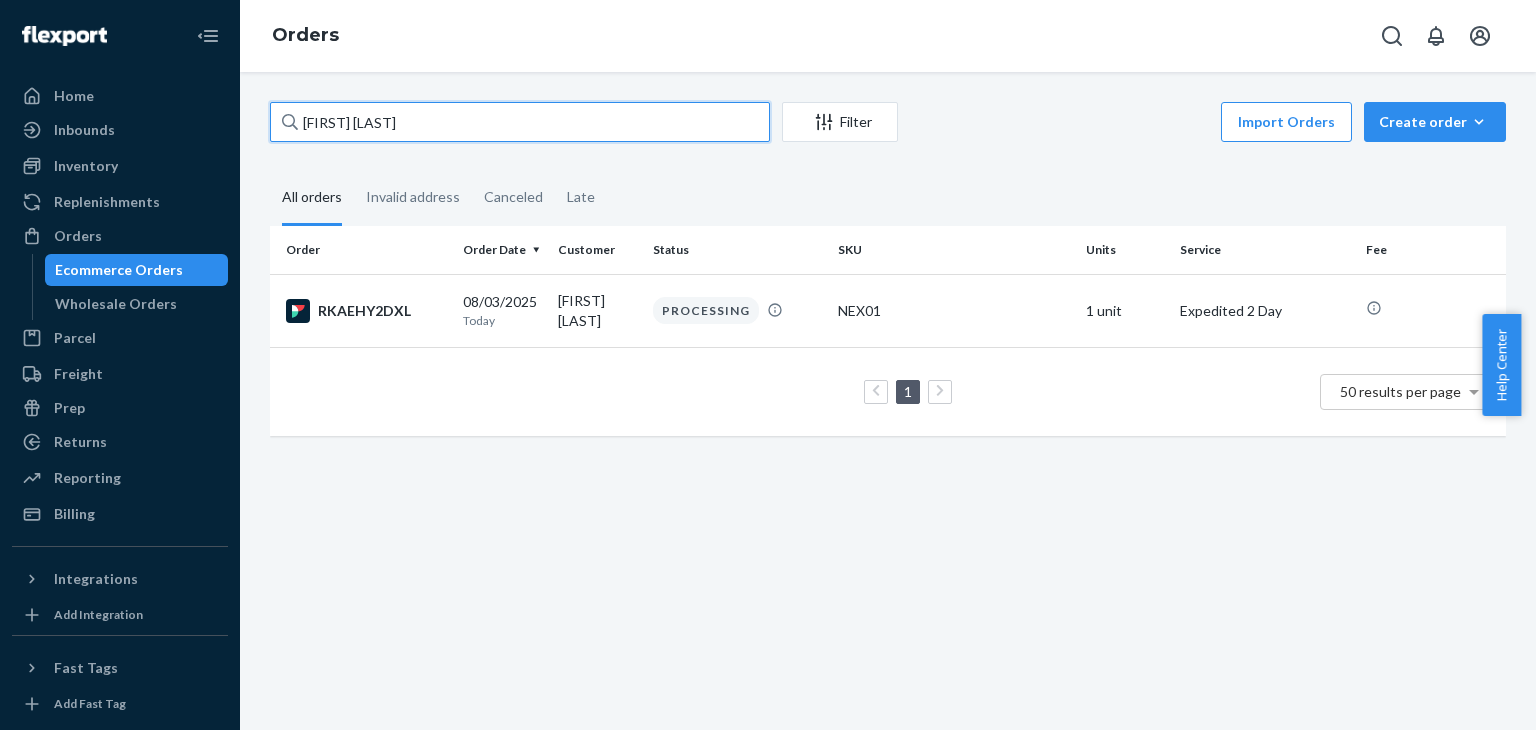 click on "[FIRST] [LAST]" at bounding box center [520, 122] 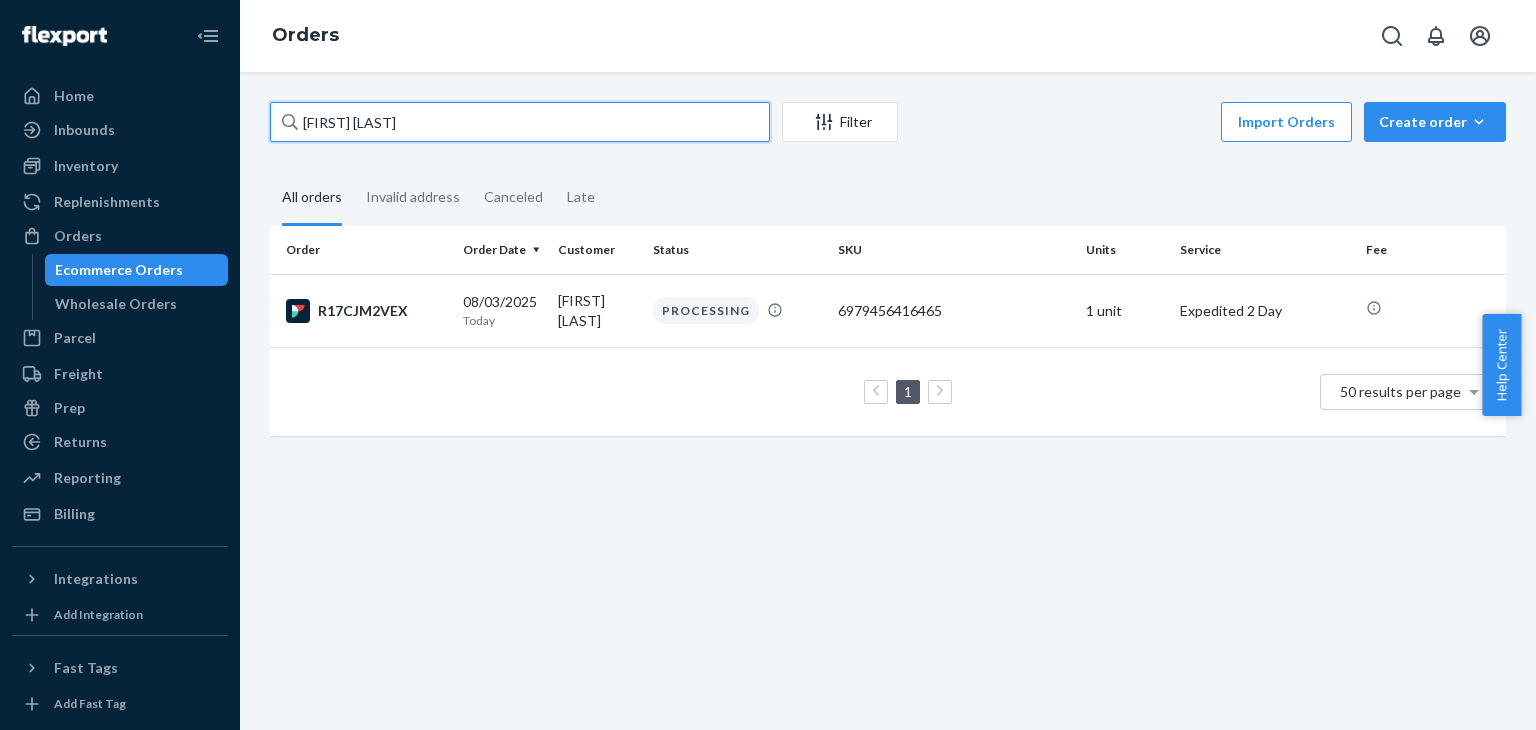 click on "[FIRST] [LAST]" at bounding box center [520, 122] 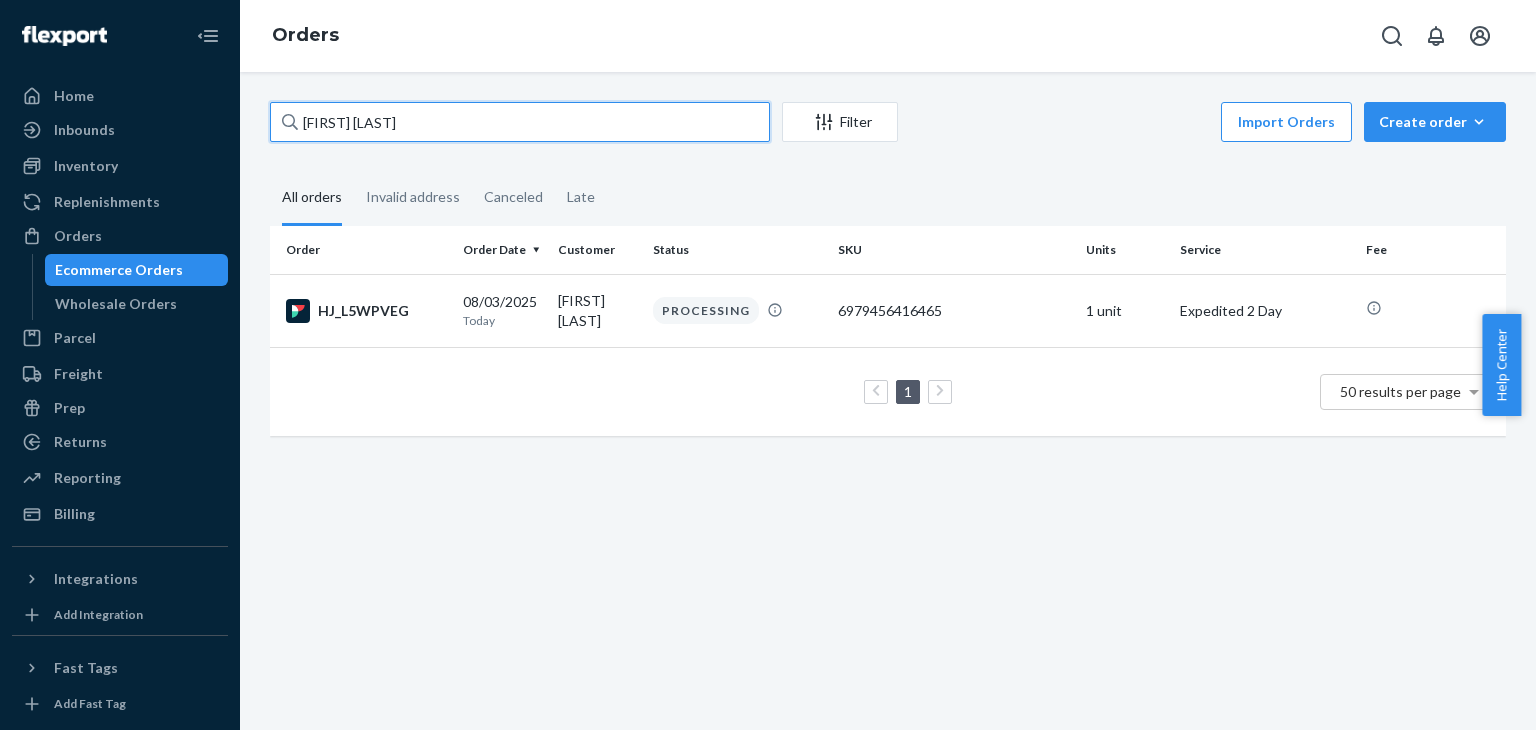 click on "[FIRST] [LAST]" at bounding box center (520, 122) 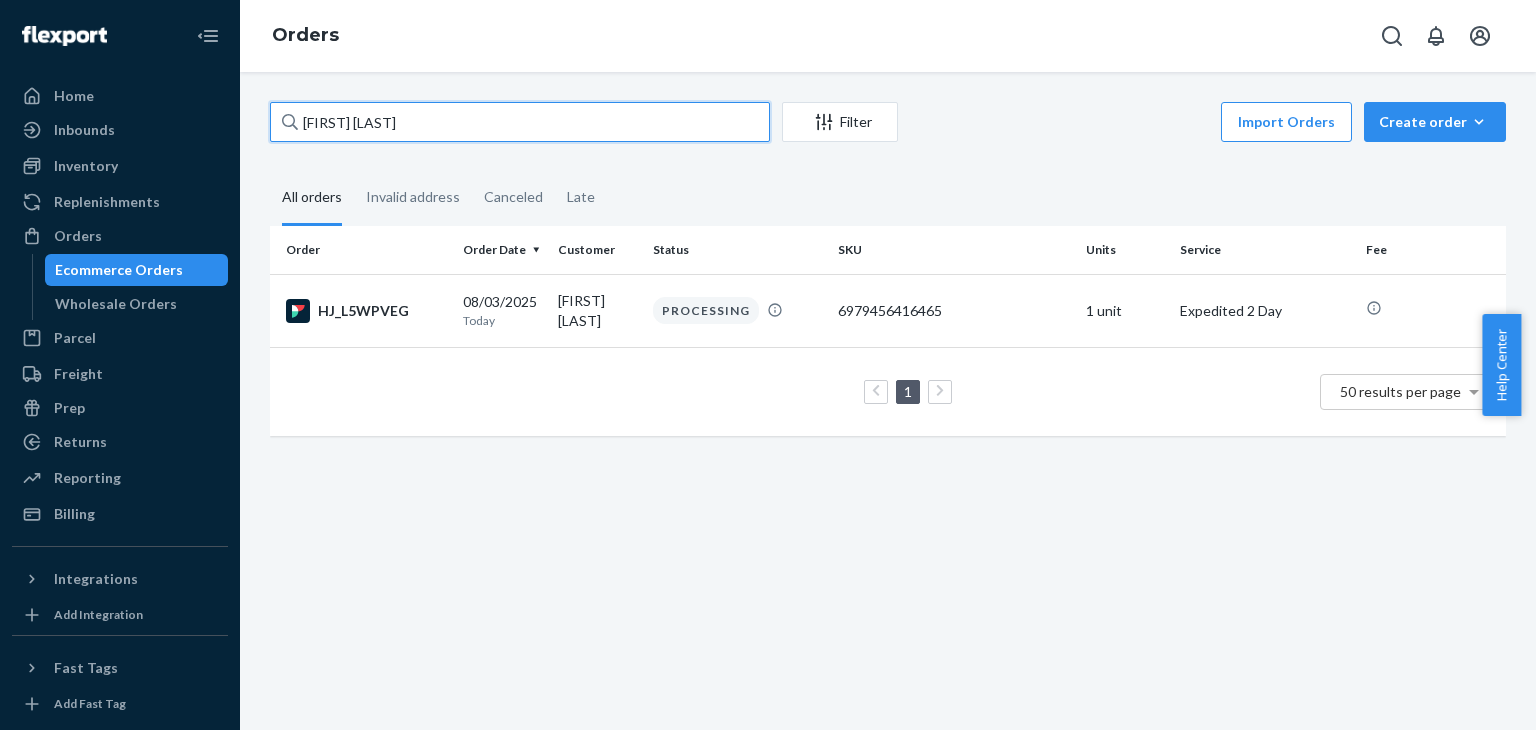 click on "[FIRST] [LAST]" at bounding box center (520, 122) 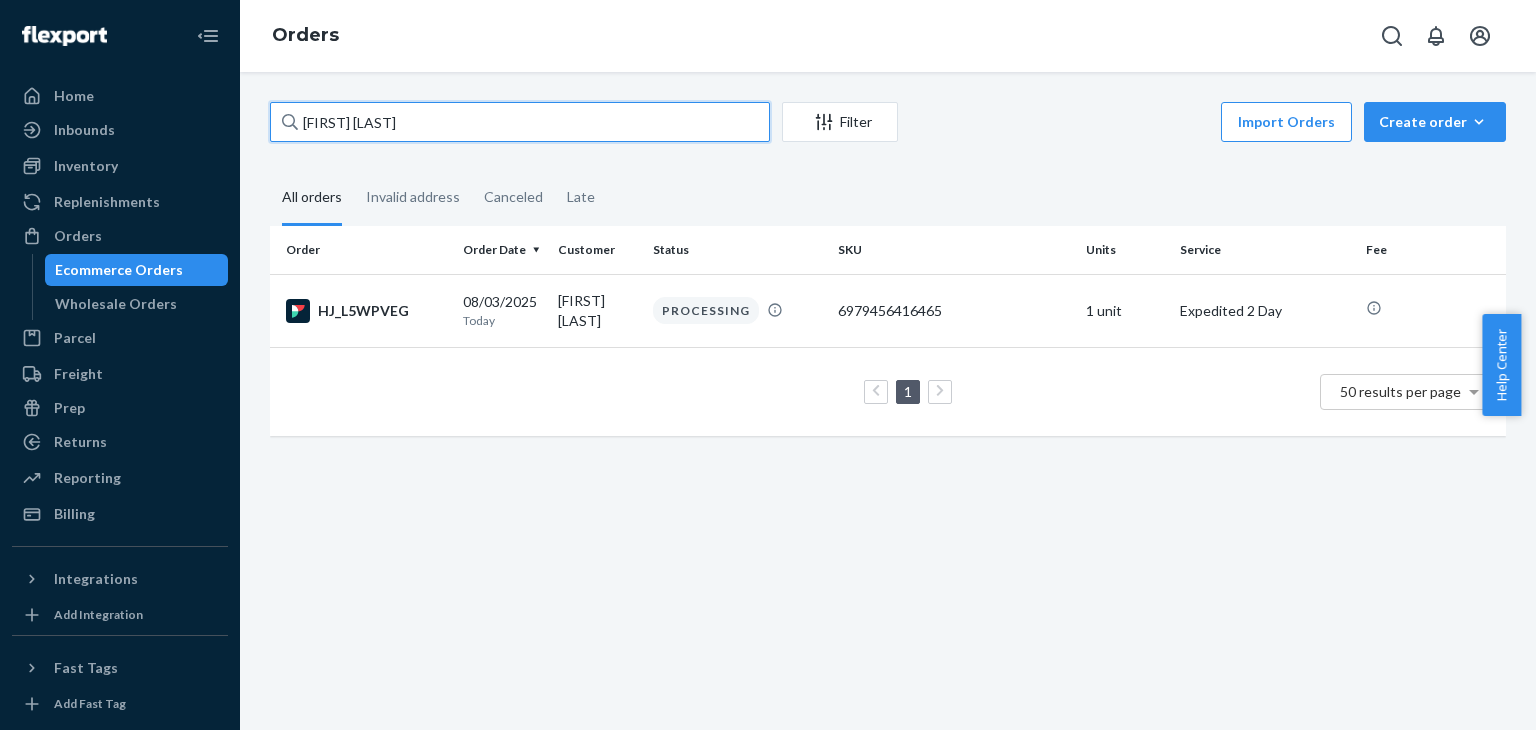 click on "[FIRST] [LAST]" at bounding box center [520, 122] 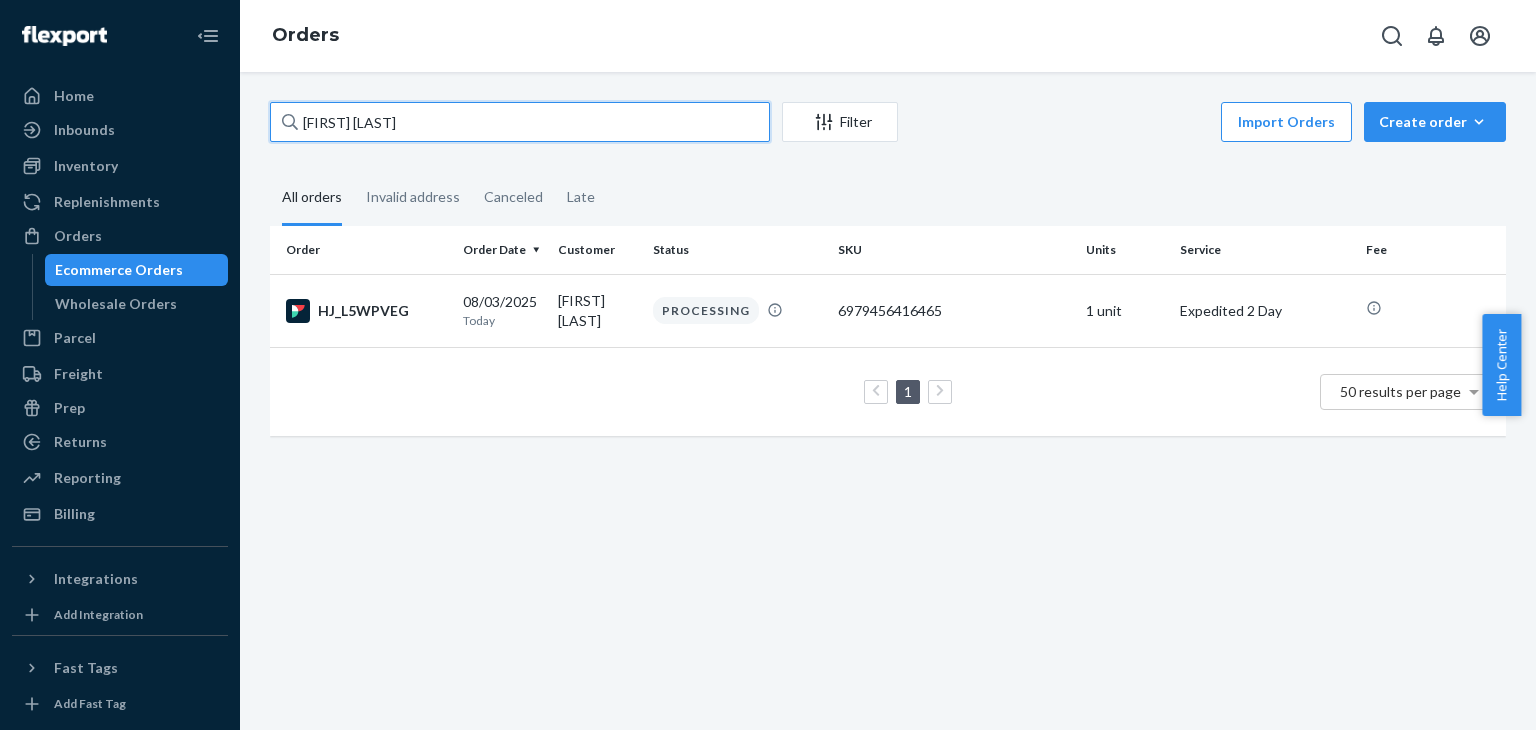 paste on "[FIRST] [LAST]" 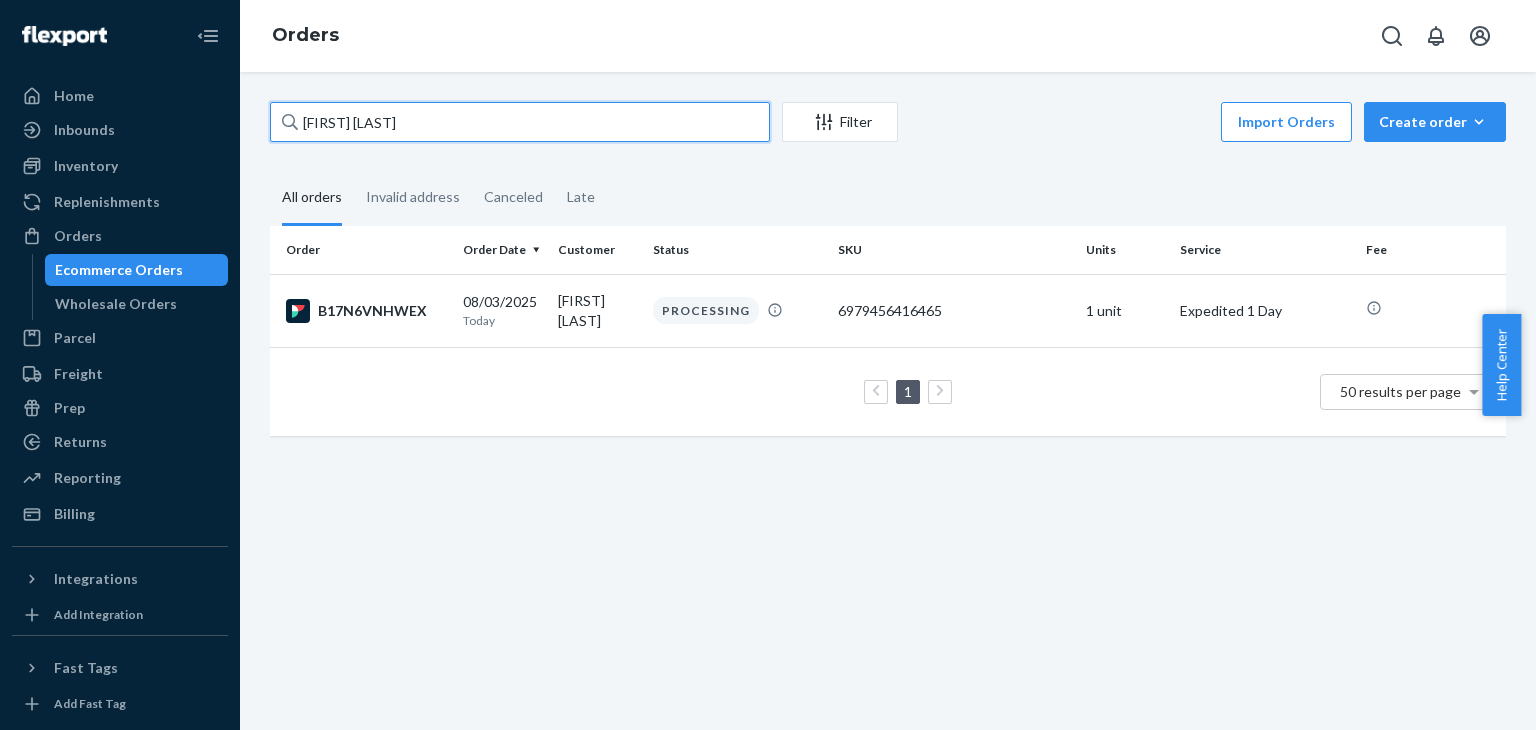 click on "[FIRST] [LAST]" at bounding box center [520, 122] 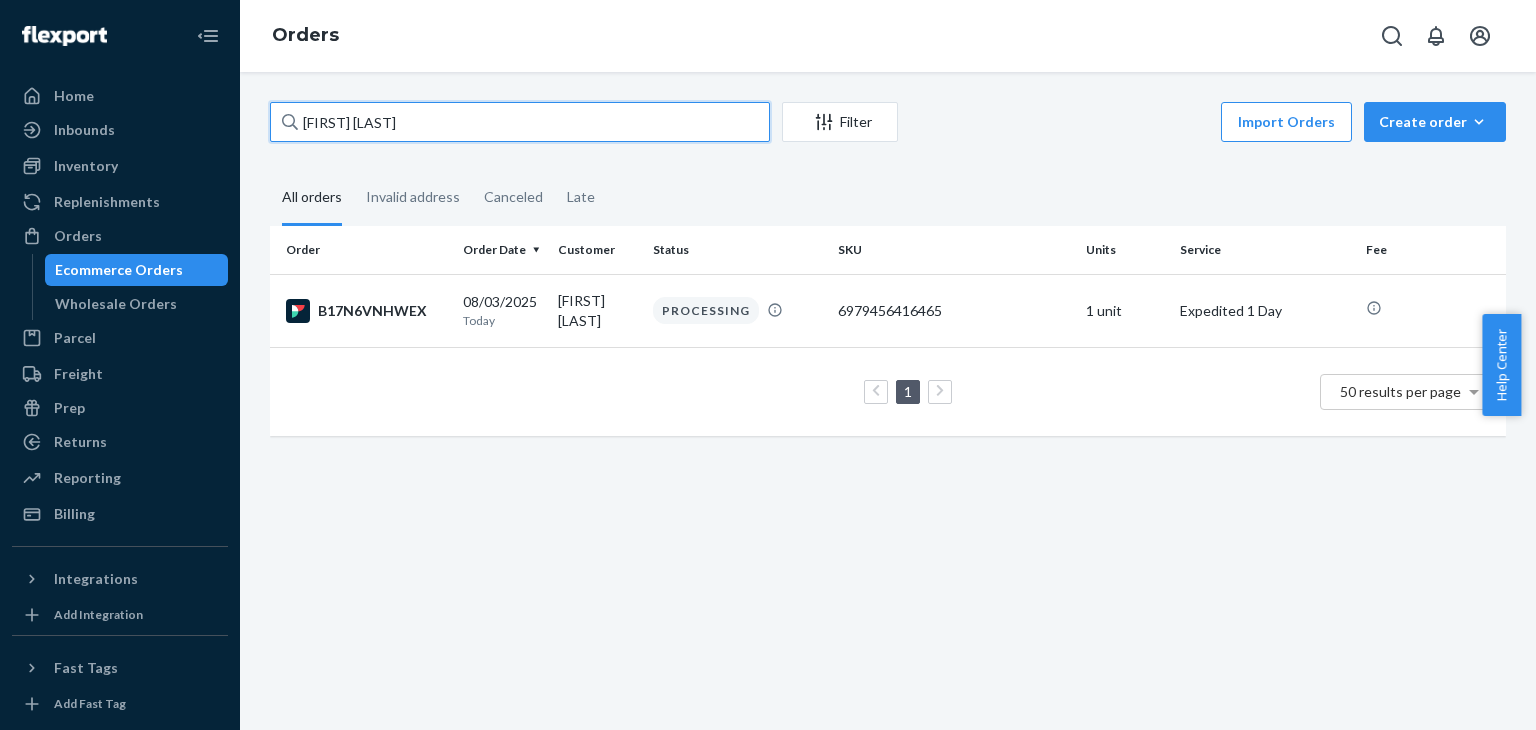 click on "[FIRST] [LAST]" at bounding box center [520, 122] 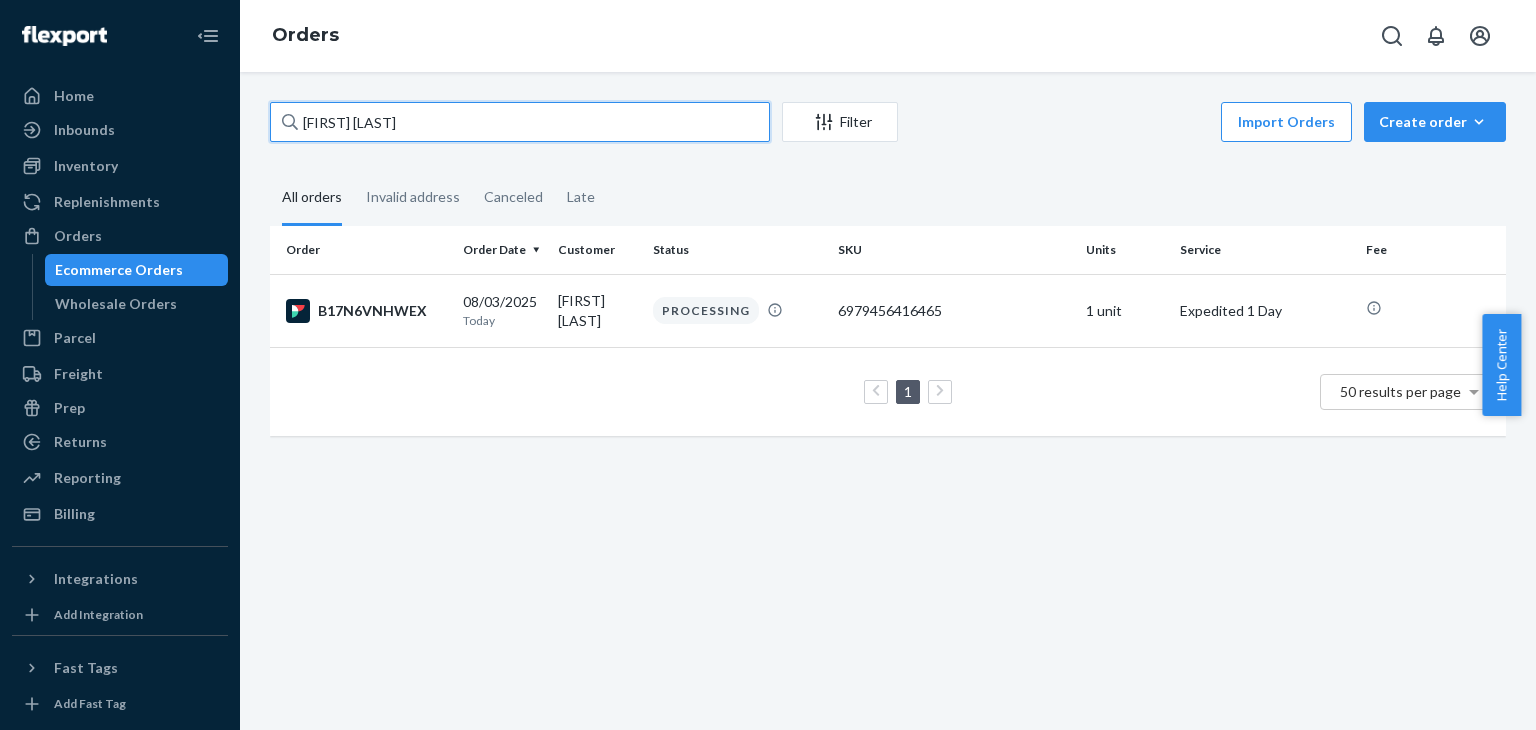 paste on "[FIRST] [LAST]" 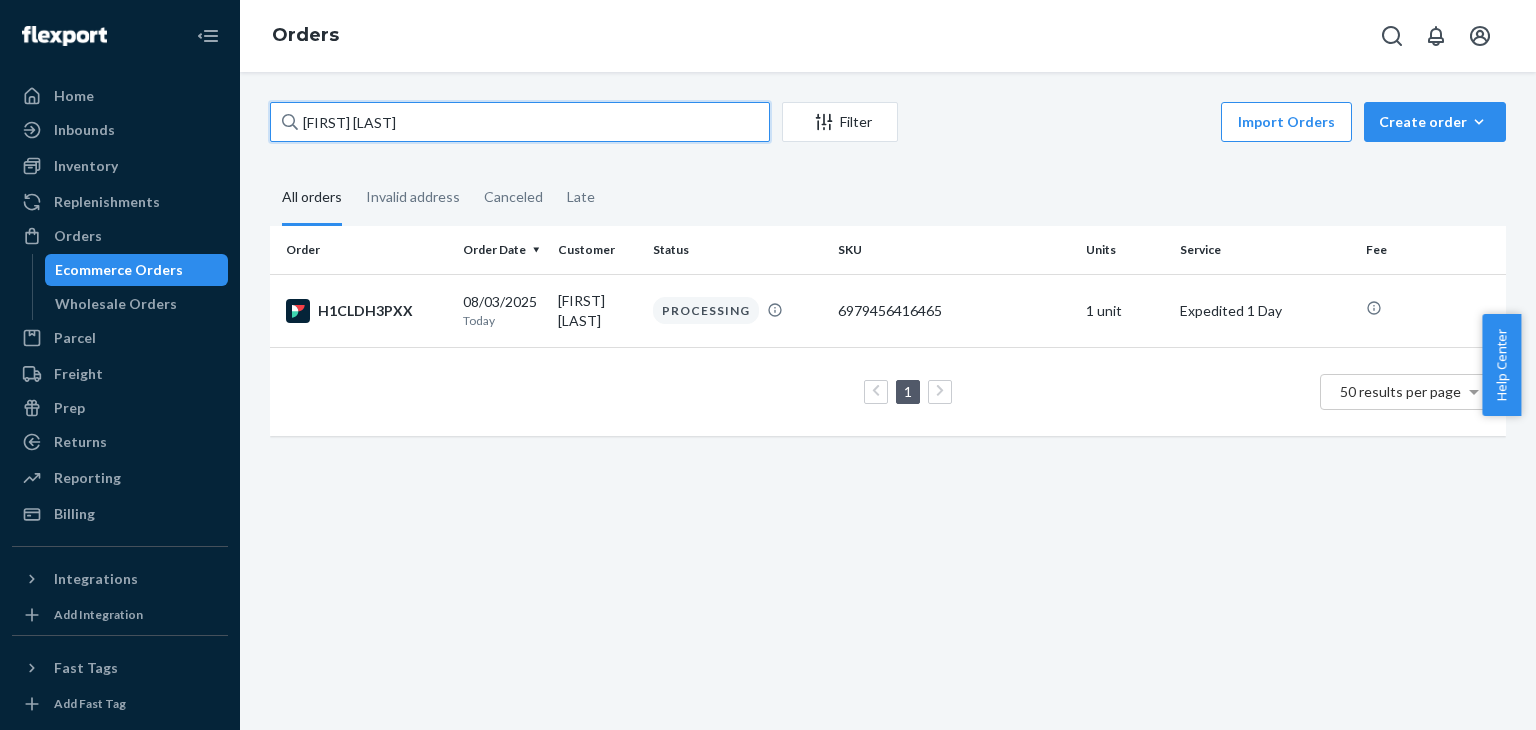 click on "[FIRST] [LAST]" at bounding box center [520, 122] 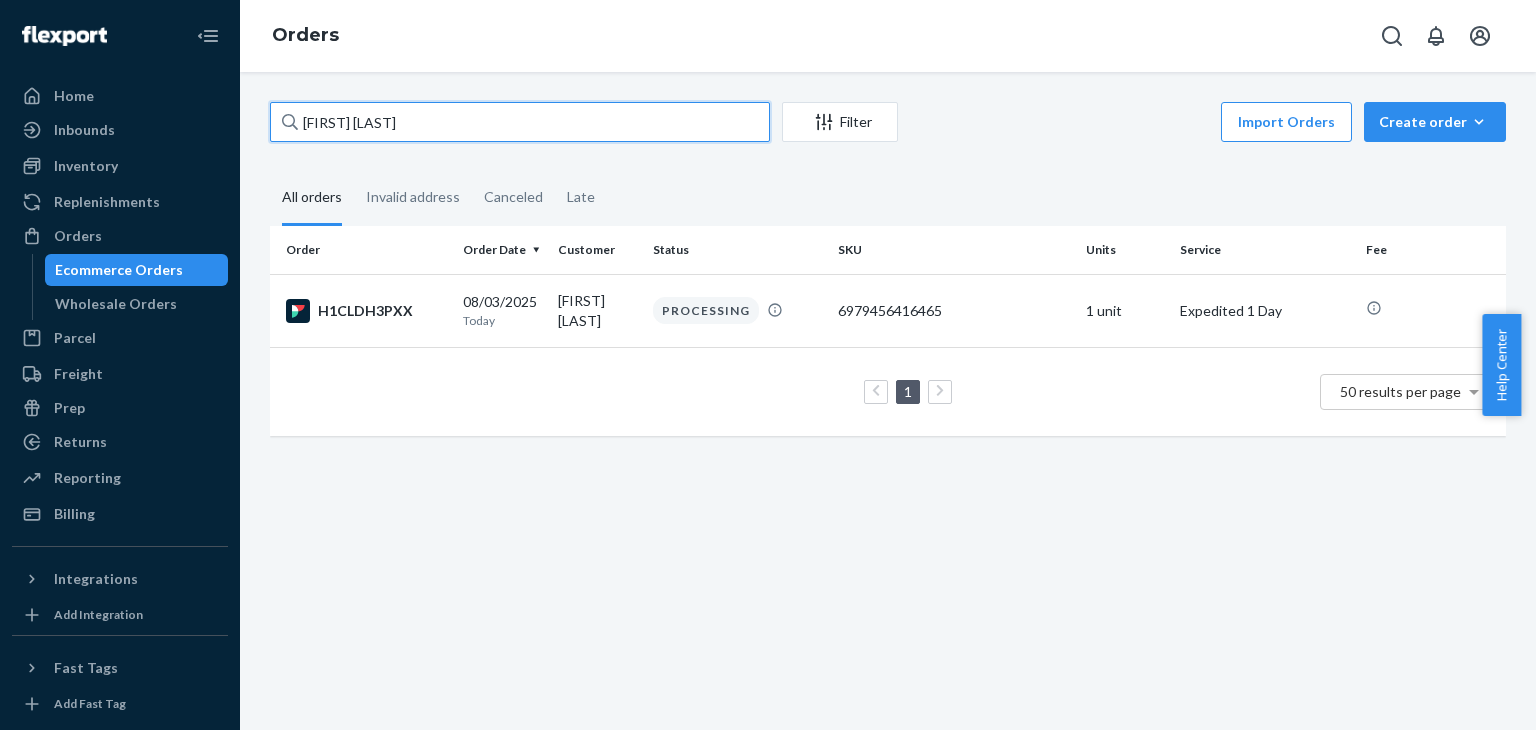 click on "[FIRST] [LAST]" at bounding box center (520, 122) 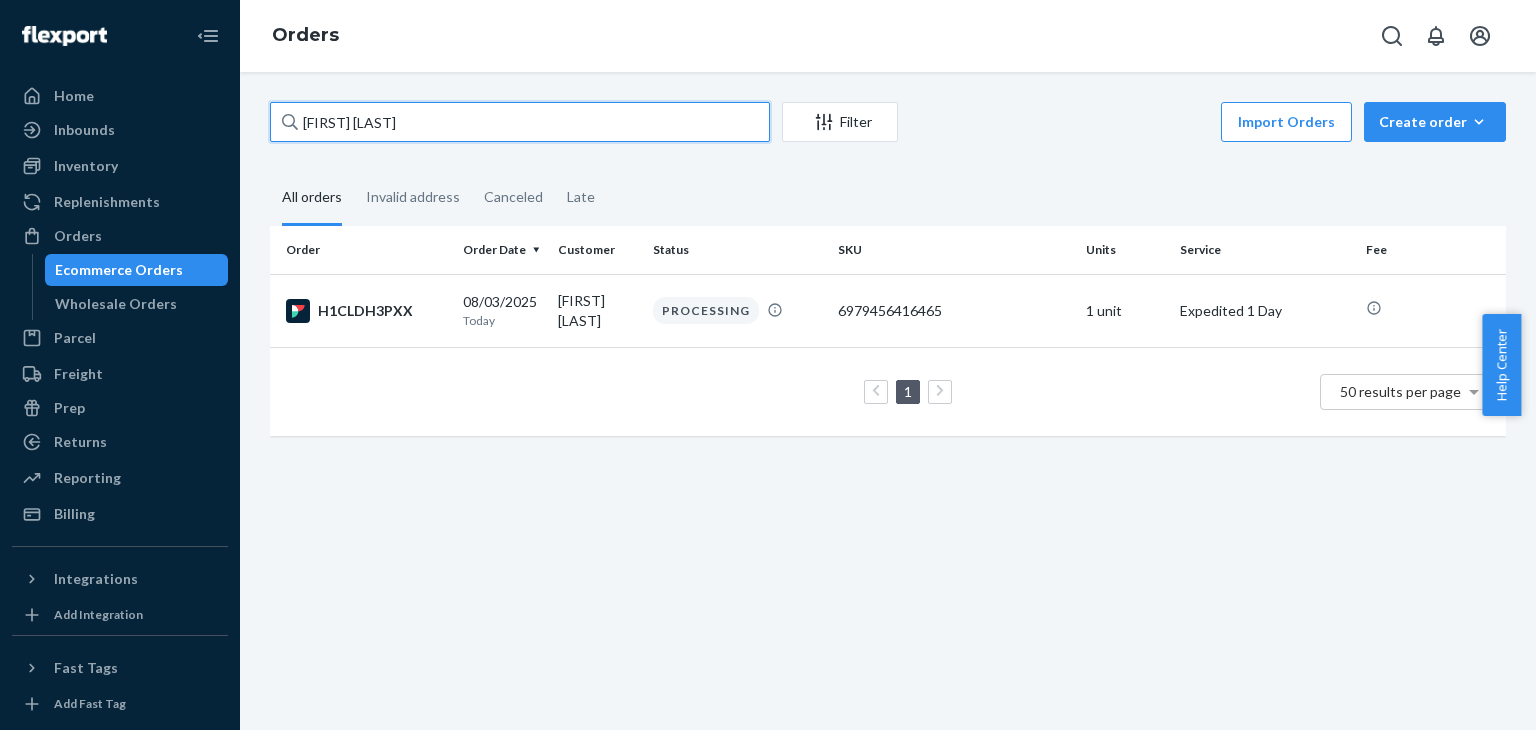 paste on "[FIRST] [LAST]" 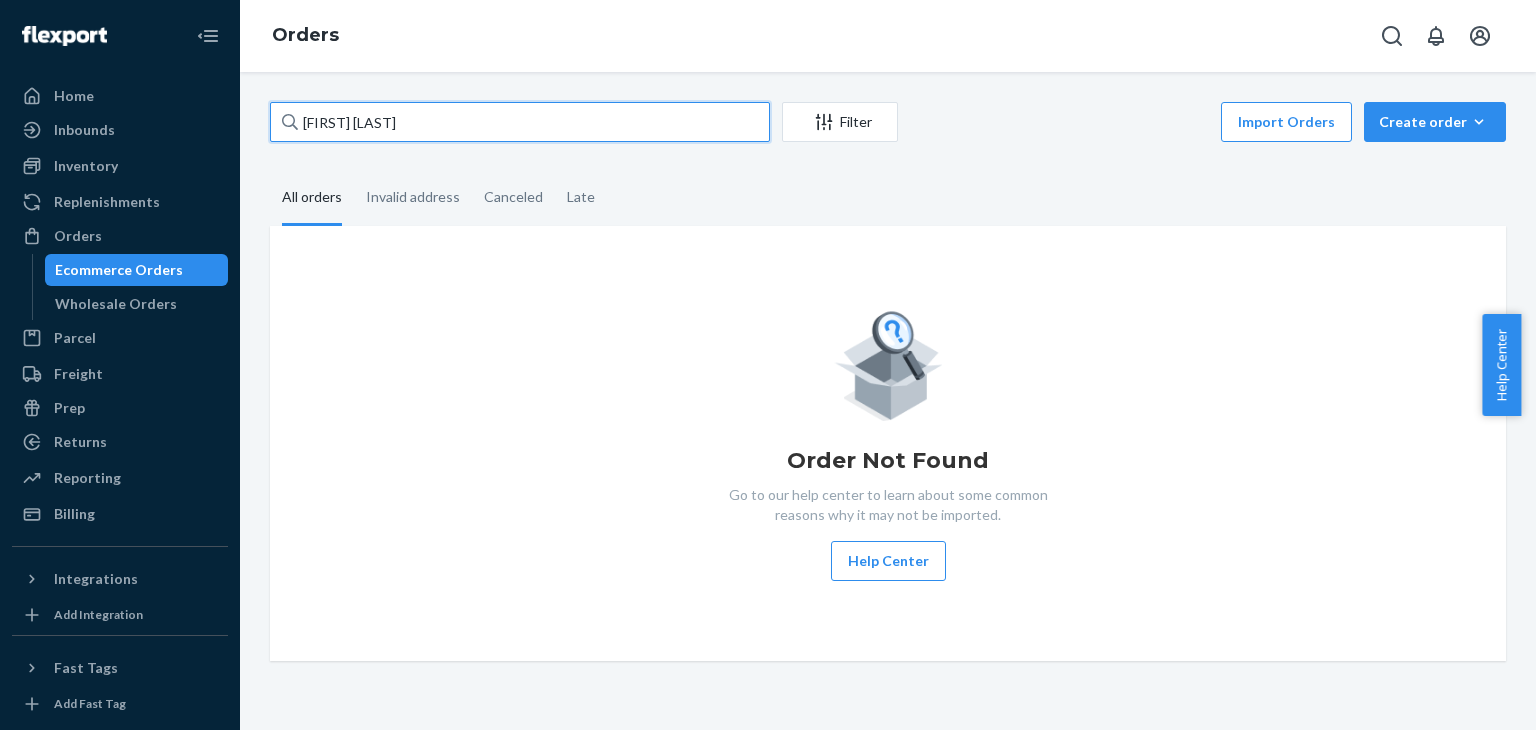 click on "[FIRST] [LAST]" at bounding box center (520, 122) 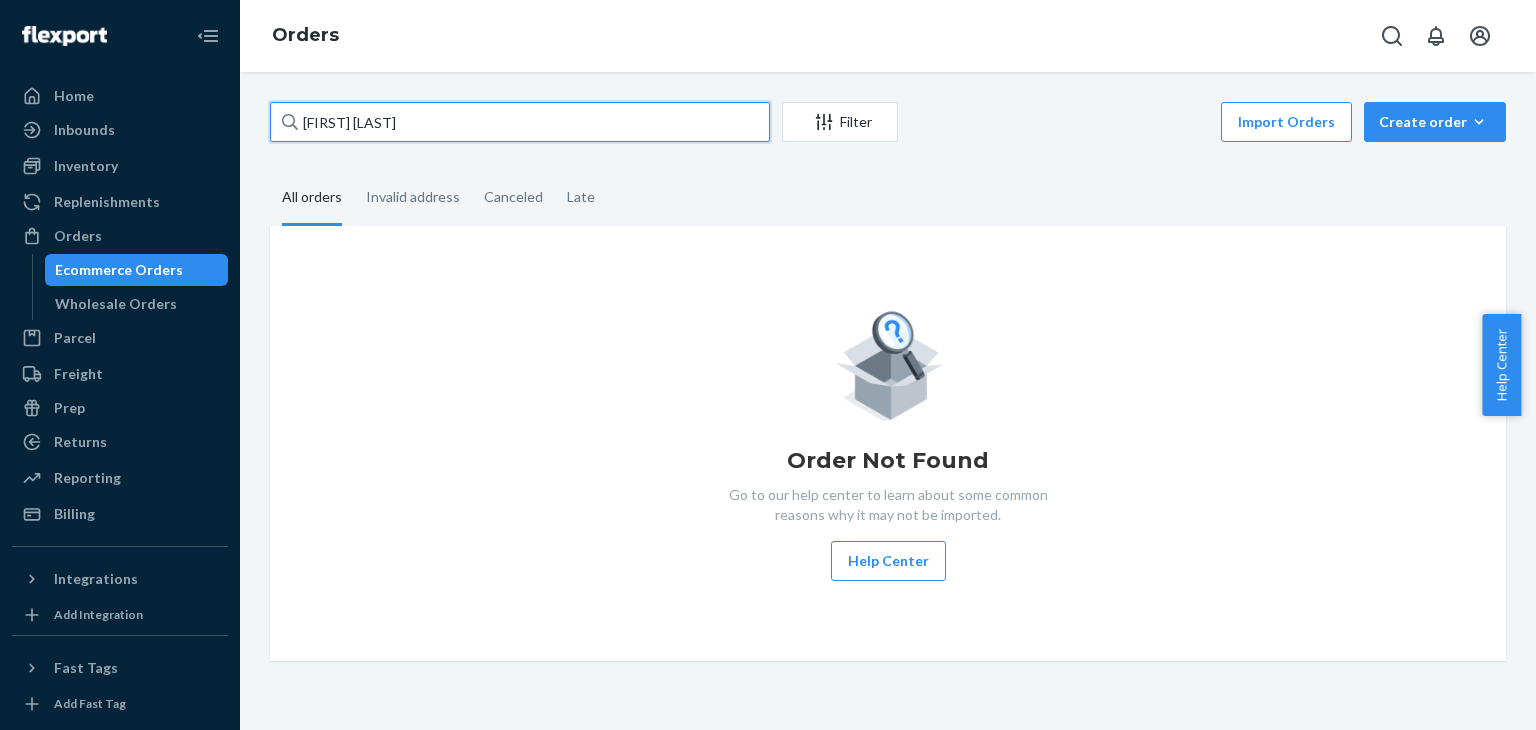 click on "[FIRST] [LAST]" at bounding box center (520, 122) 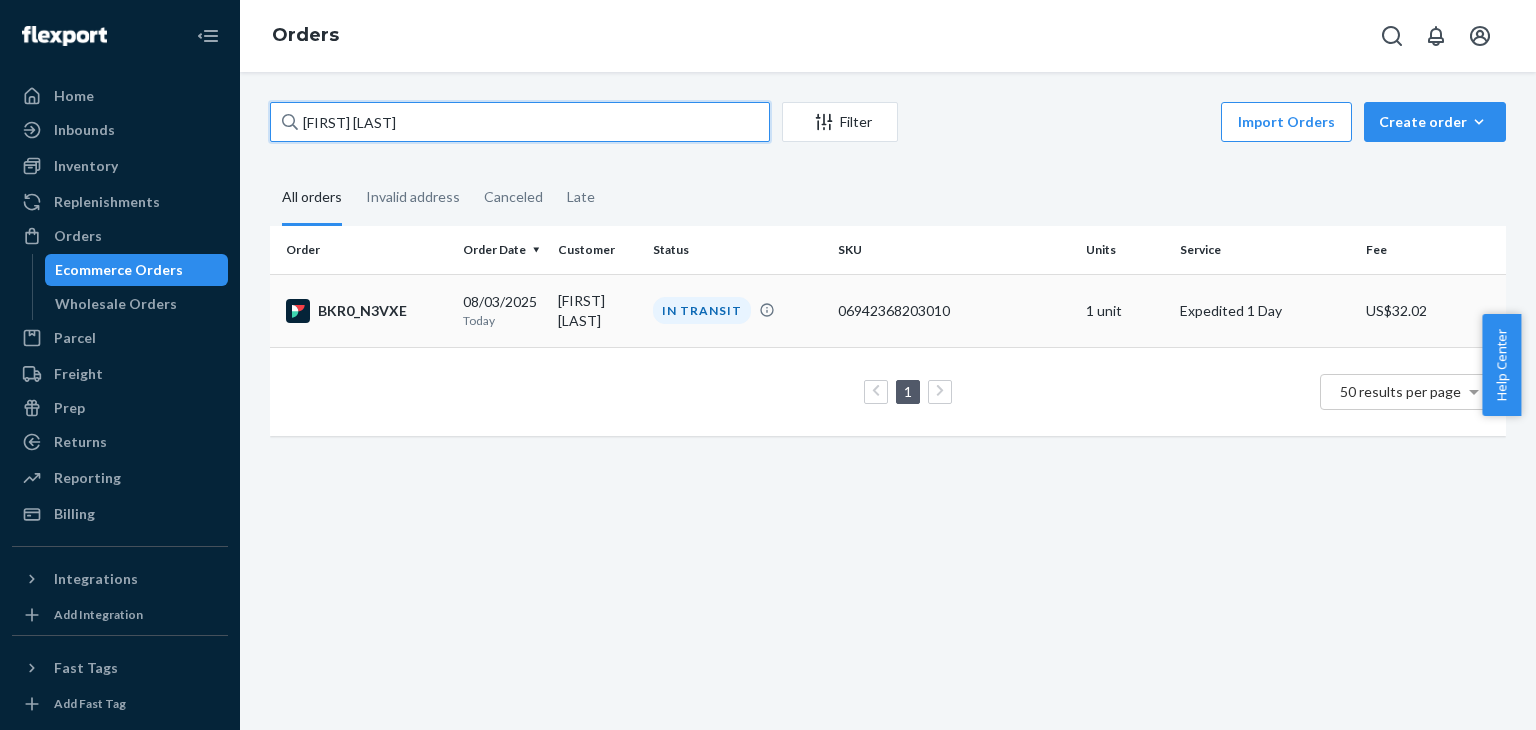 type on "[FIRST] [LAST]" 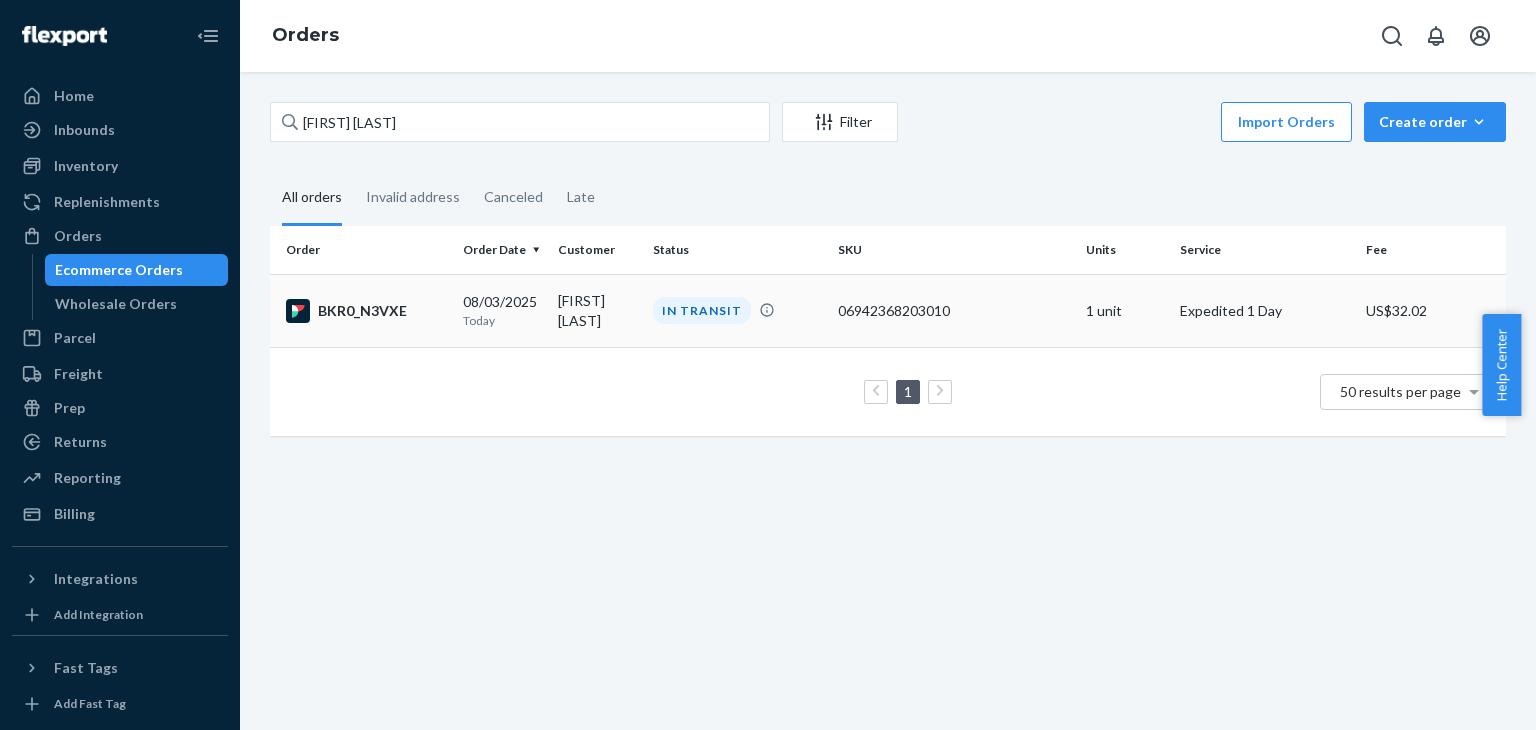 click on "BKR0_N3VXE" at bounding box center [362, 310] 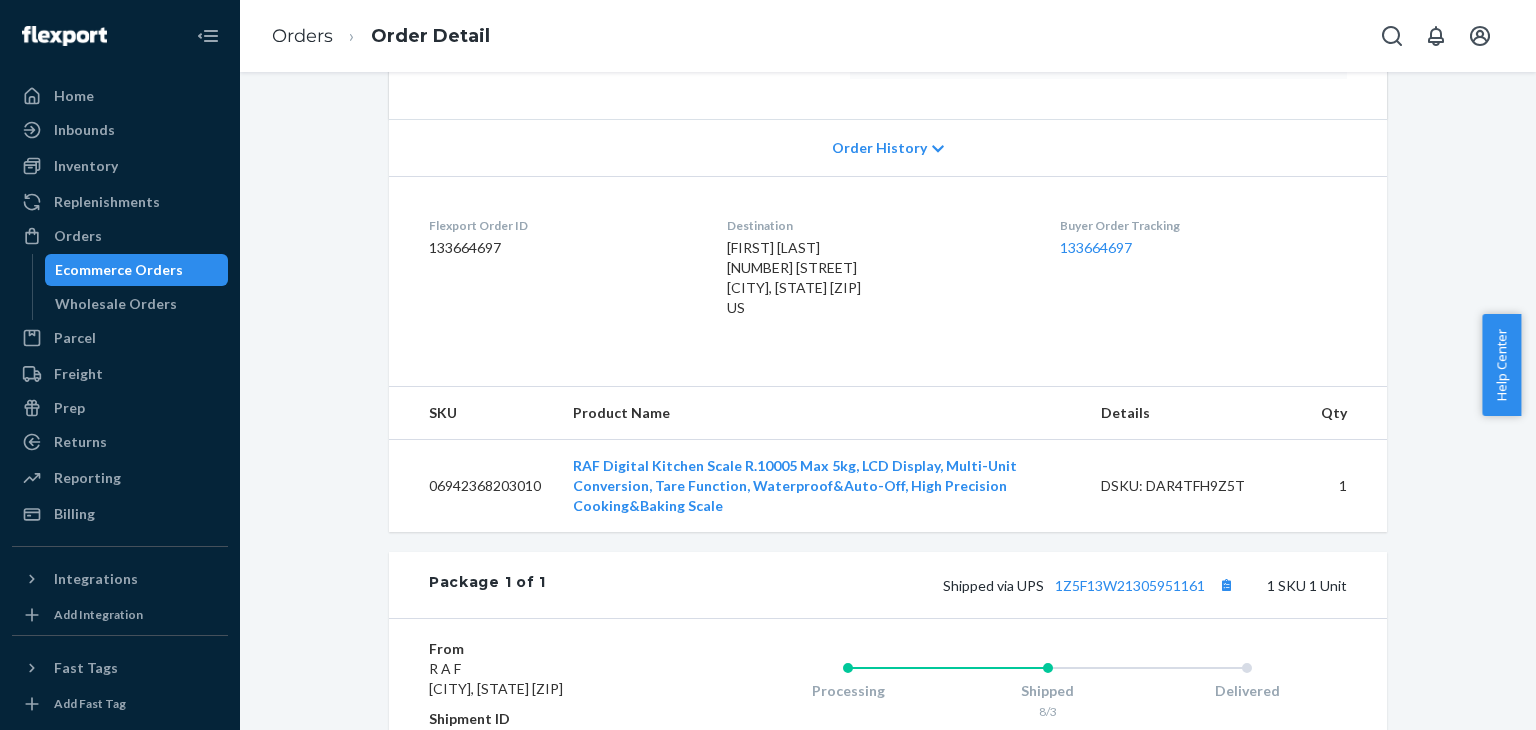 scroll, scrollTop: 500, scrollLeft: 0, axis: vertical 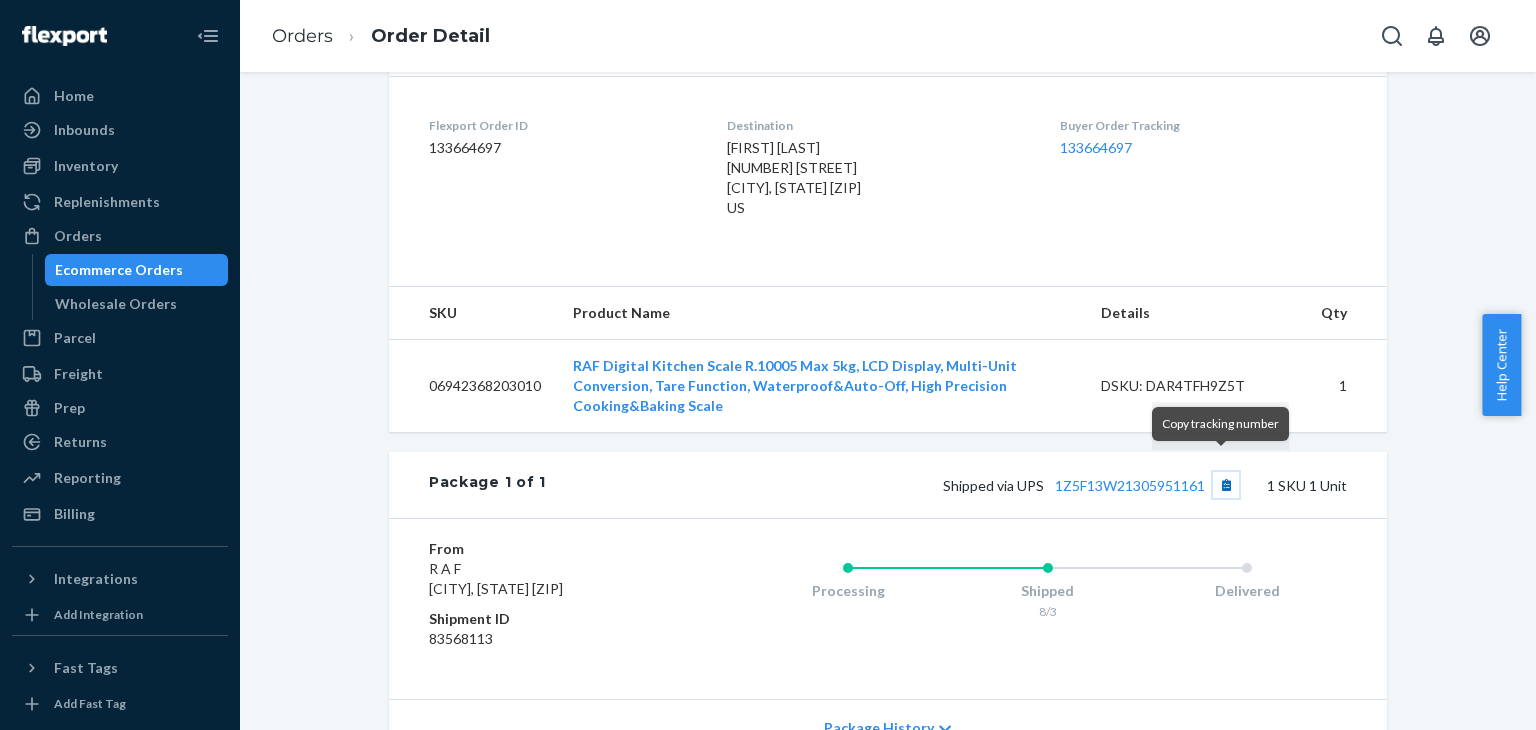 click at bounding box center [1226, 485] 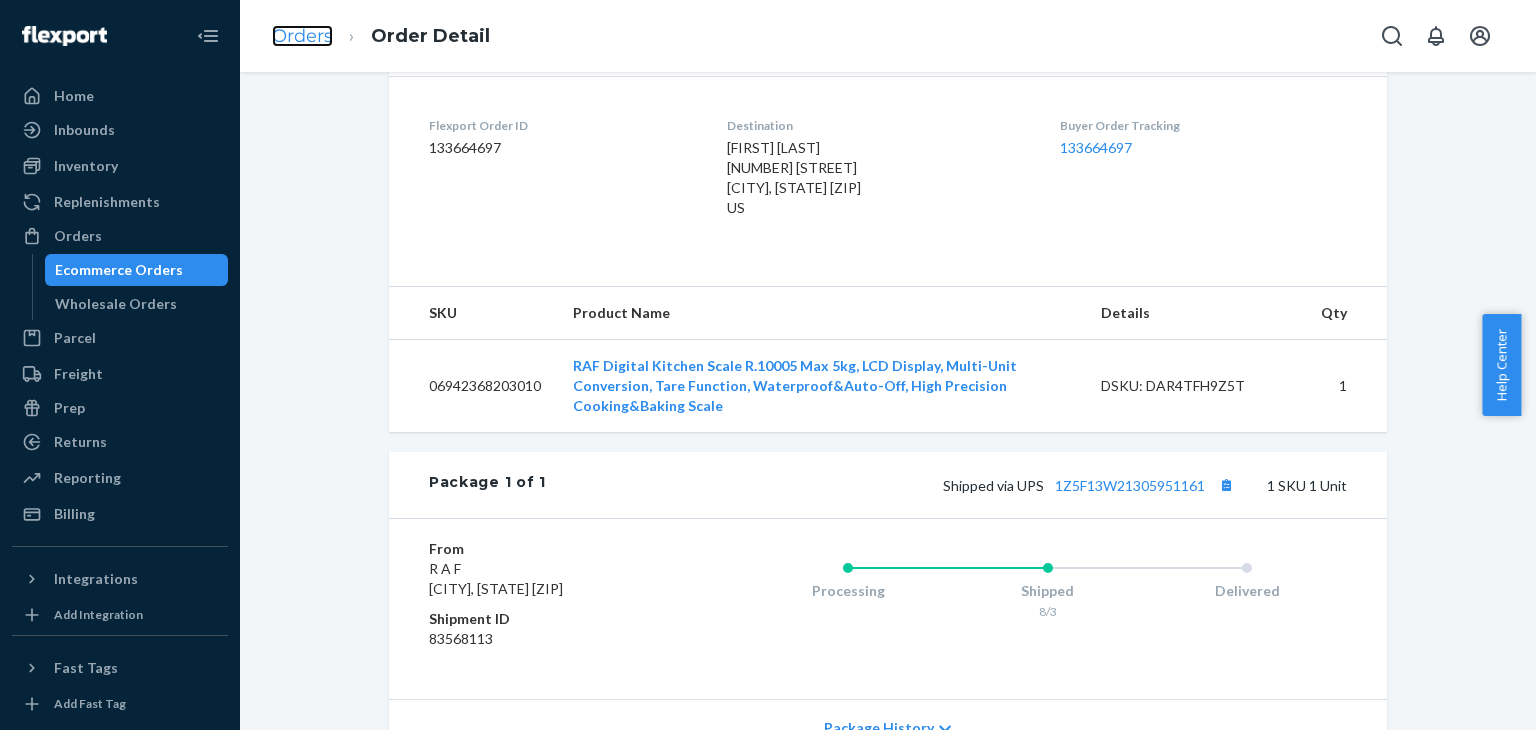 click on "Orders" at bounding box center (302, 36) 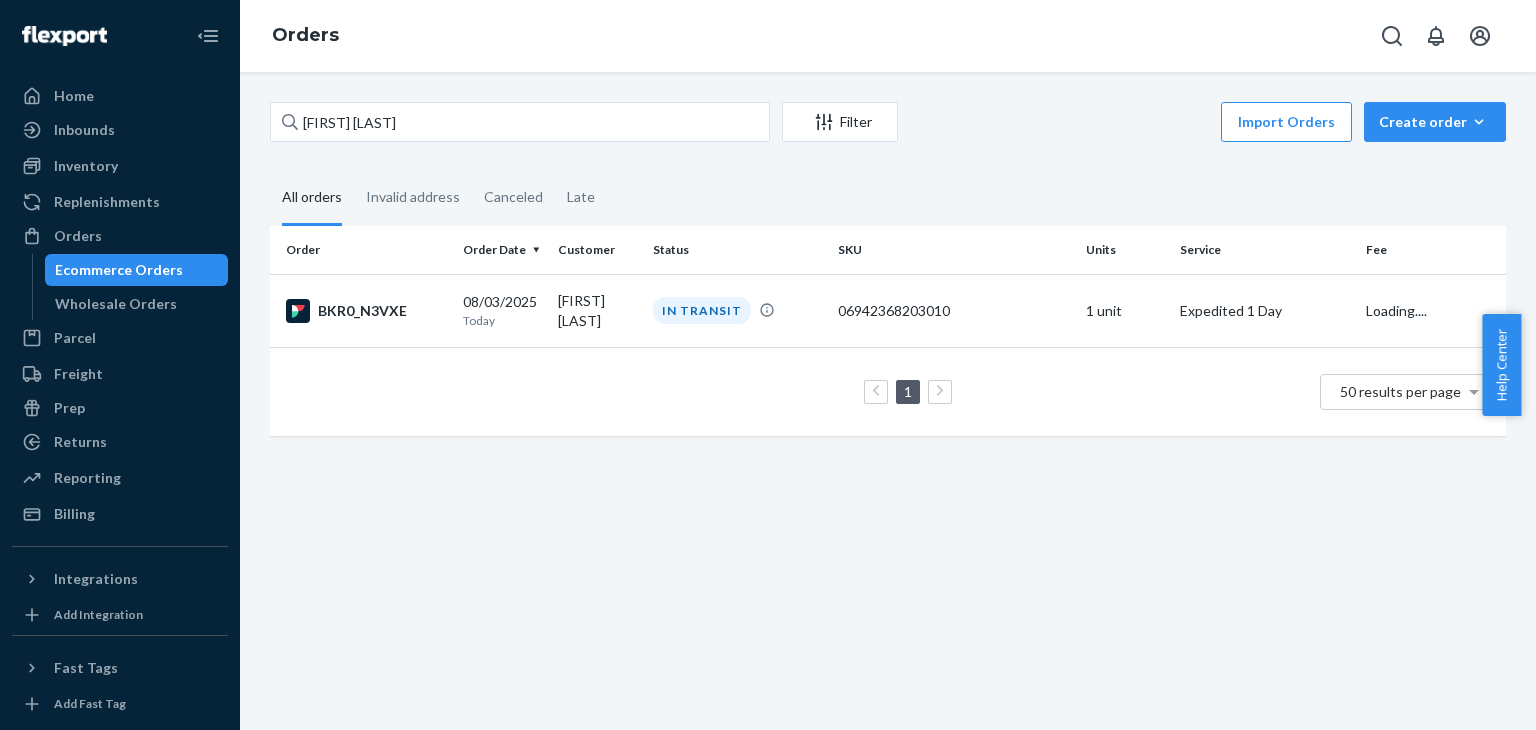 scroll, scrollTop: 0, scrollLeft: 0, axis: both 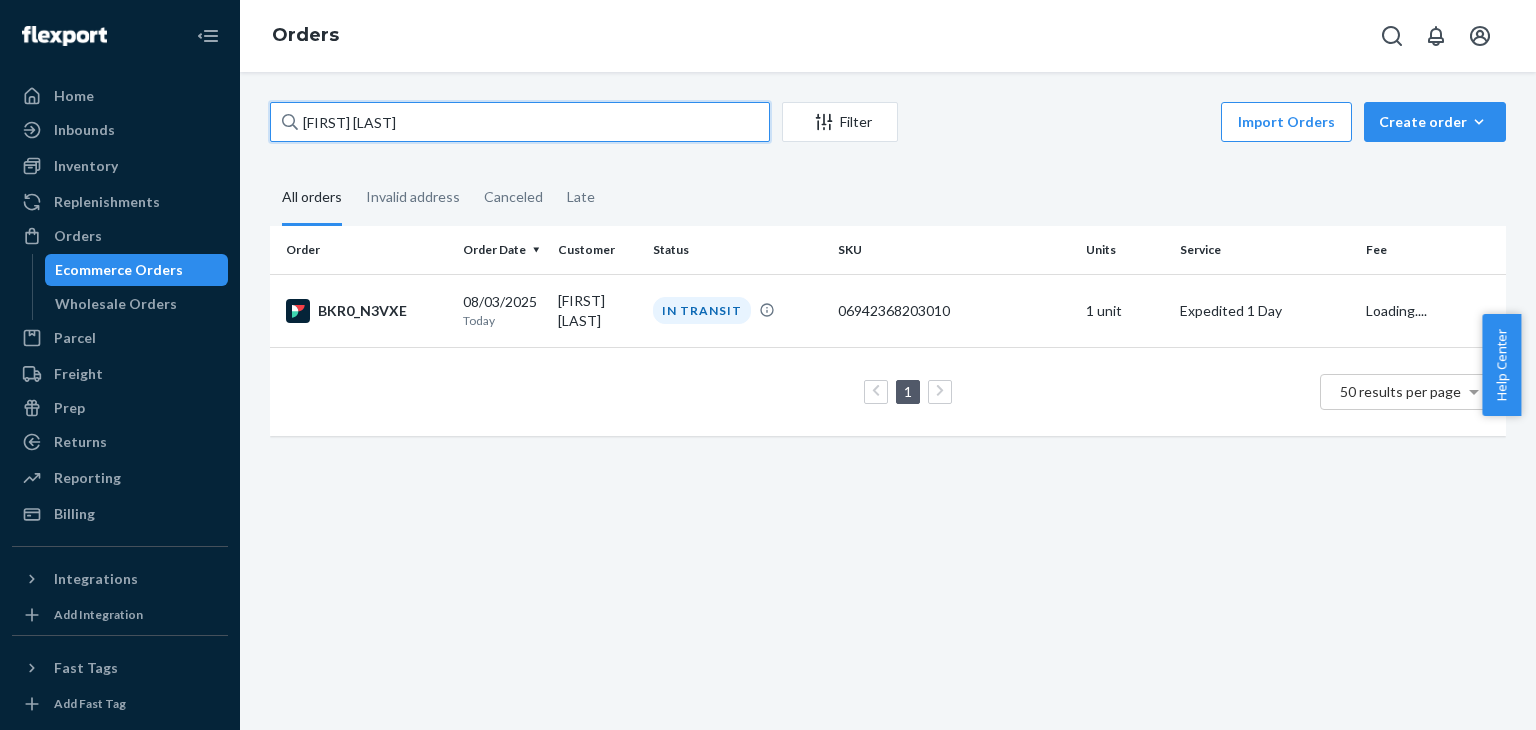 click on "[FIRST] [LAST]" at bounding box center [520, 122] 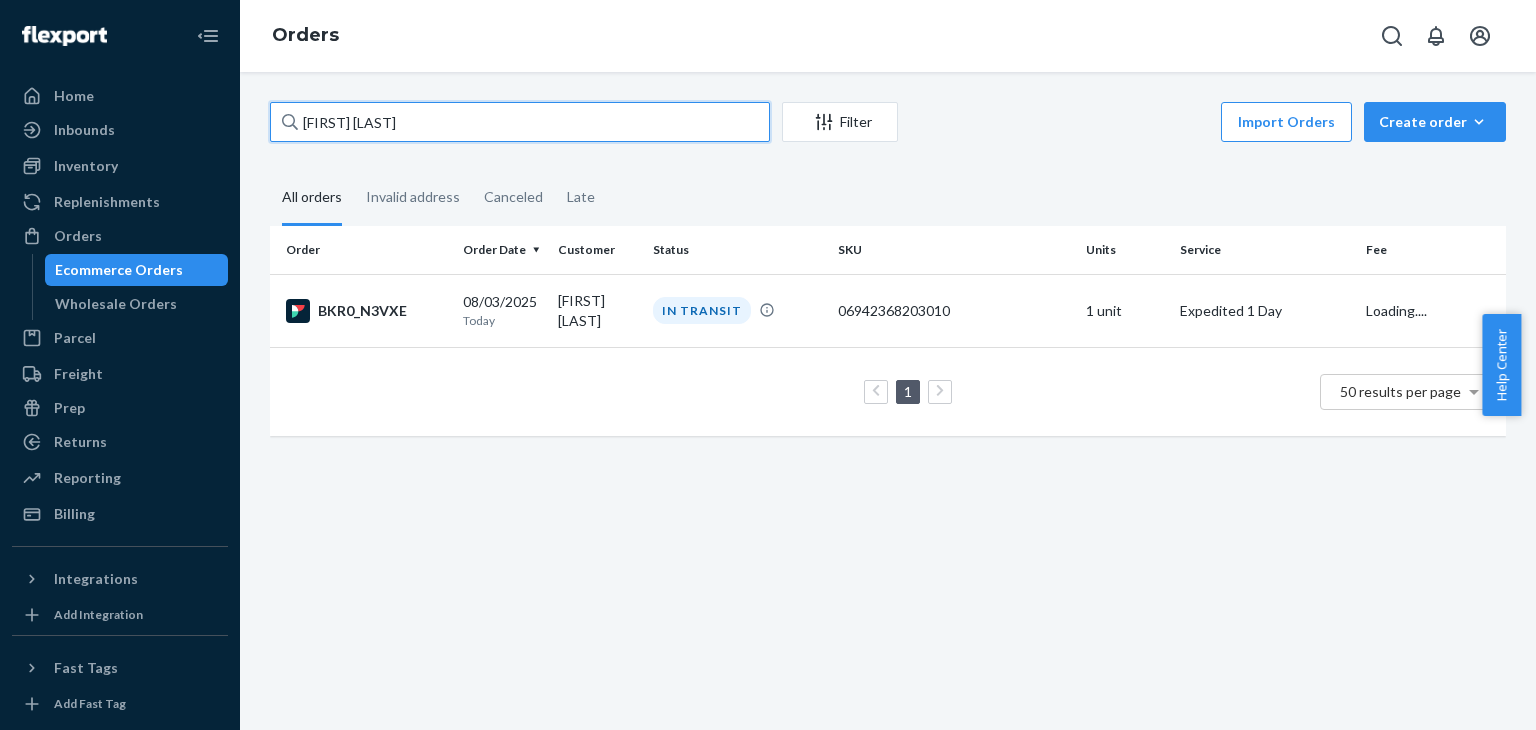 click on "[FIRST] [LAST]" at bounding box center (520, 122) 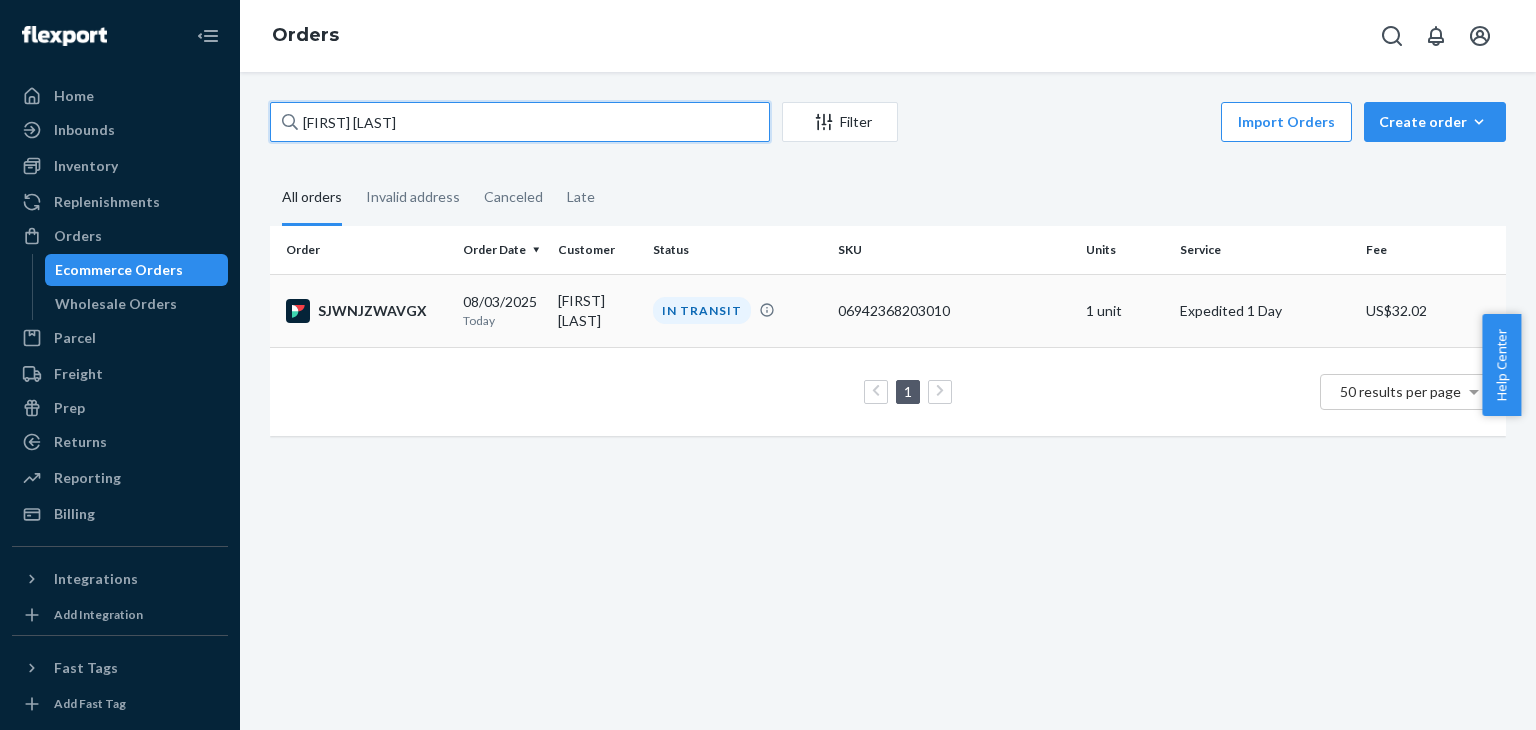 type on "[FIRST] [LAST]" 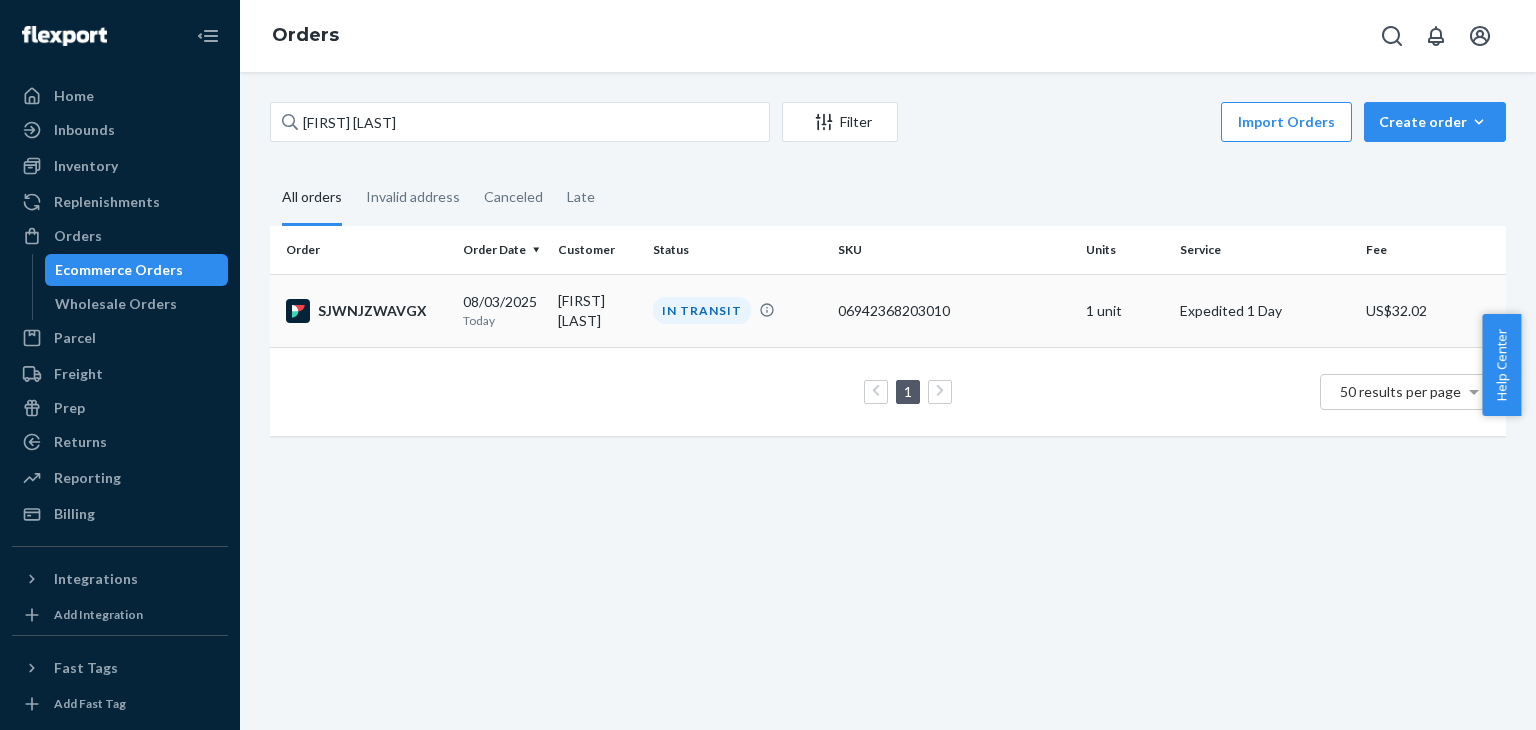 click on "SJWNJZWAVGX" at bounding box center [366, 311] 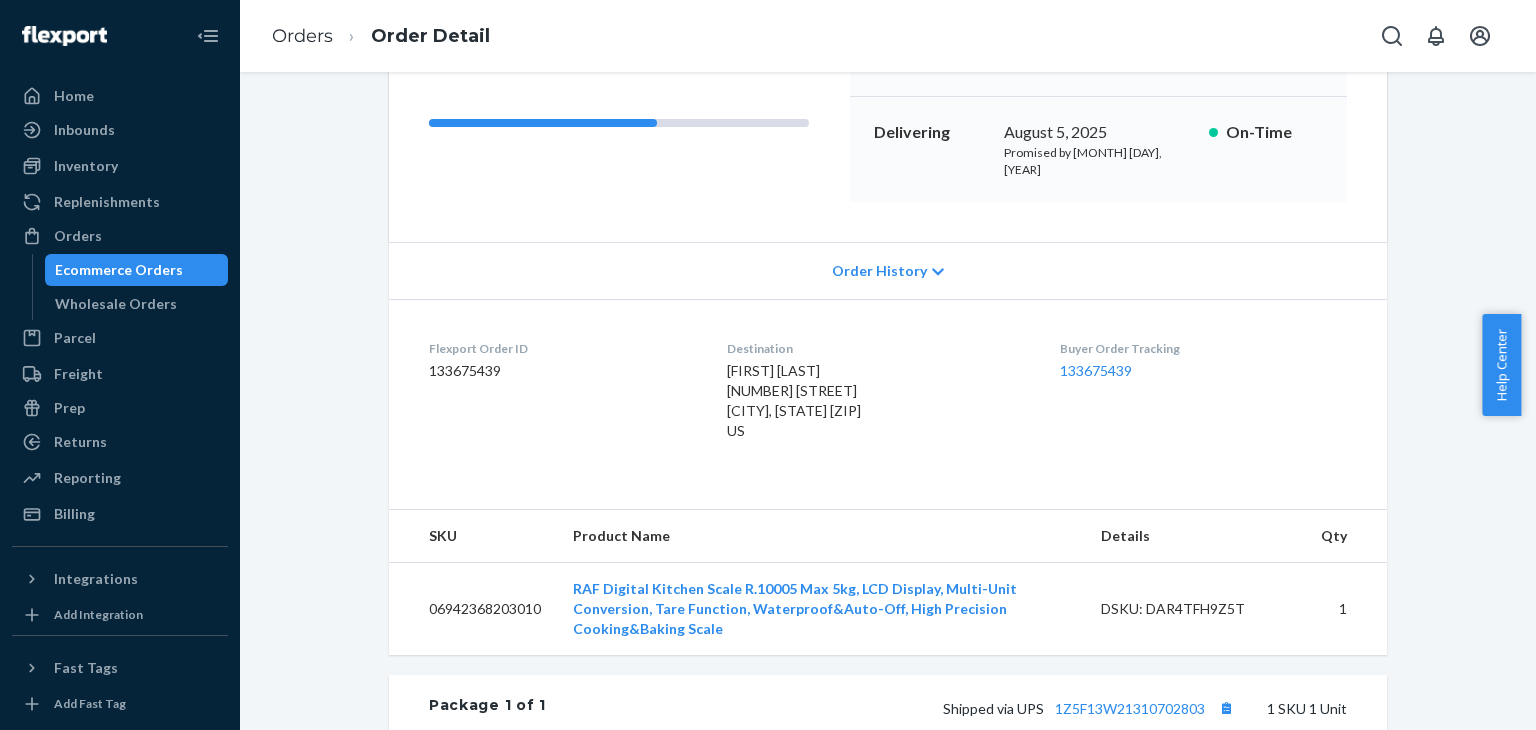 scroll, scrollTop: 300, scrollLeft: 0, axis: vertical 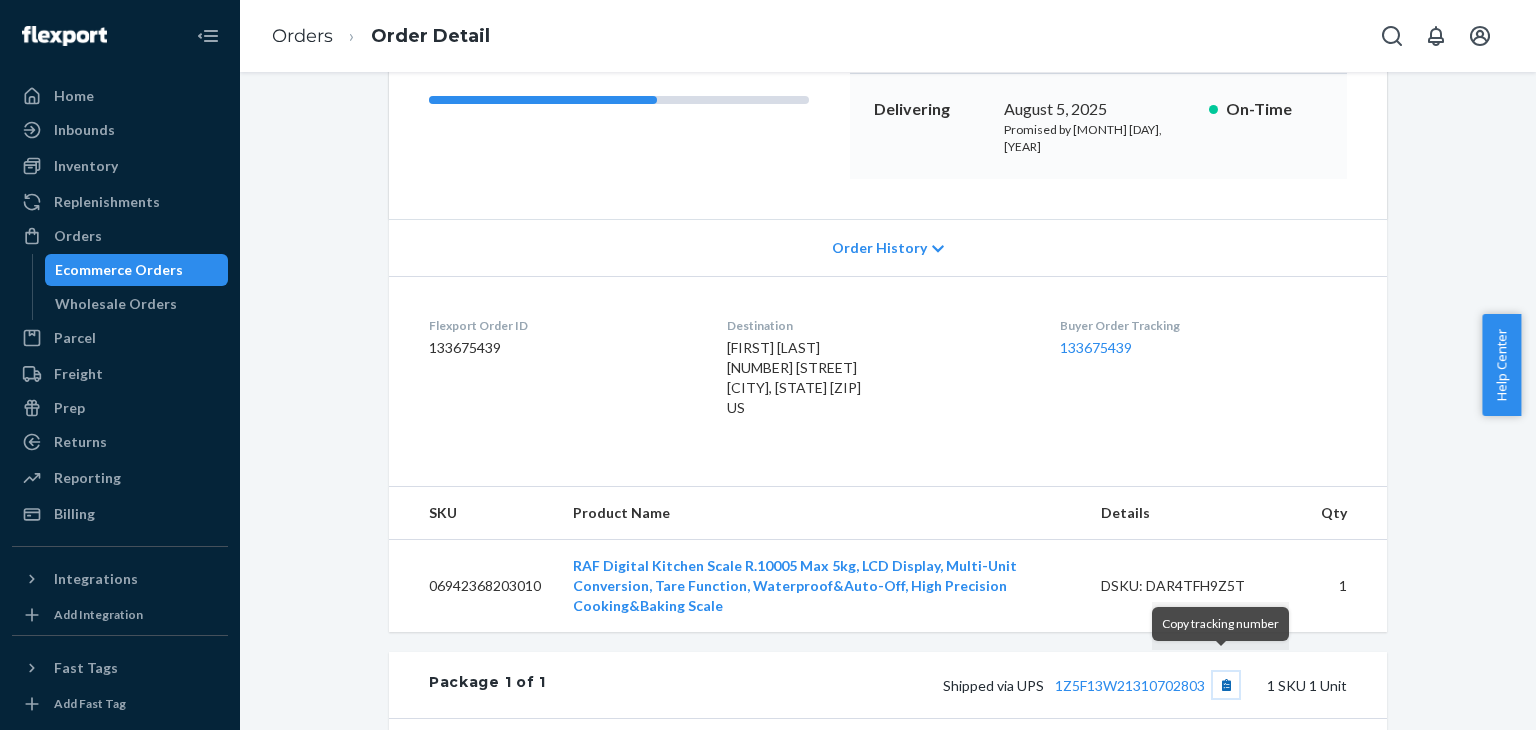 click at bounding box center (1226, 685) 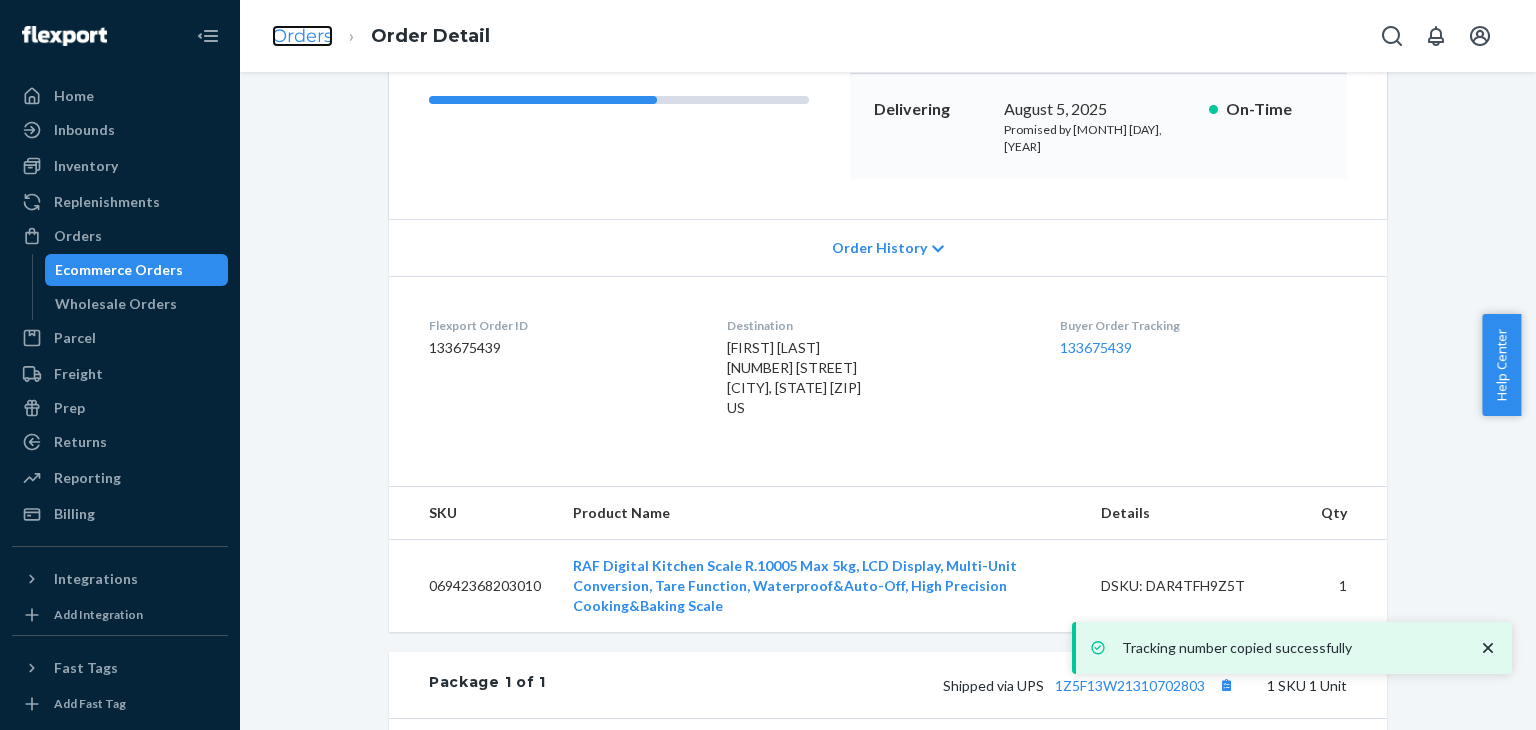 click on "Orders" at bounding box center [302, 36] 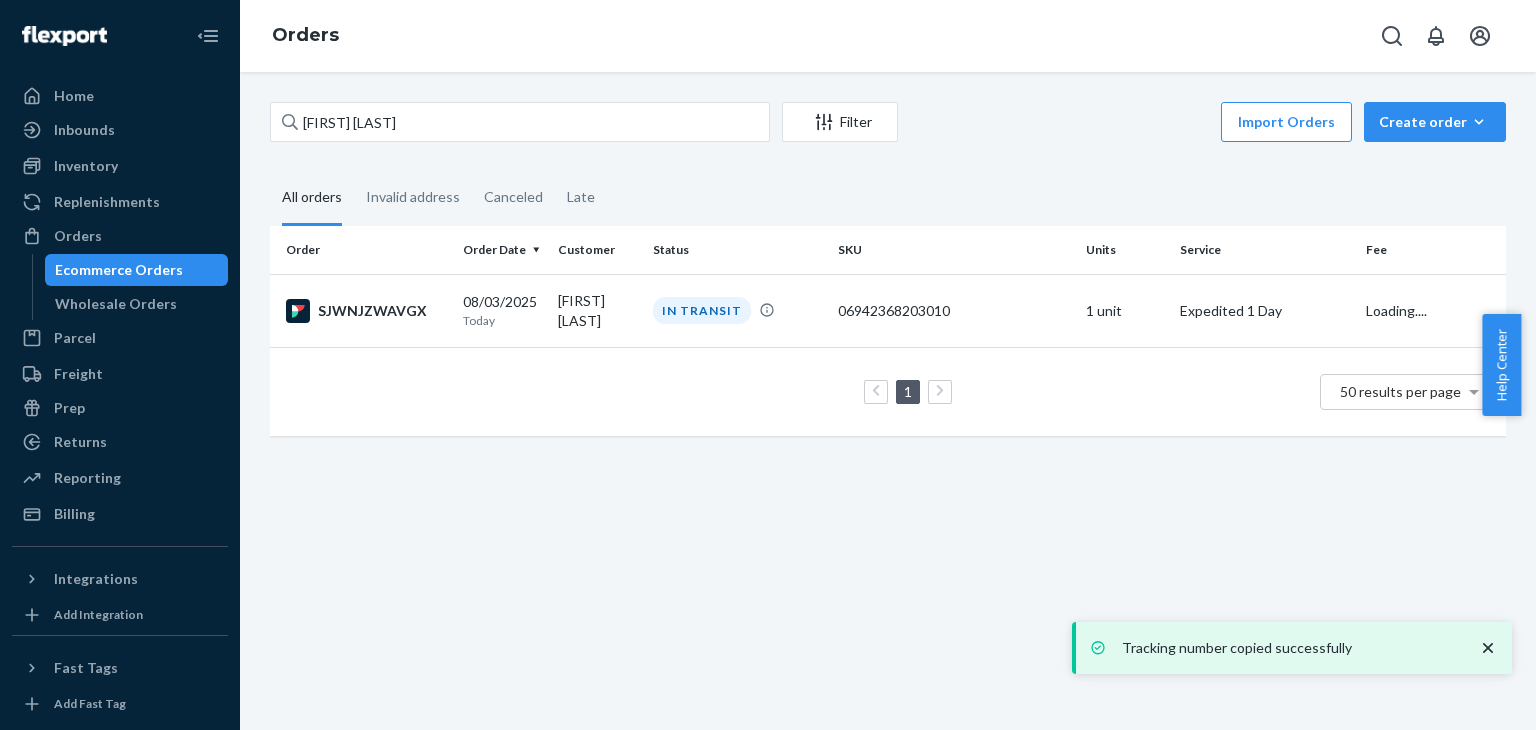 scroll, scrollTop: 0, scrollLeft: 0, axis: both 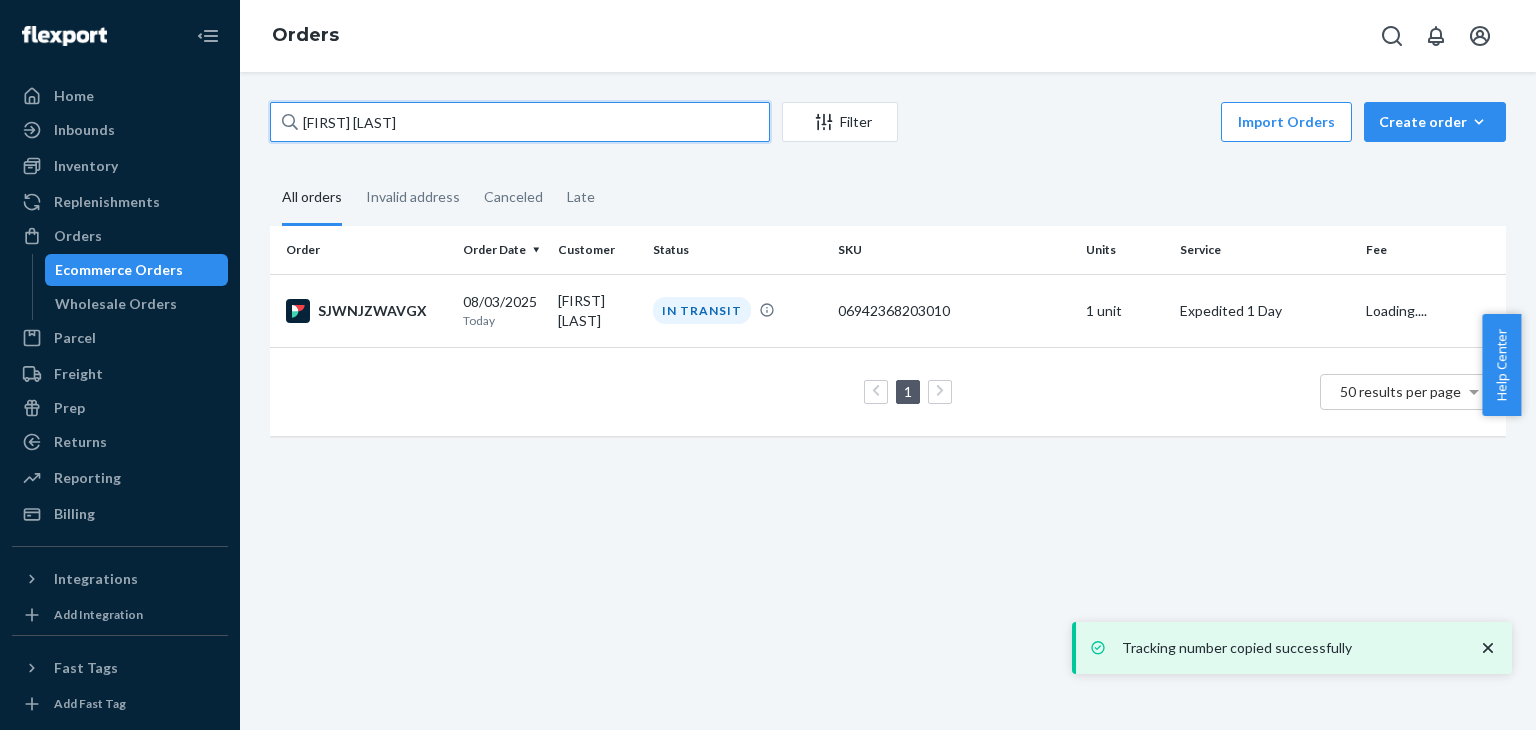 click on "[FIRST] [LAST]" at bounding box center (520, 122) 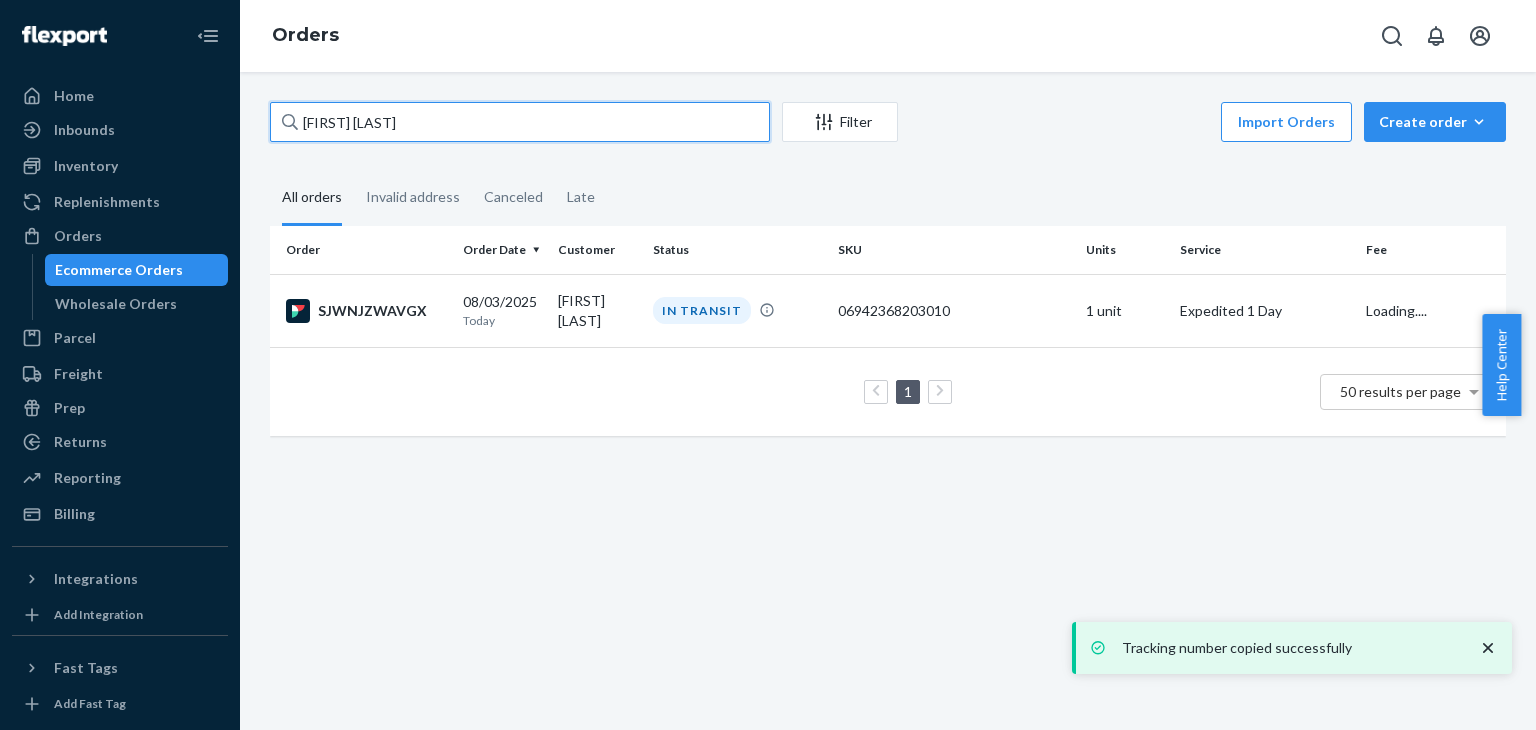 click on "[FIRST] [LAST]" at bounding box center (520, 122) 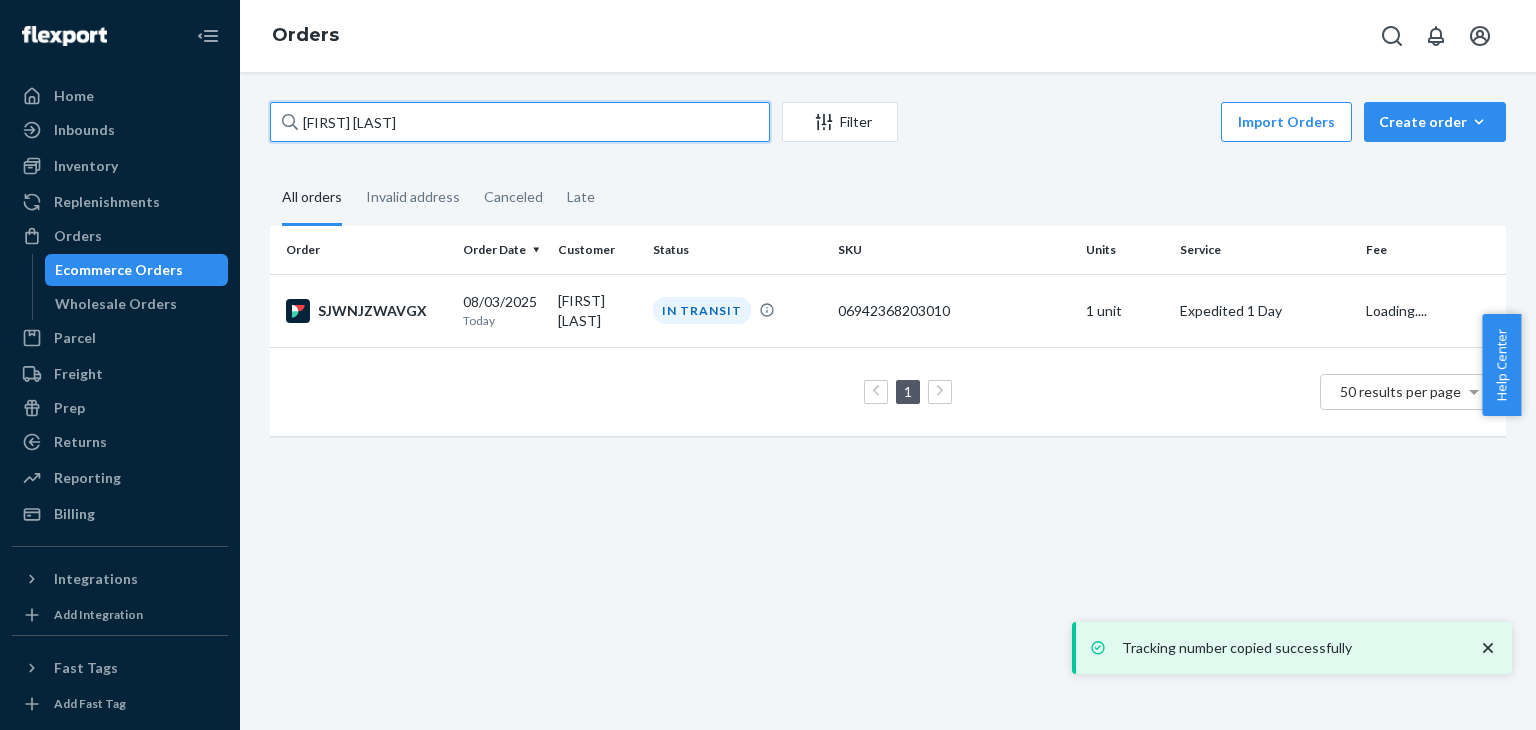 click on "[FIRST] [LAST]" at bounding box center [520, 122] 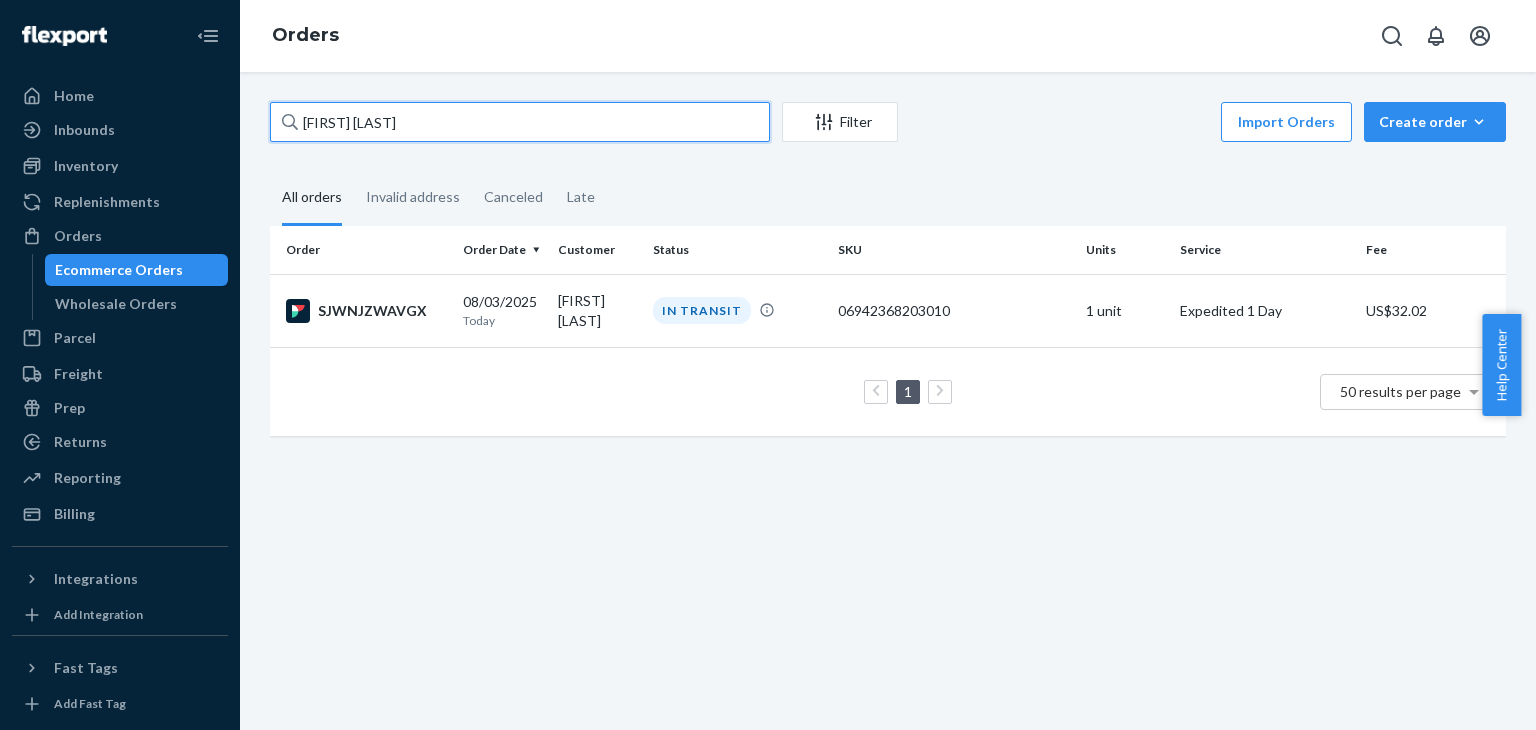 paste on "[FIRST] [LAST]" 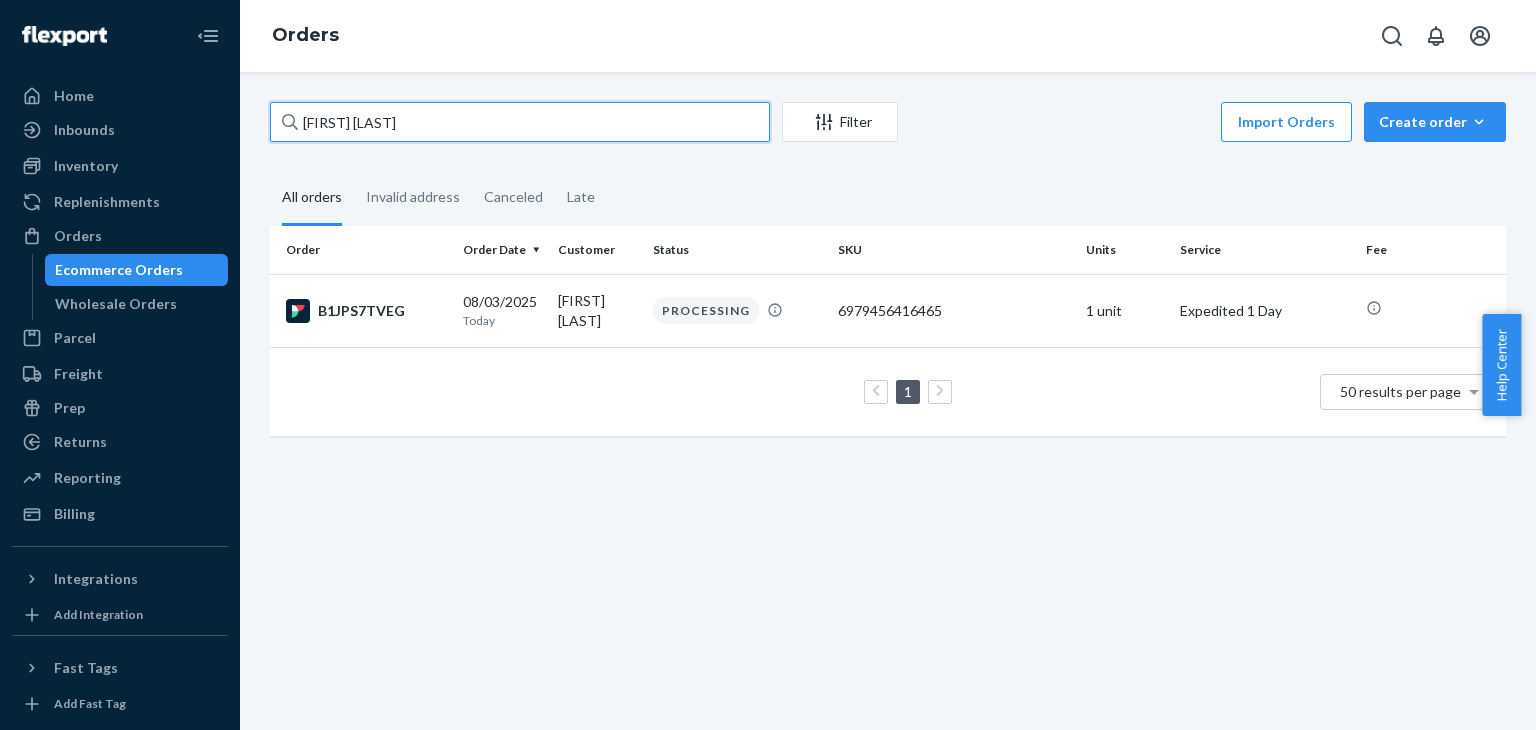 click on "[FIRST] [LAST]" at bounding box center (520, 122) 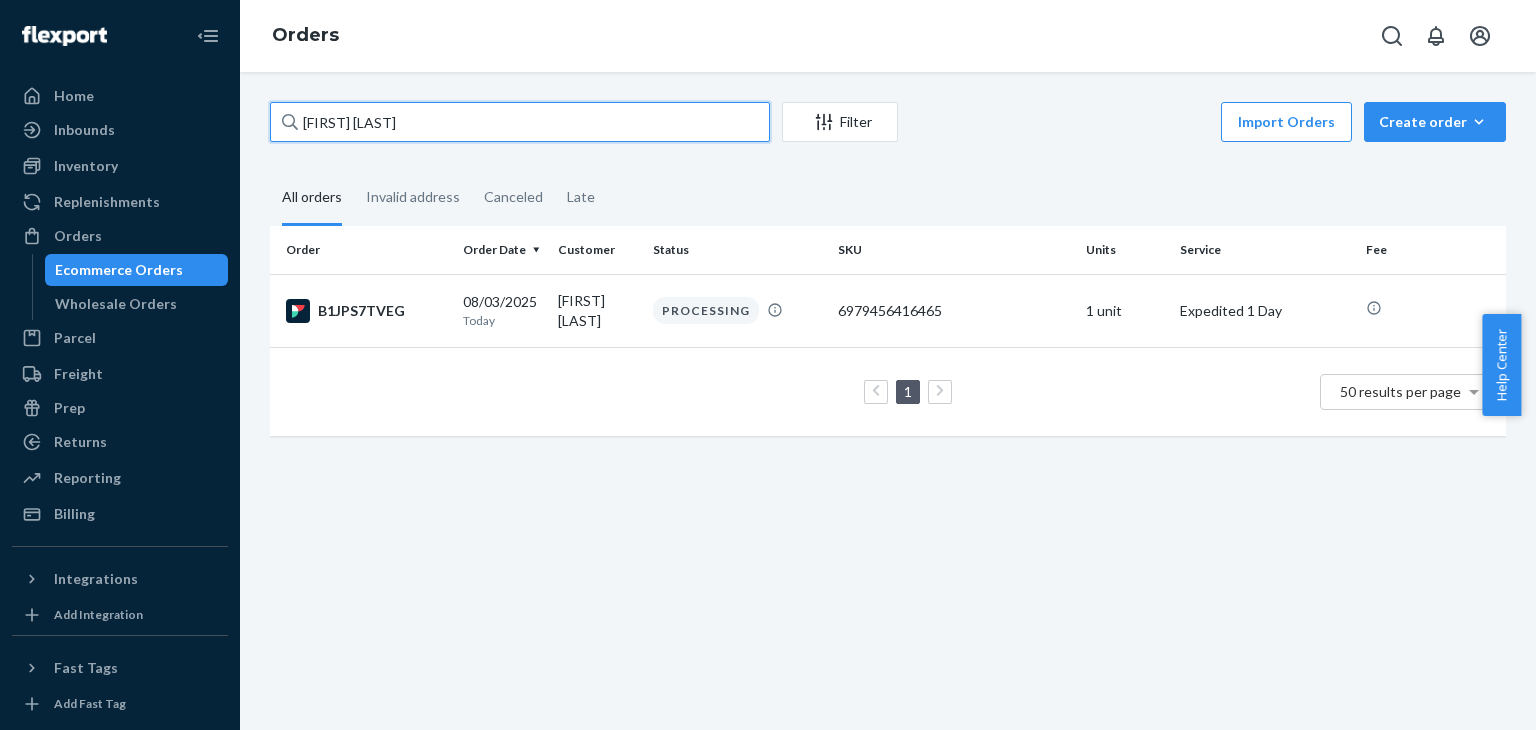 click on "[FIRST] [LAST]" at bounding box center [520, 122] 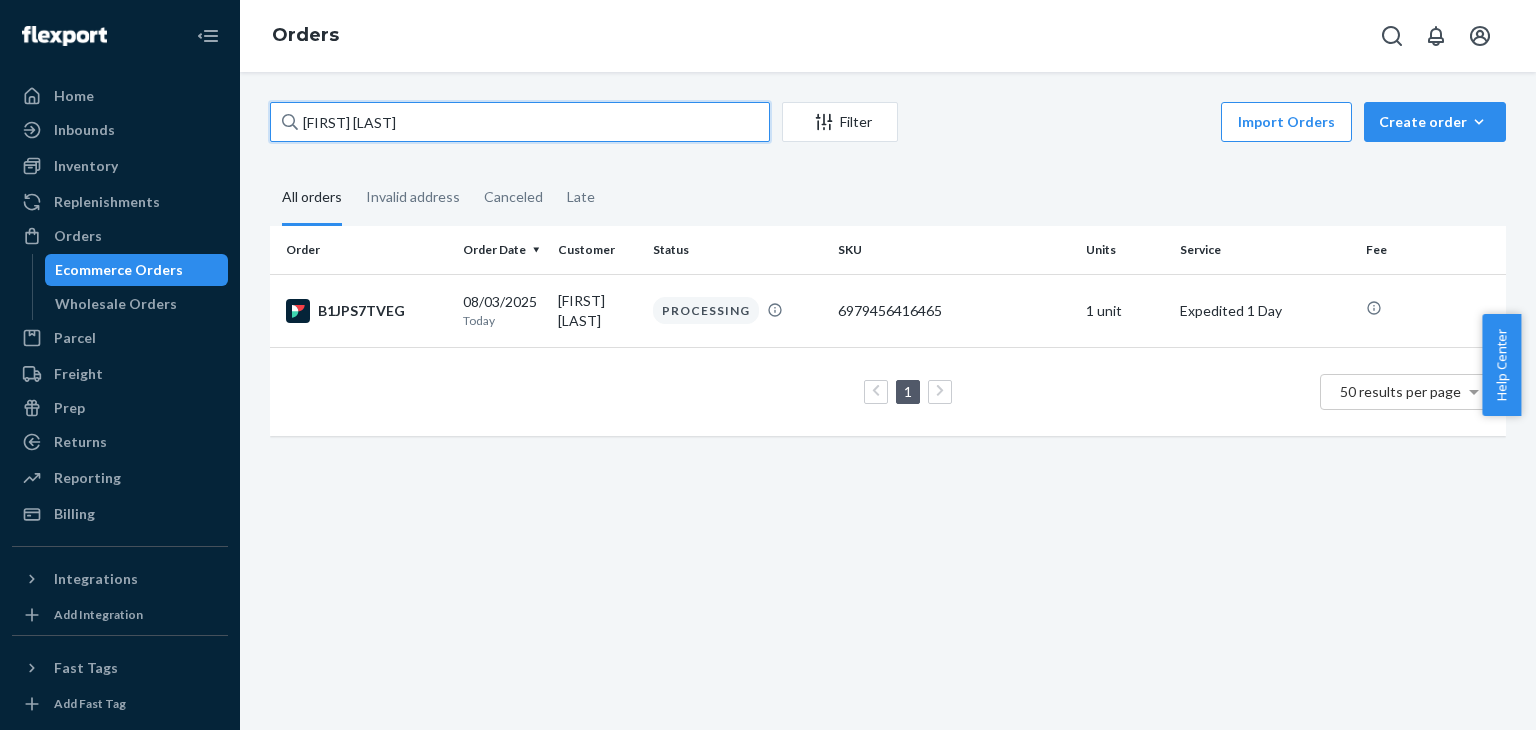 paste on "[FIRST] [LAST]" 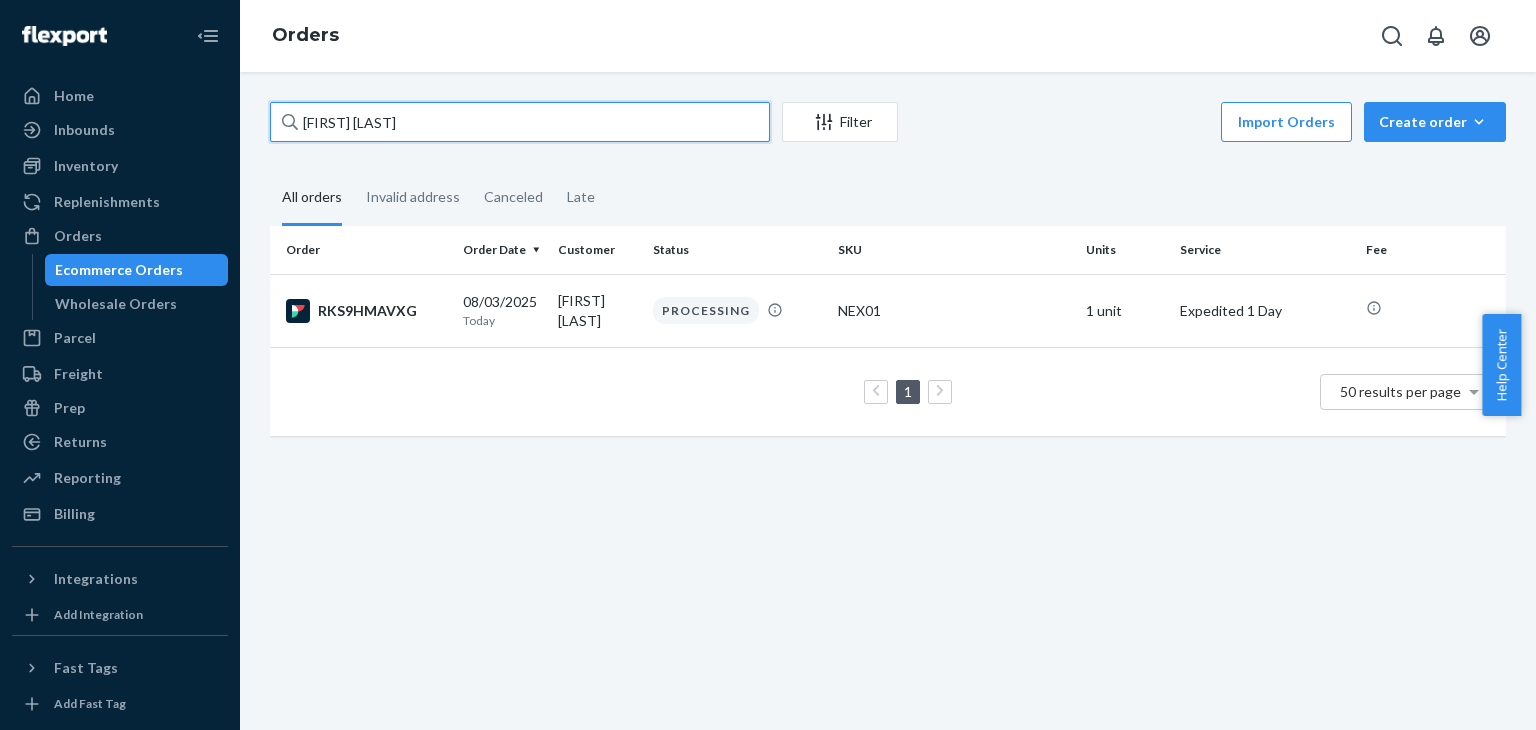 click on "[FIRST] [LAST]" at bounding box center (520, 122) 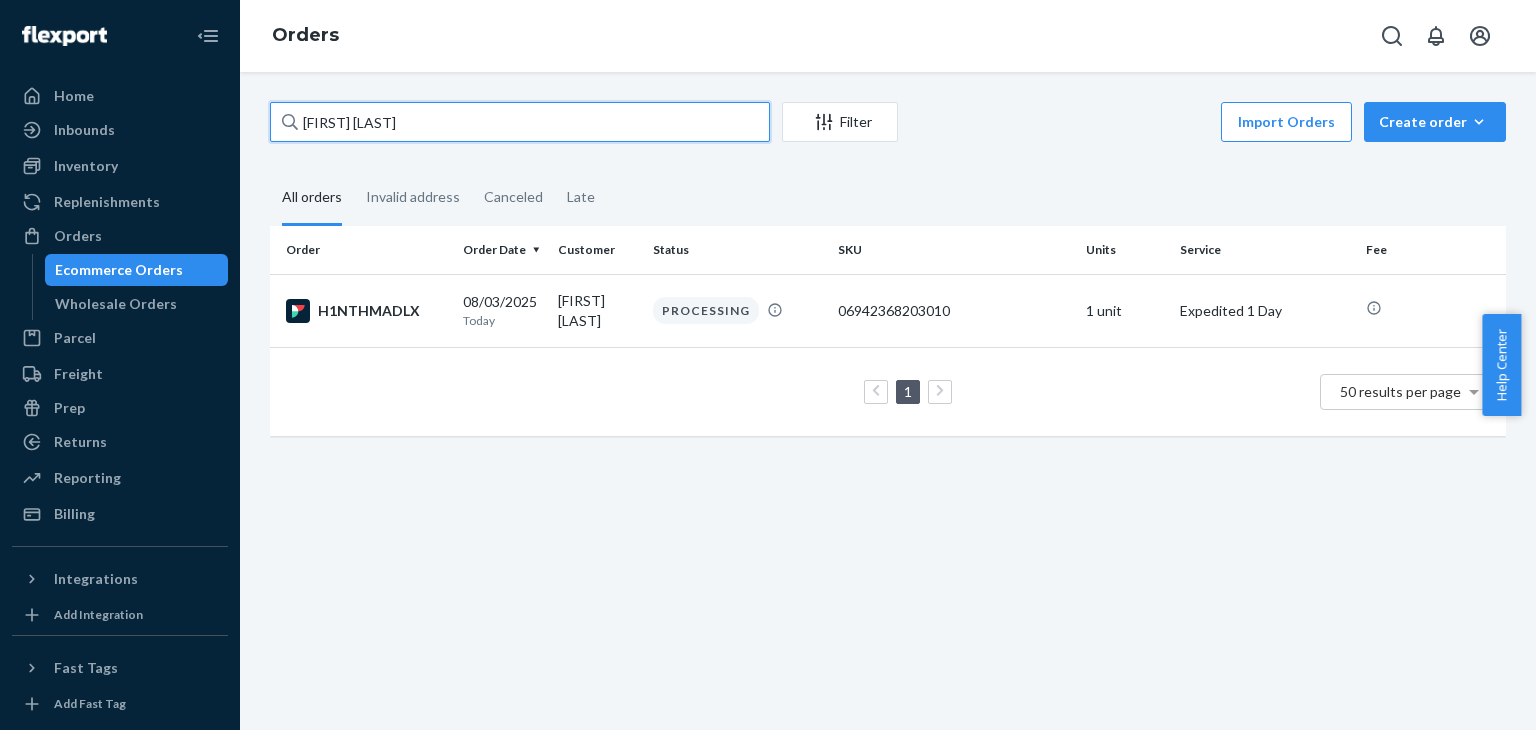 click on "[FIRST] [LAST]" at bounding box center [520, 122] 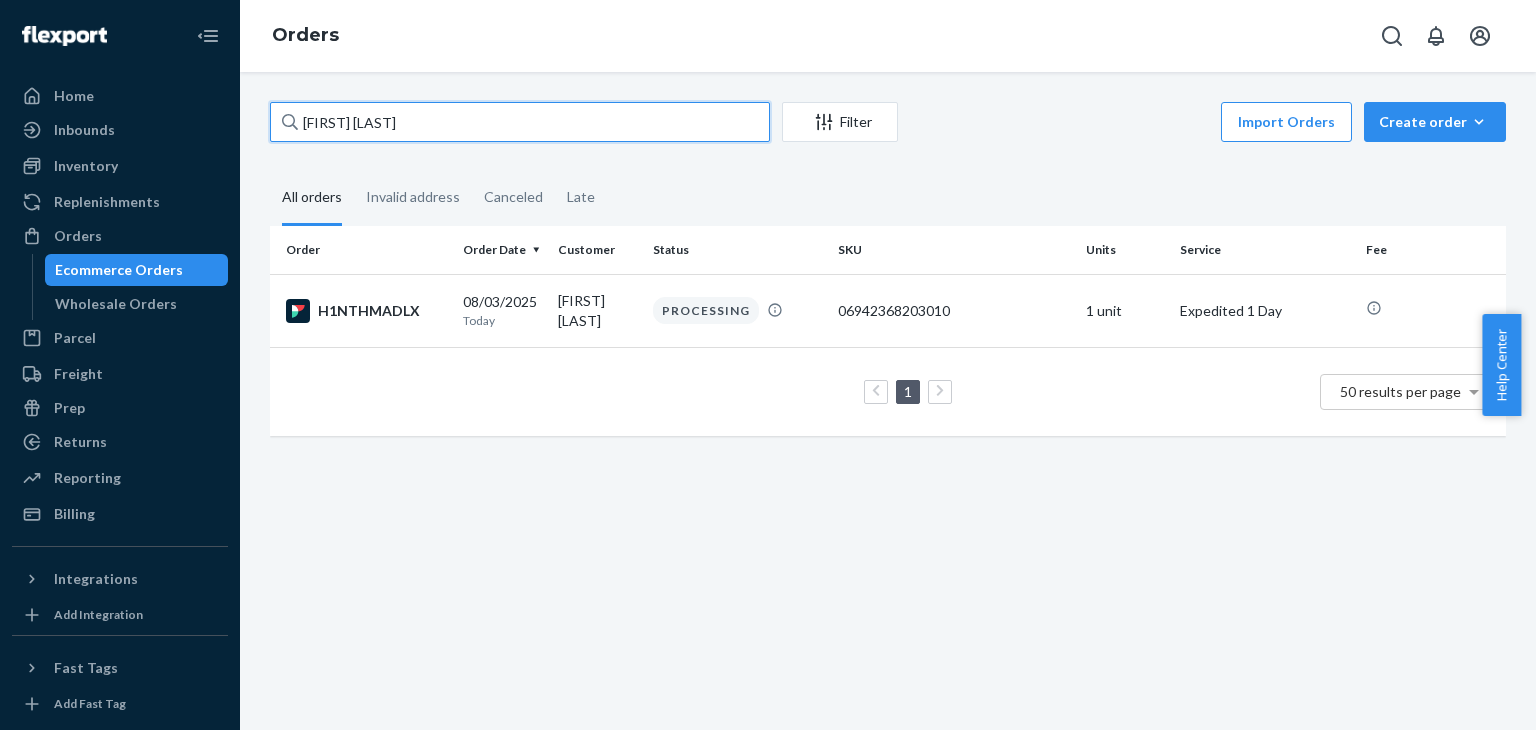 click on "[FIRST] [LAST]" at bounding box center (520, 122) 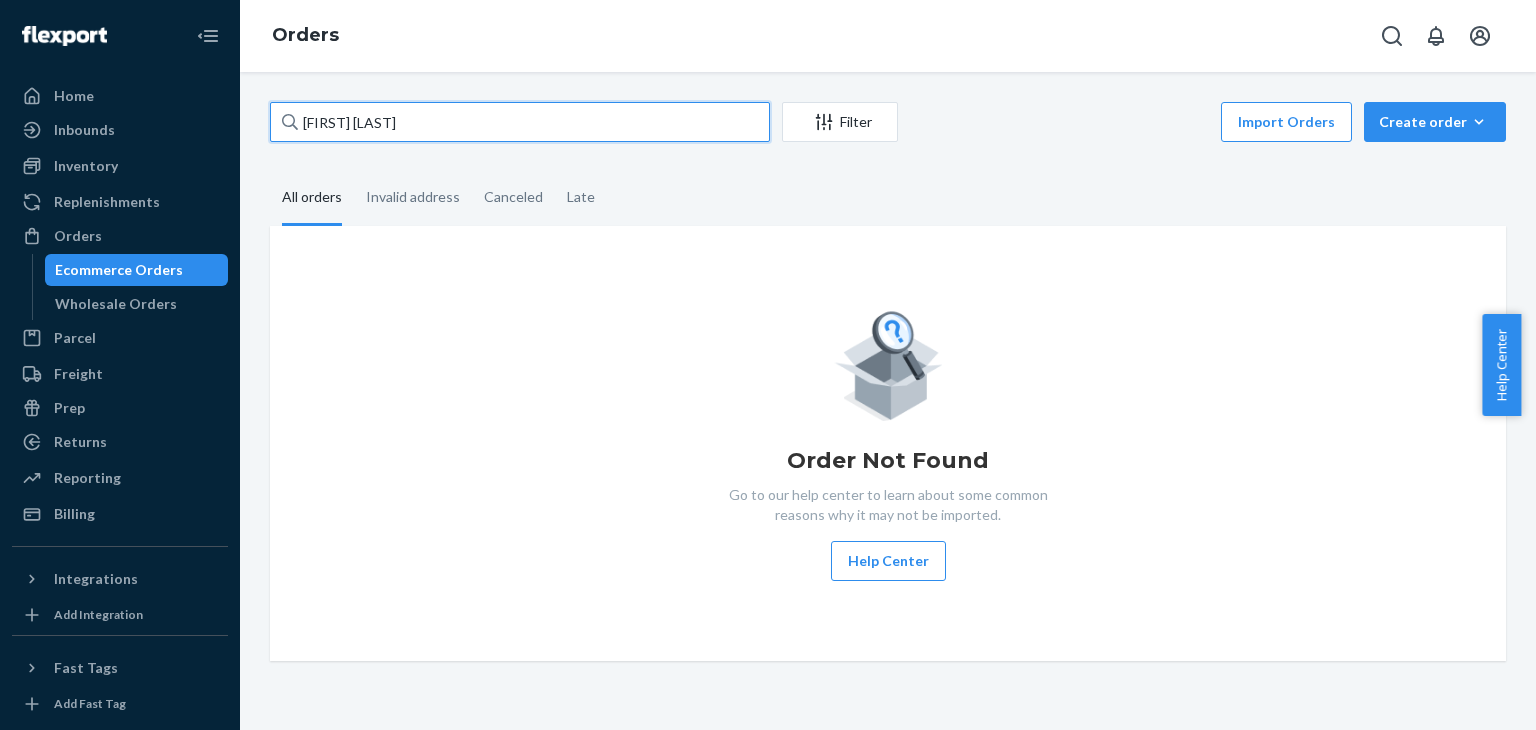 click on "[FIRST] [LAST]" at bounding box center [520, 122] 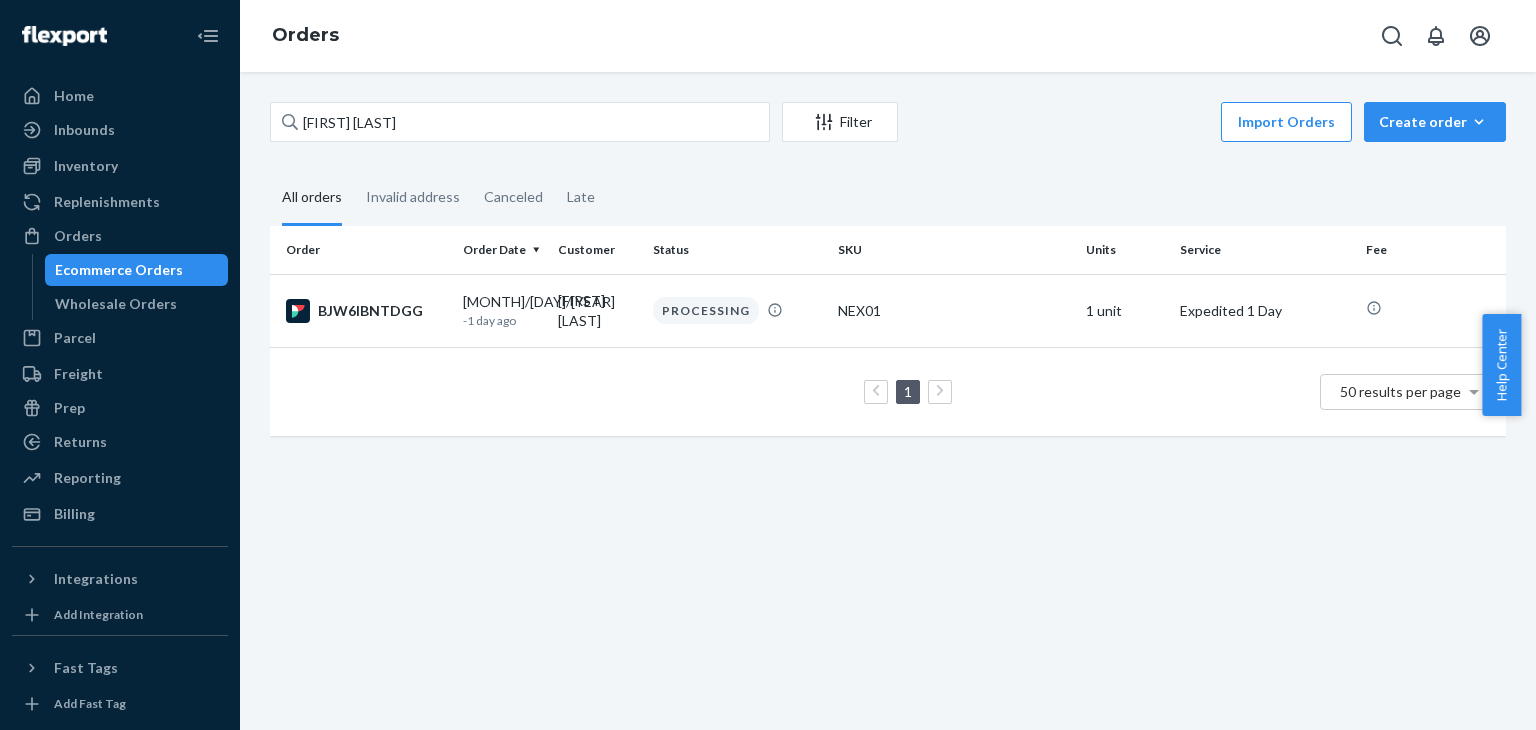 click on "[FIRST] [LAST] Filter Import Orders Create orderEcommerce order Removal order All orders Invalid address Canceled Late Order Order Date Customer Status SKU Units Service Fee BJW6IBNTDGG 08/04/2025 -1 day ago [FIRST] [LAST] PROCESSING NEX01 1 unit Expedited 1 Day 1 50 results per page" at bounding box center (888, 401) 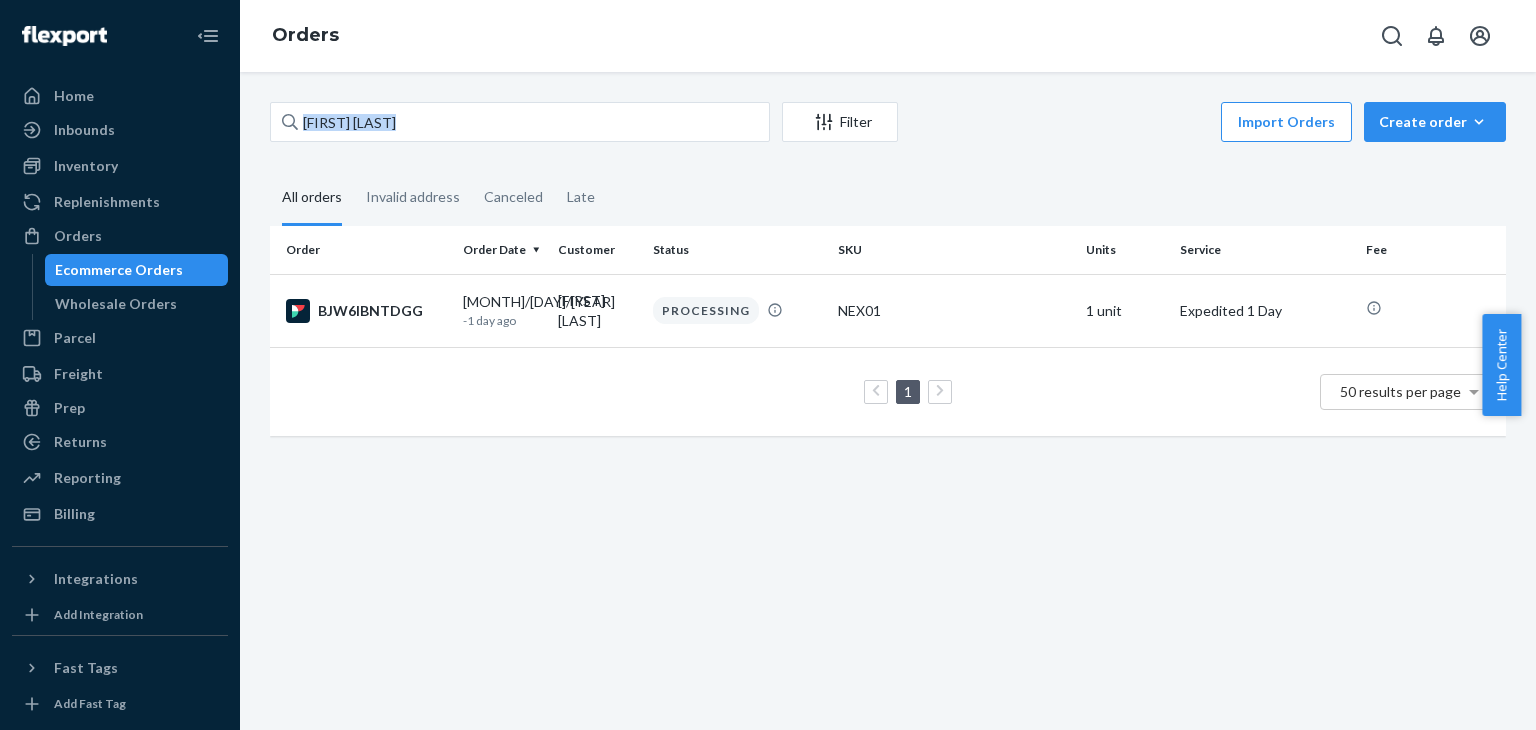 click on "[FIRST] [LAST] Filter Import Orders Create orderEcommerce order Removal order All orders Invalid address Canceled Late Order Order Date Customer Status SKU Units Service Fee BJW6IBNTDGG 08/04/2025 -1 day ago [FIRST] [LAST] PROCESSING NEX01 1 unit Expedited 1 Day 1 50 results per page" at bounding box center (888, 401) 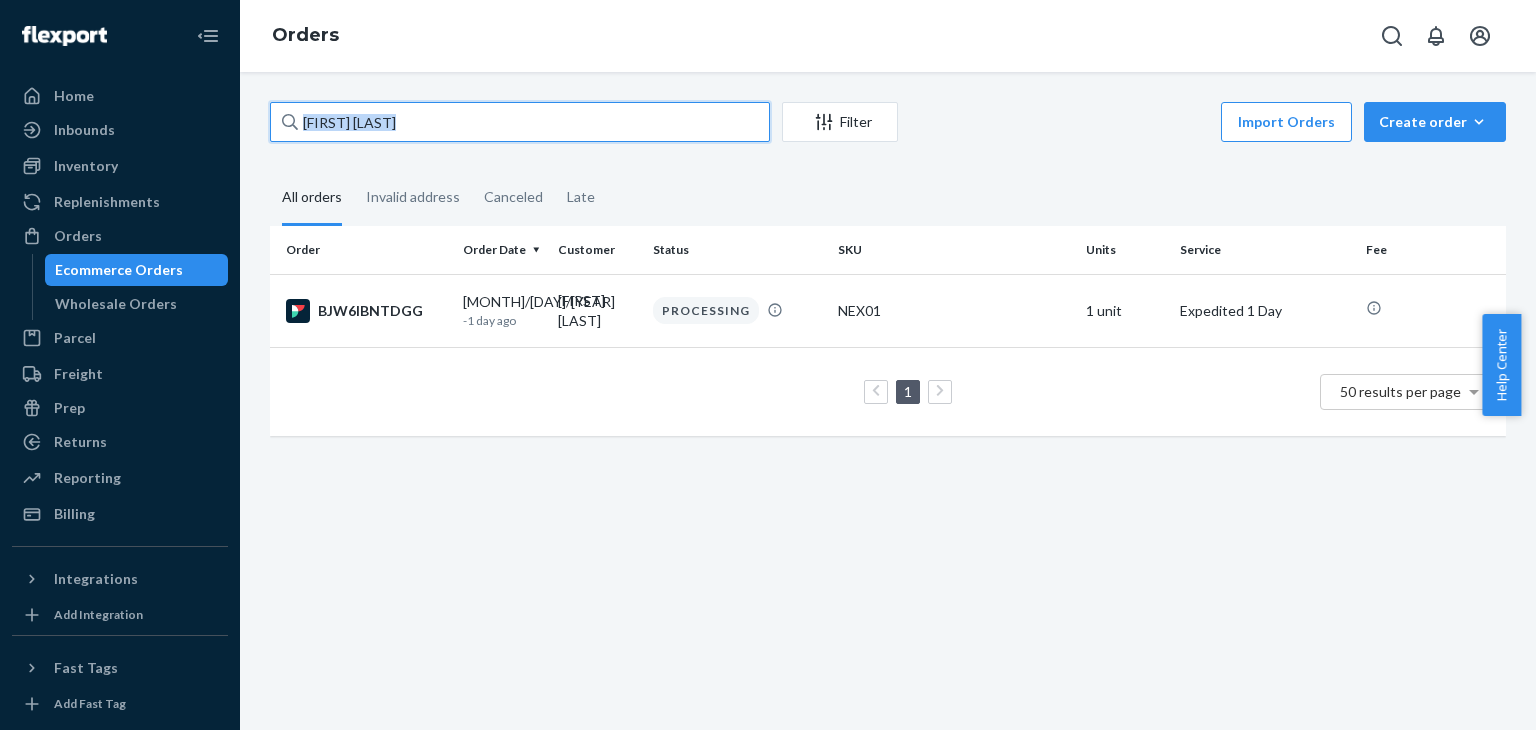 click on "[FIRST] [LAST]" at bounding box center (520, 122) 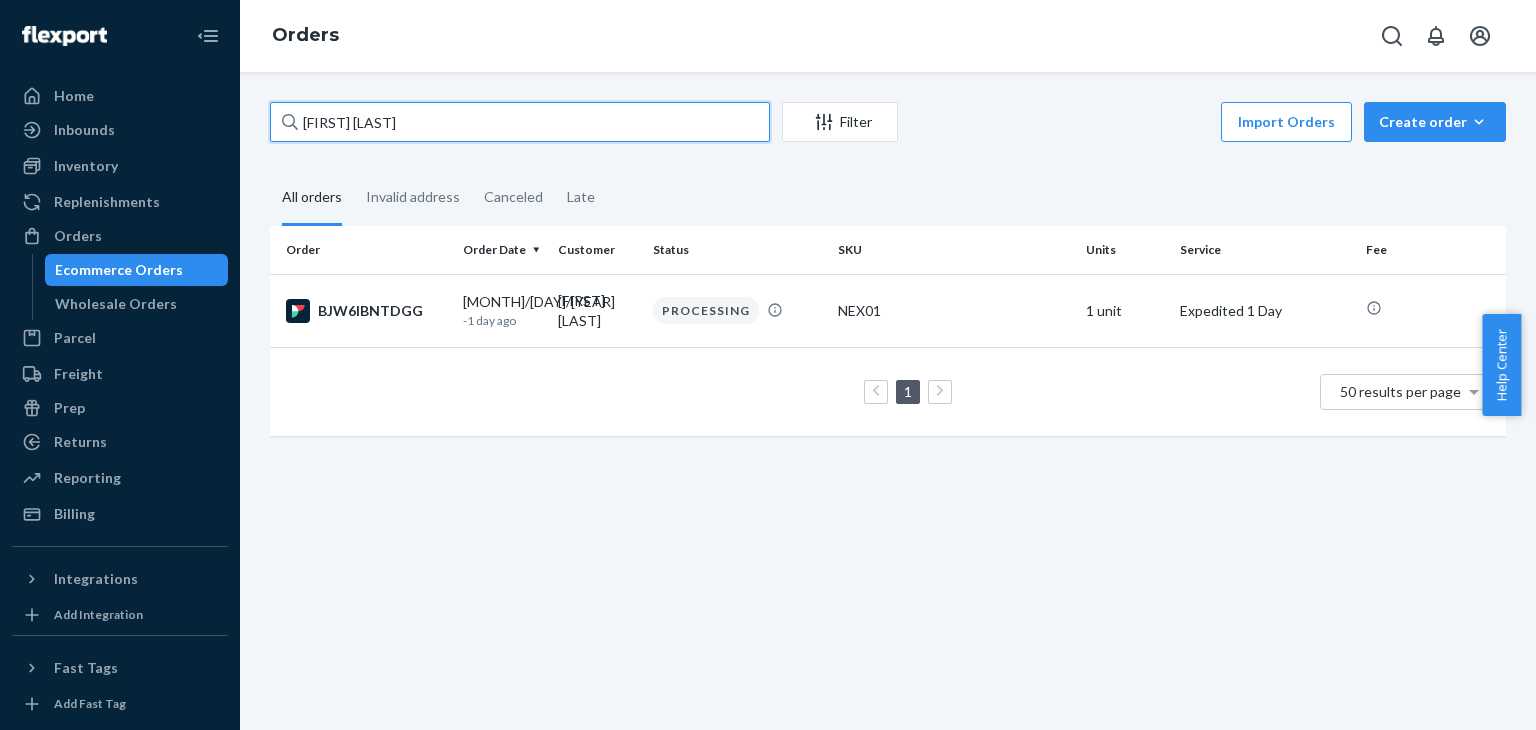 click on "[FIRST] [LAST]" at bounding box center (520, 122) 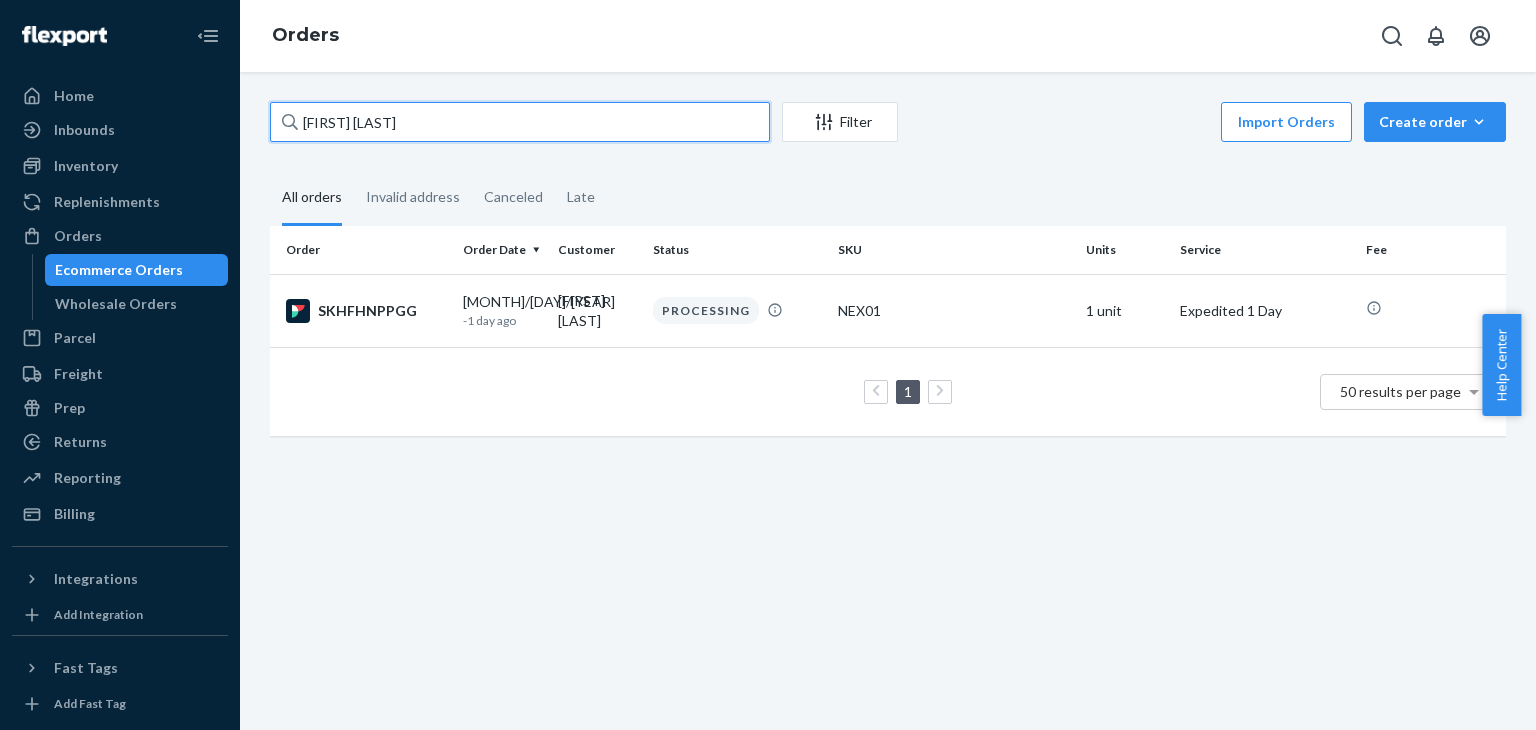 click on "[FIRST] [LAST]" at bounding box center [520, 122] 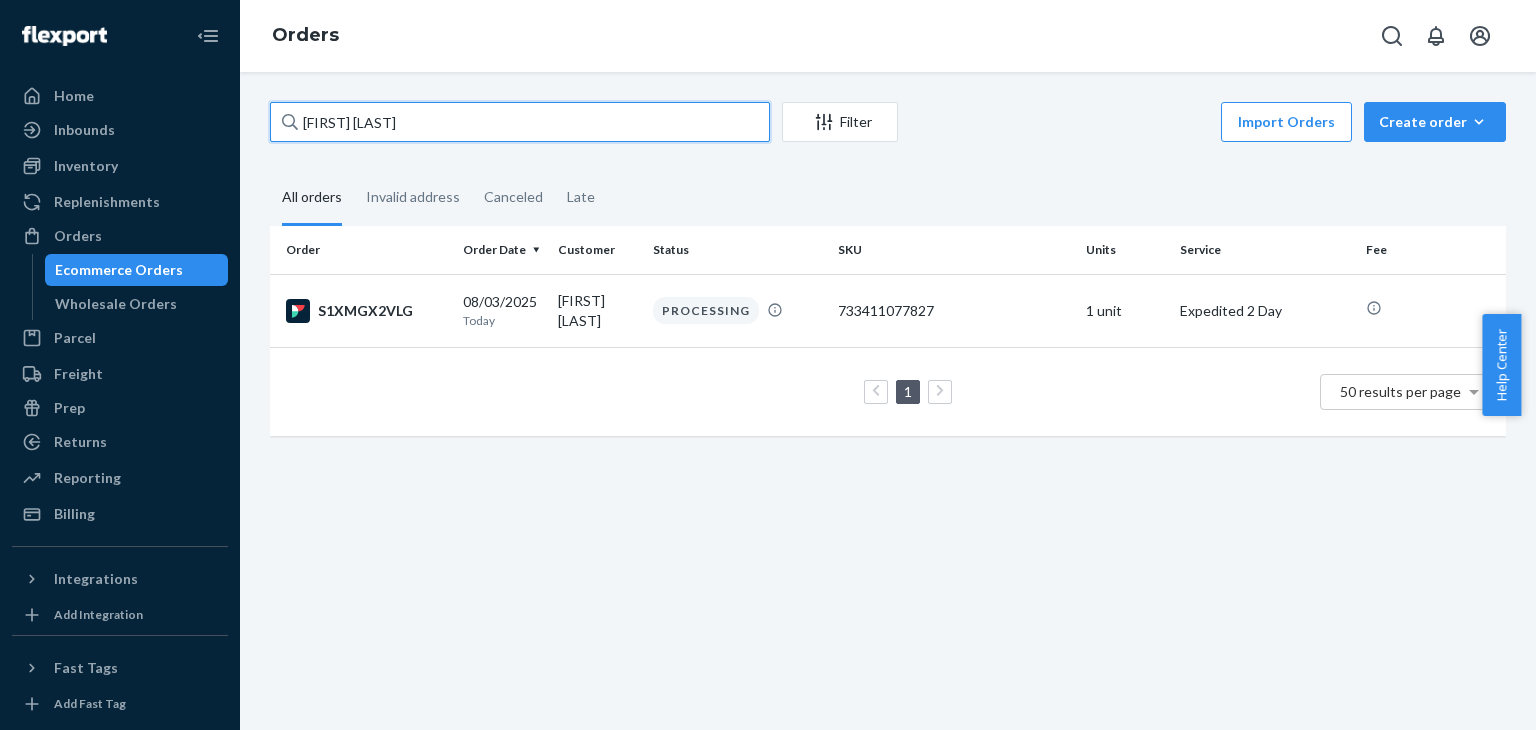 click on "[FIRST] [LAST]" at bounding box center (520, 122) 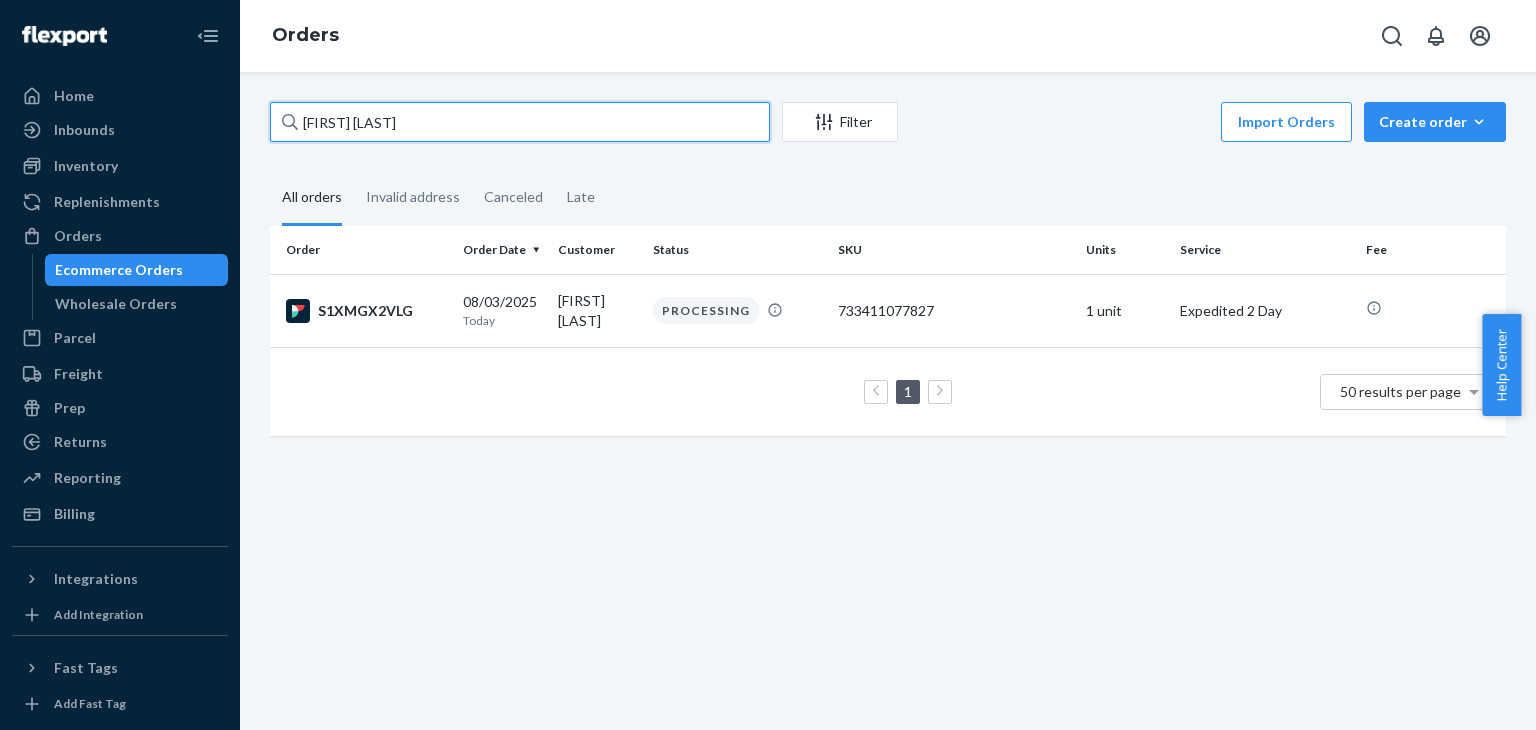 click on "[FIRST] [LAST]" at bounding box center (520, 122) 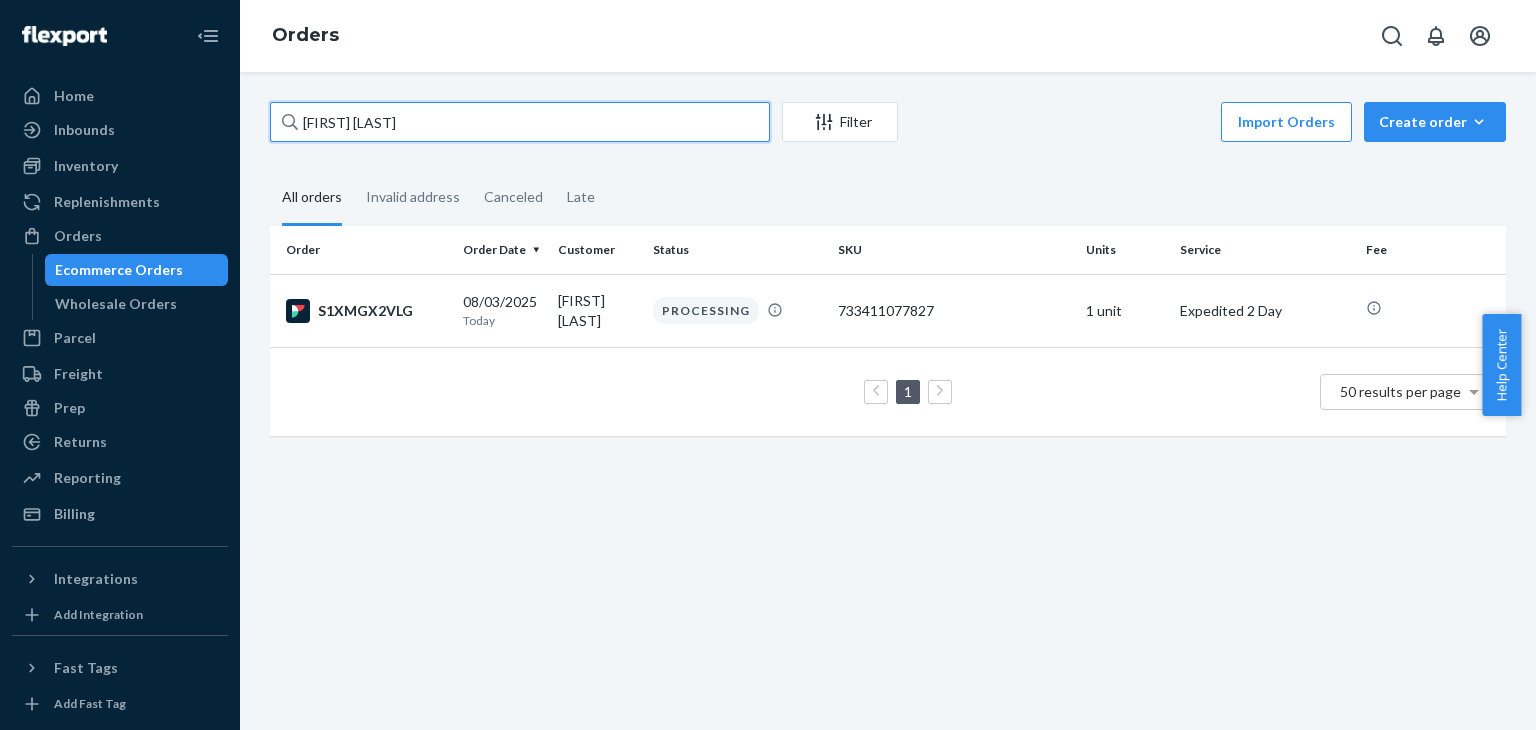 click on "[FIRST] [LAST]" at bounding box center (520, 122) 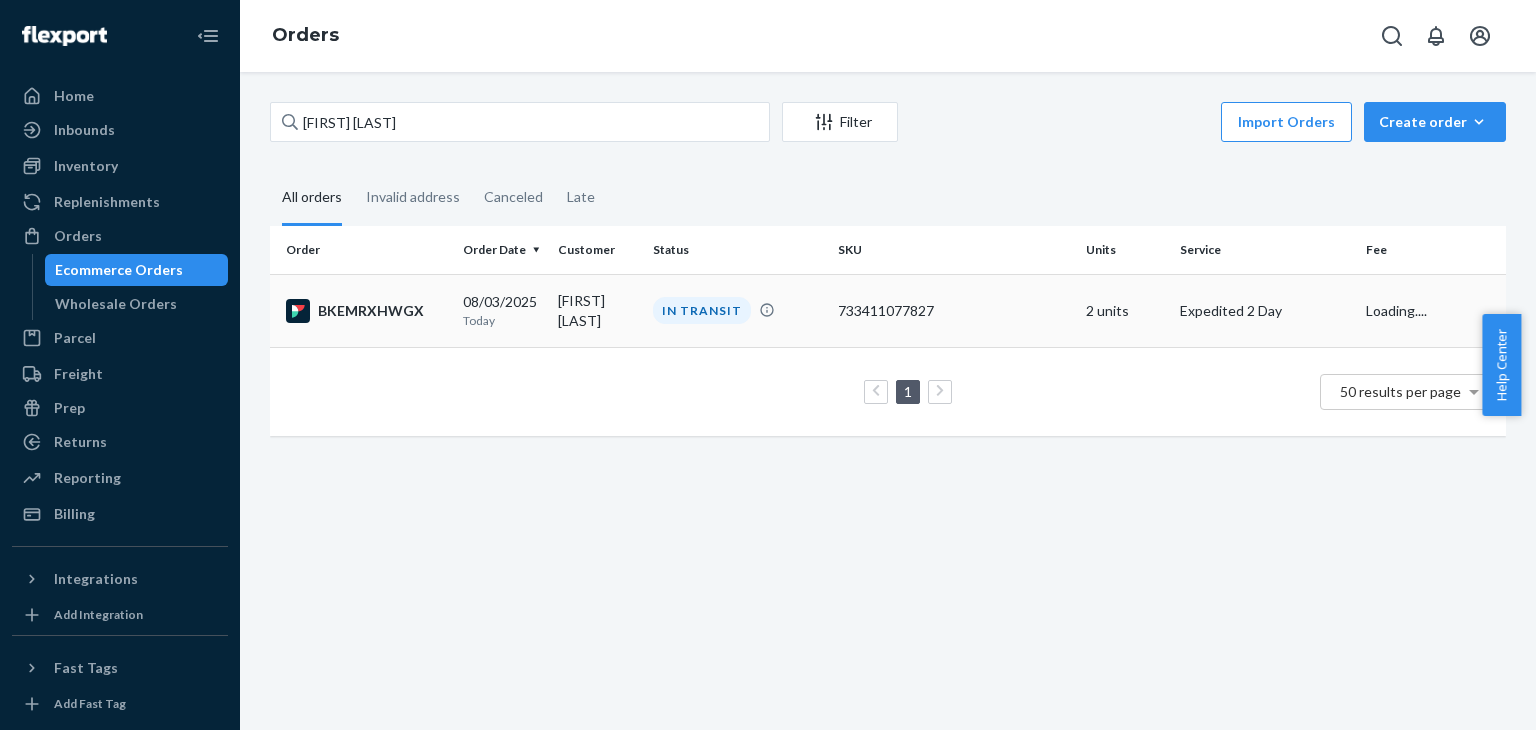 click on "BKEMRXHWGX" at bounding box center (366, 311) 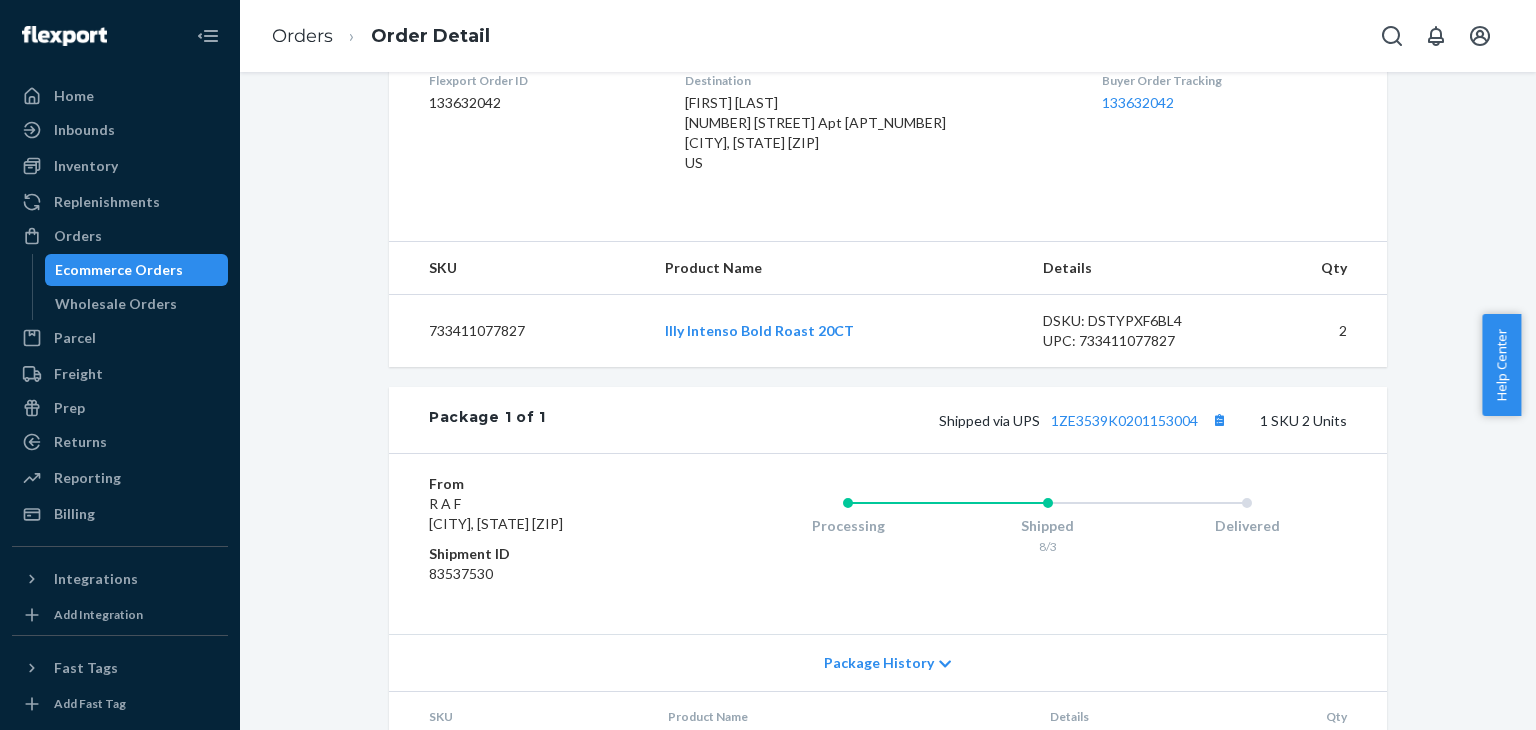 scroll, scrollTop: 600, scrollLeft: 0, axis: vertical 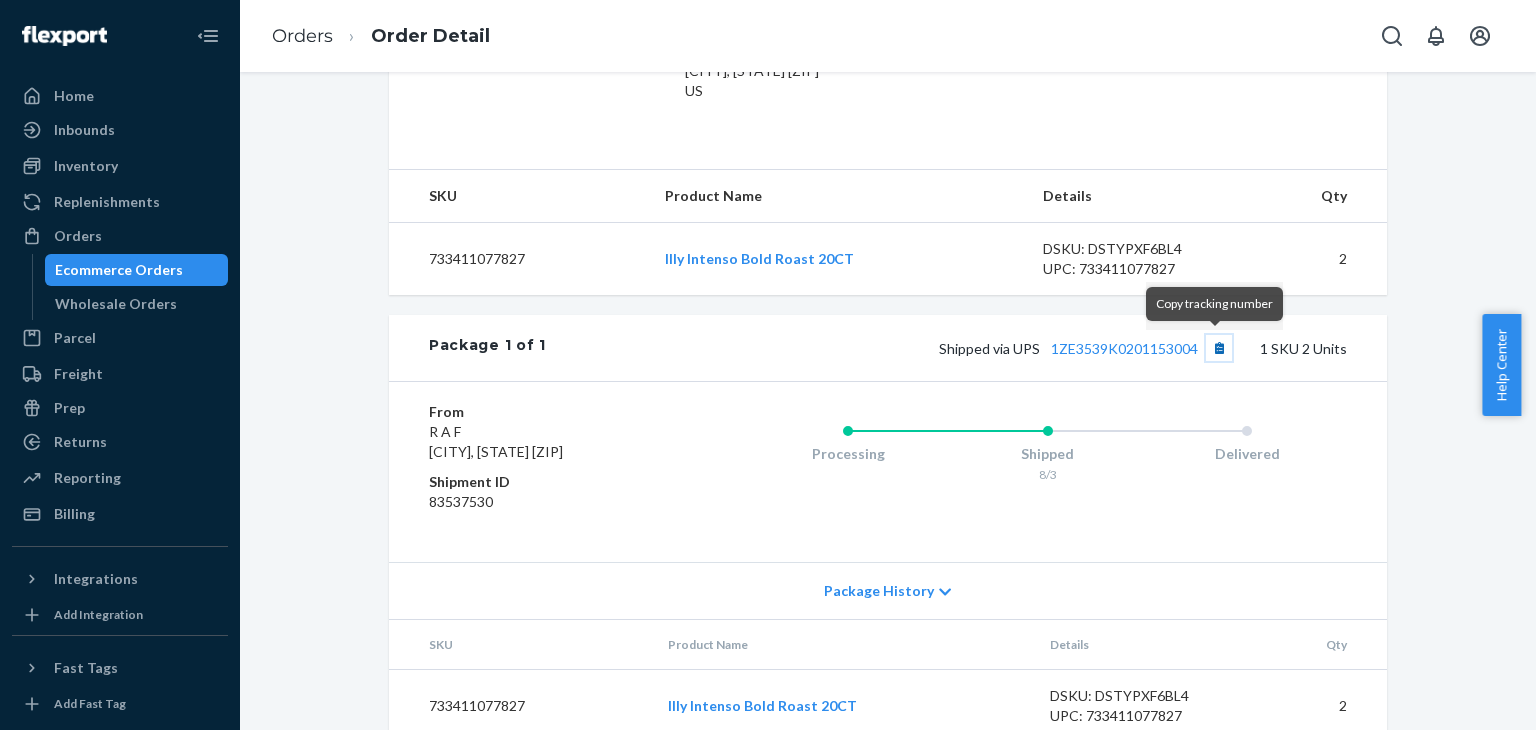 click at bounding box center [1219, 348] 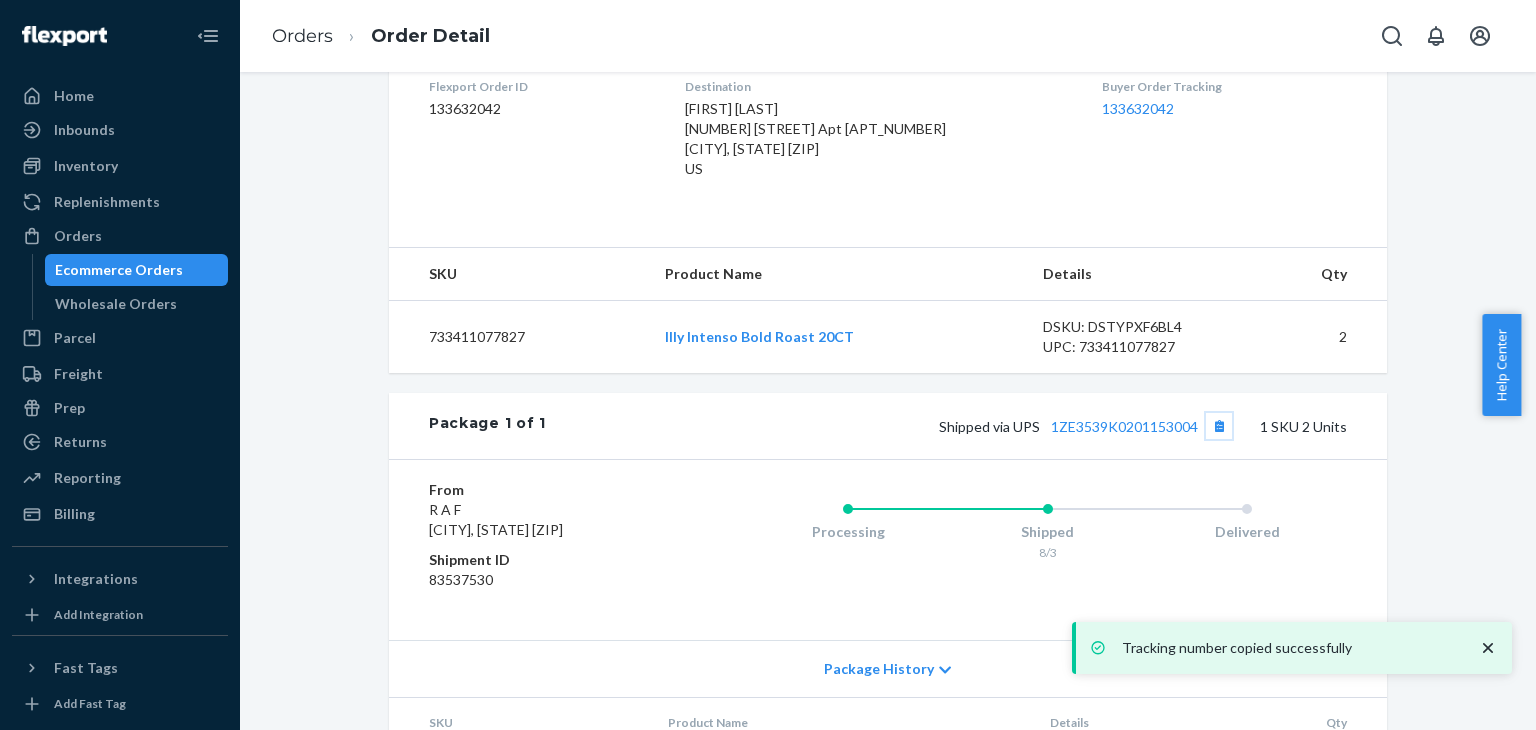 scroll, scrollTop: 500, scrollLeft: 0, axis: vertical 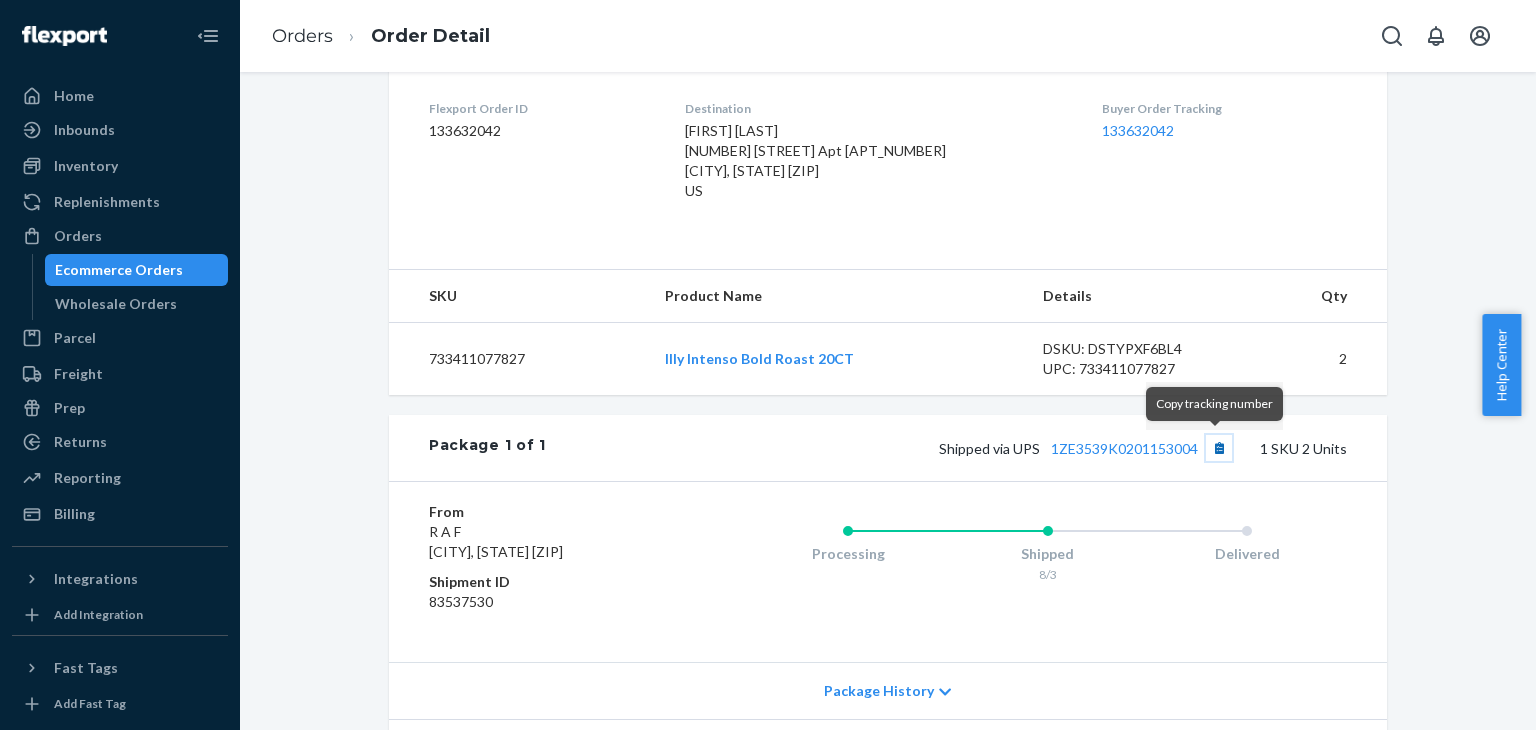 click at bounding box center [1219, 448] 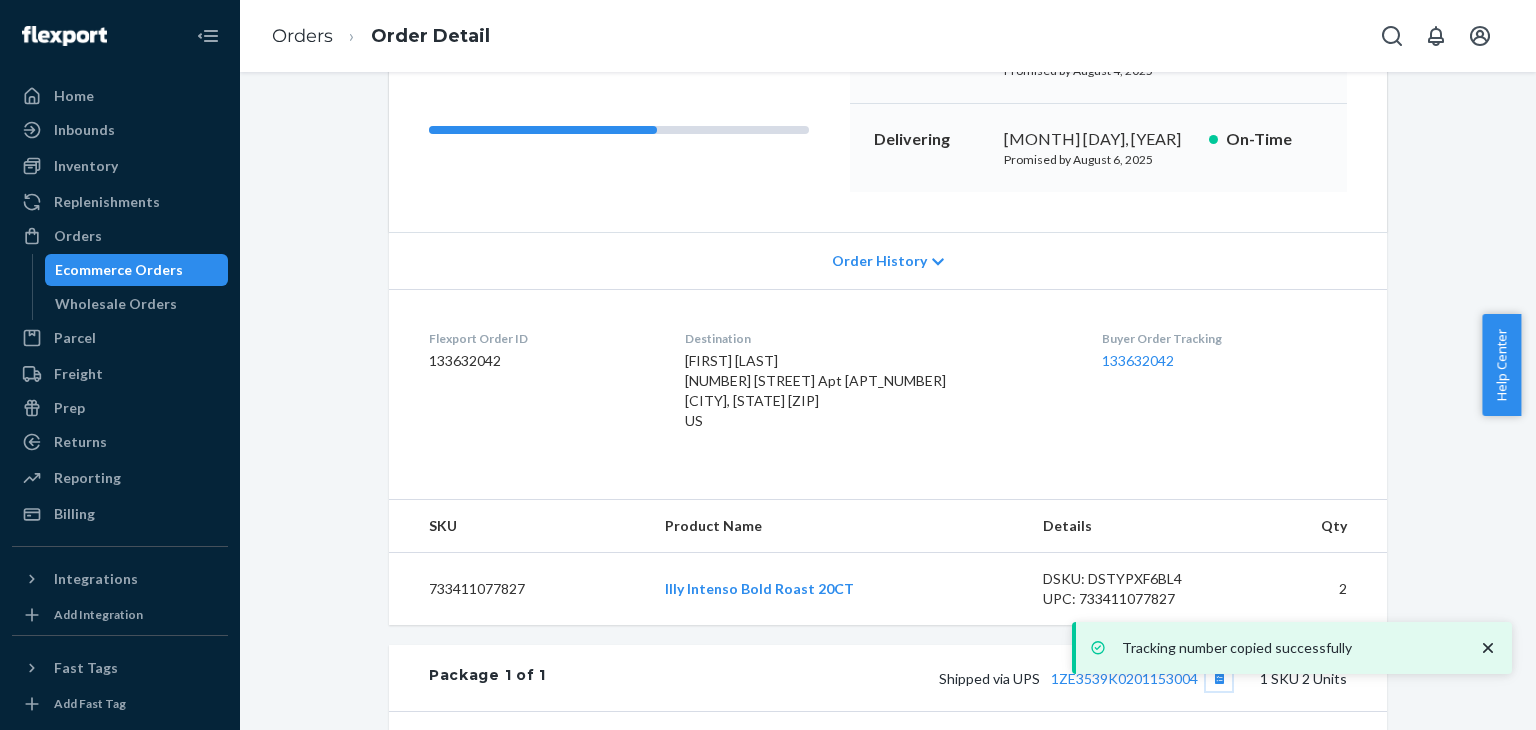 scroll, scrollTop: 100, scrollLeft: 0, axis: vertical 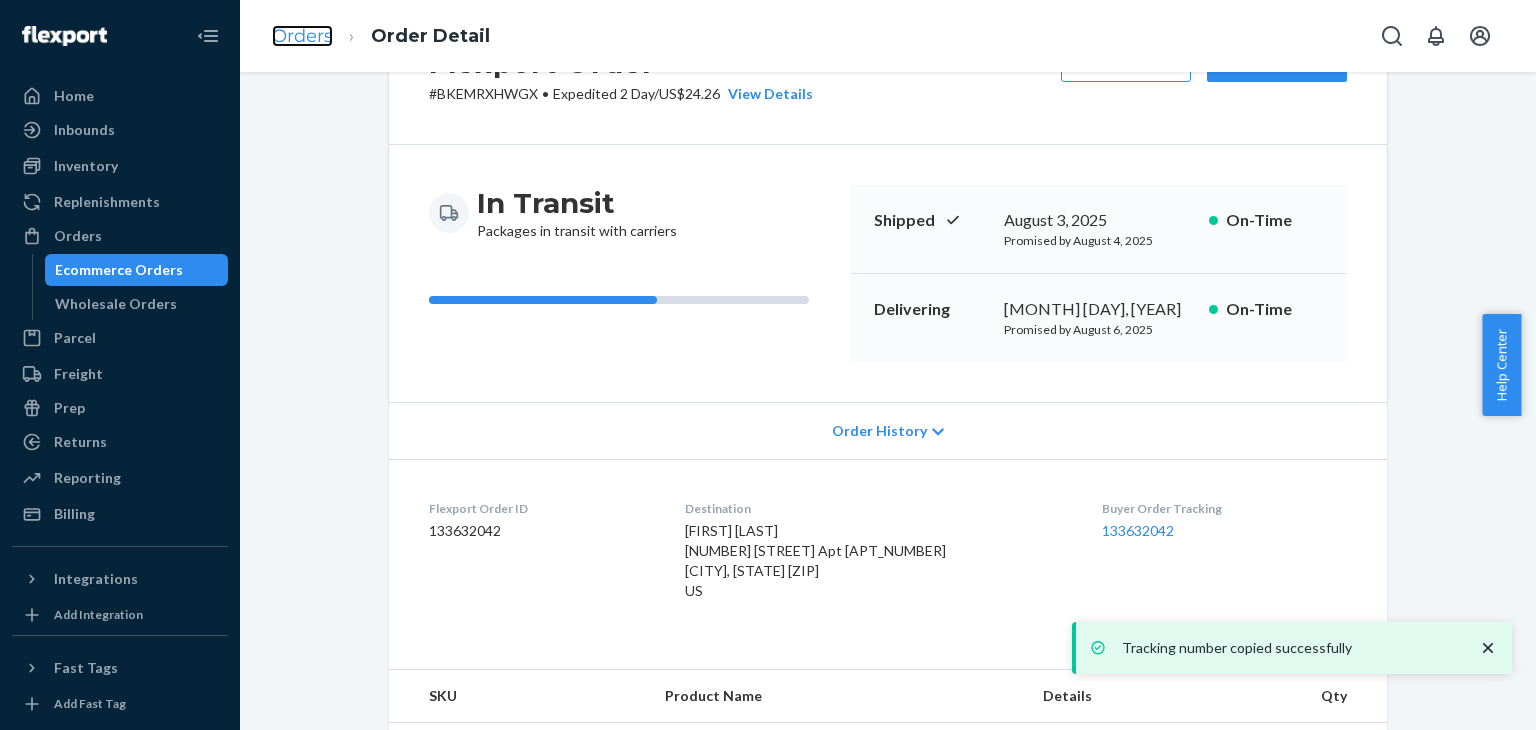 click on "Orders" at bounding box center (302, 36) 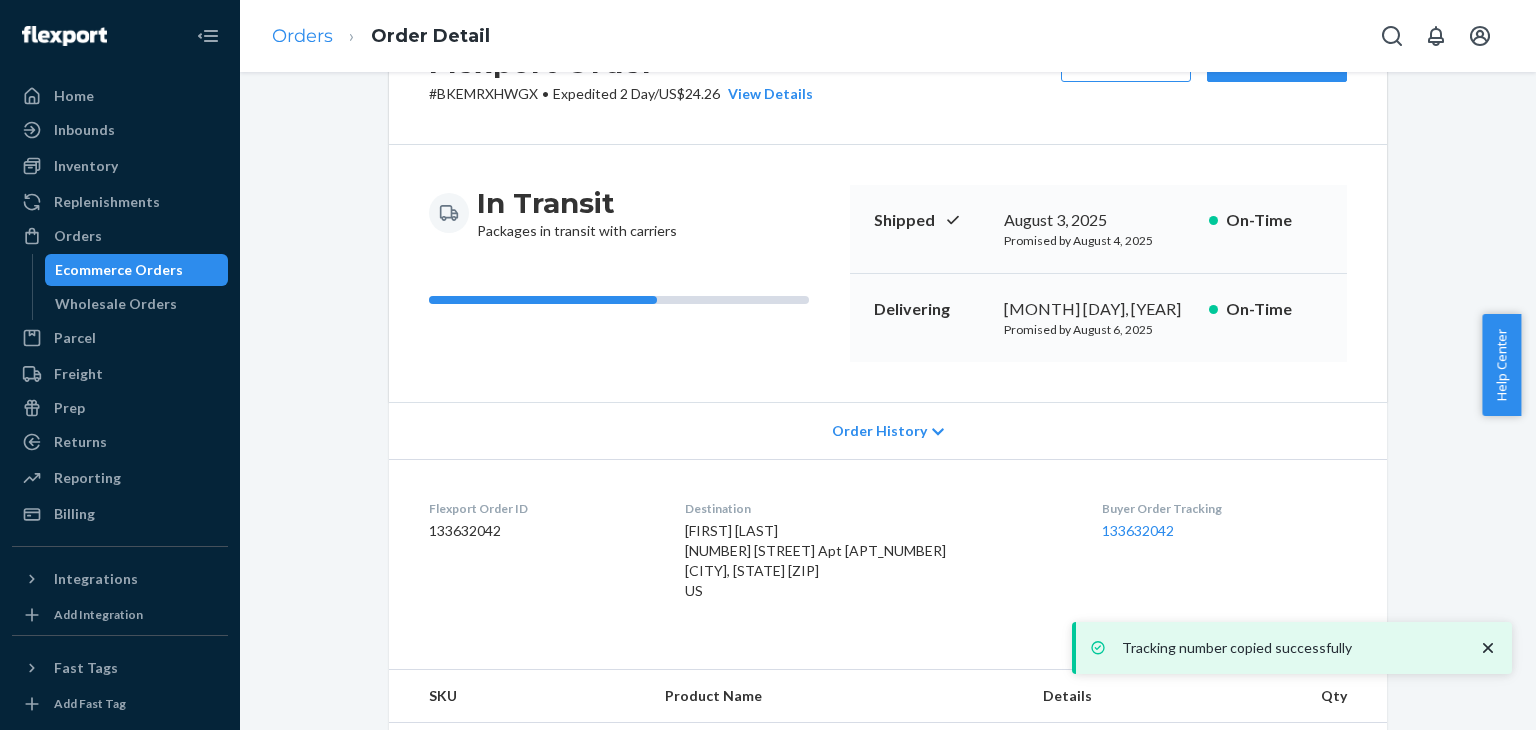 scroll, scrollTop: 0, scrollLeft: 0, axis: both 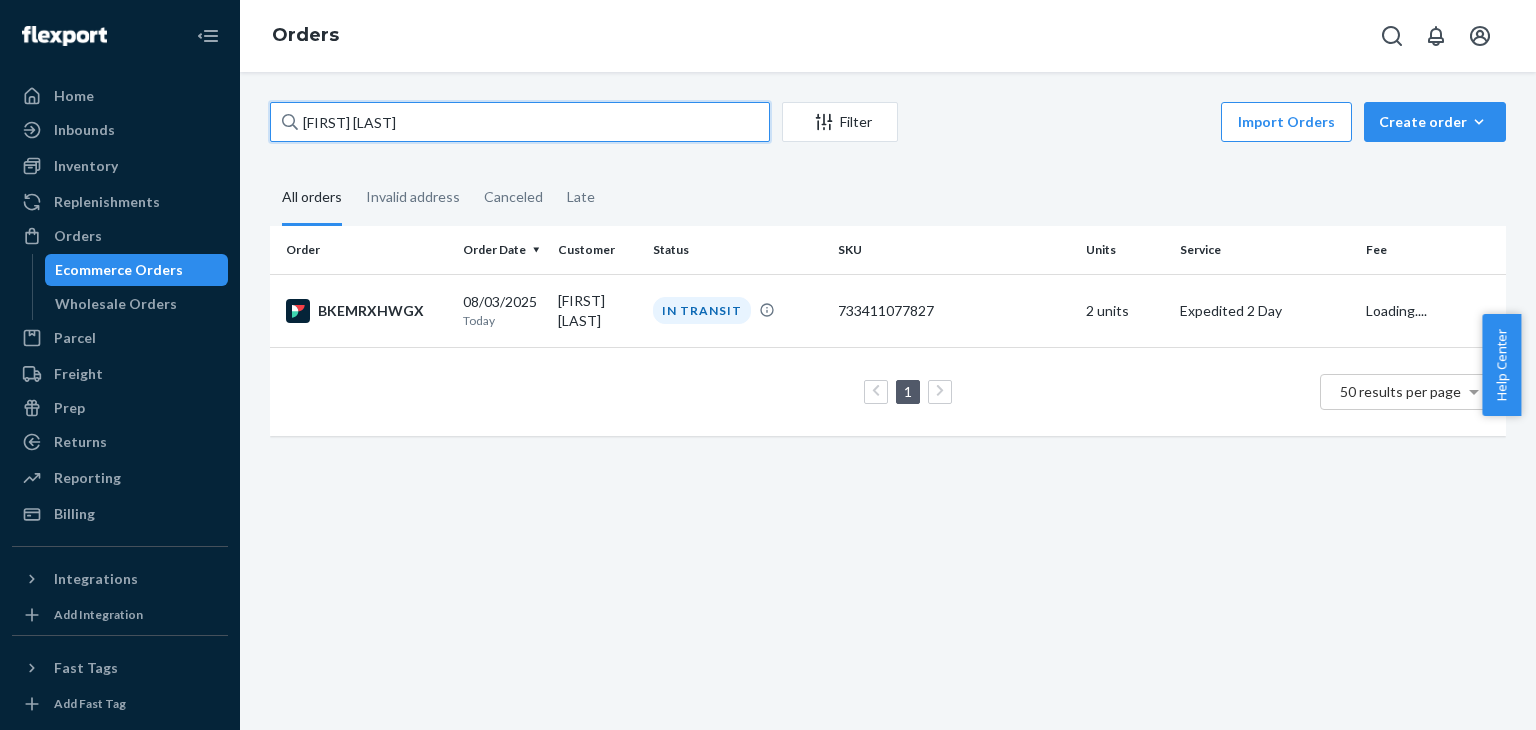 click on "[FIRST] [LAST]" at bounding box center [520, 122] 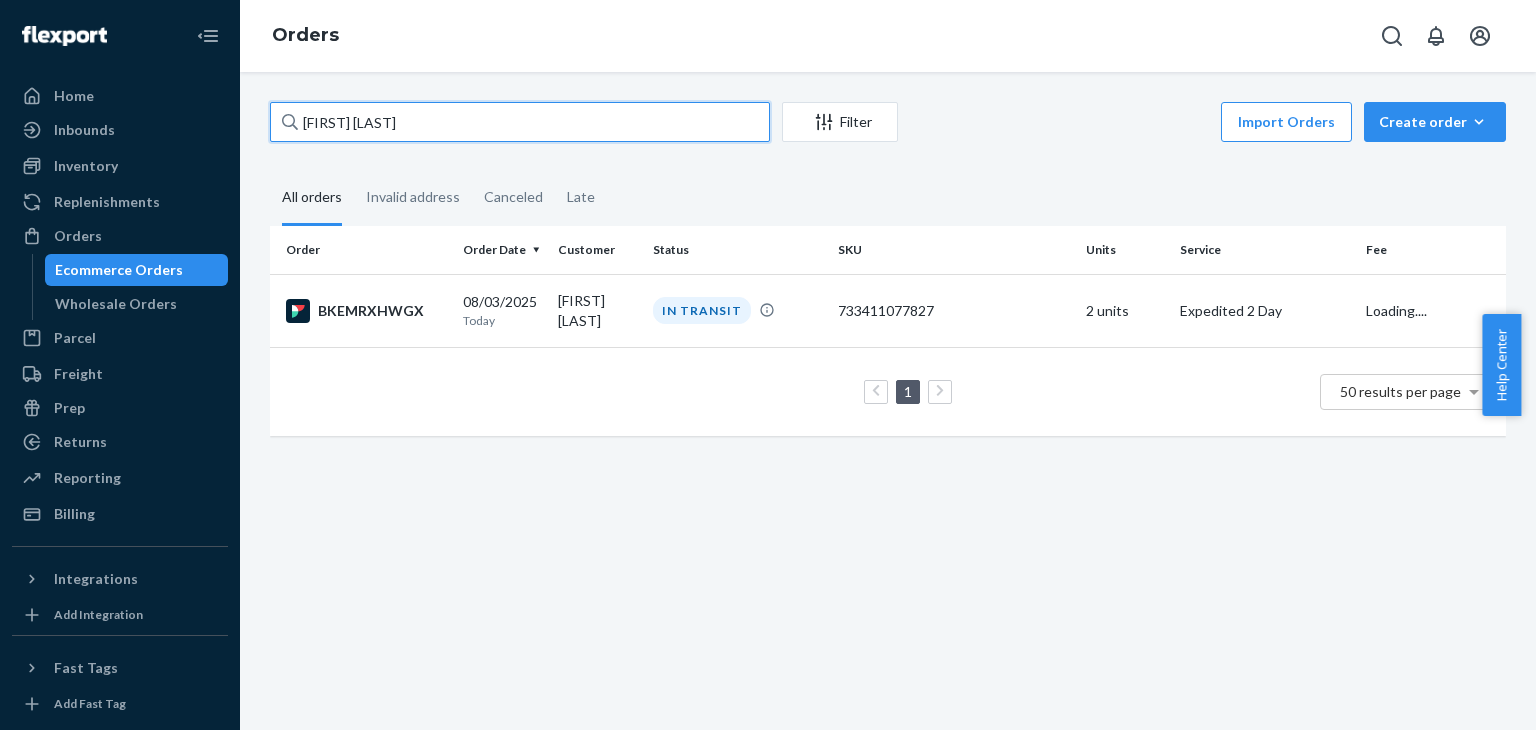 click on "[FIRST] [LAST]" at bounding box center (520, 122) 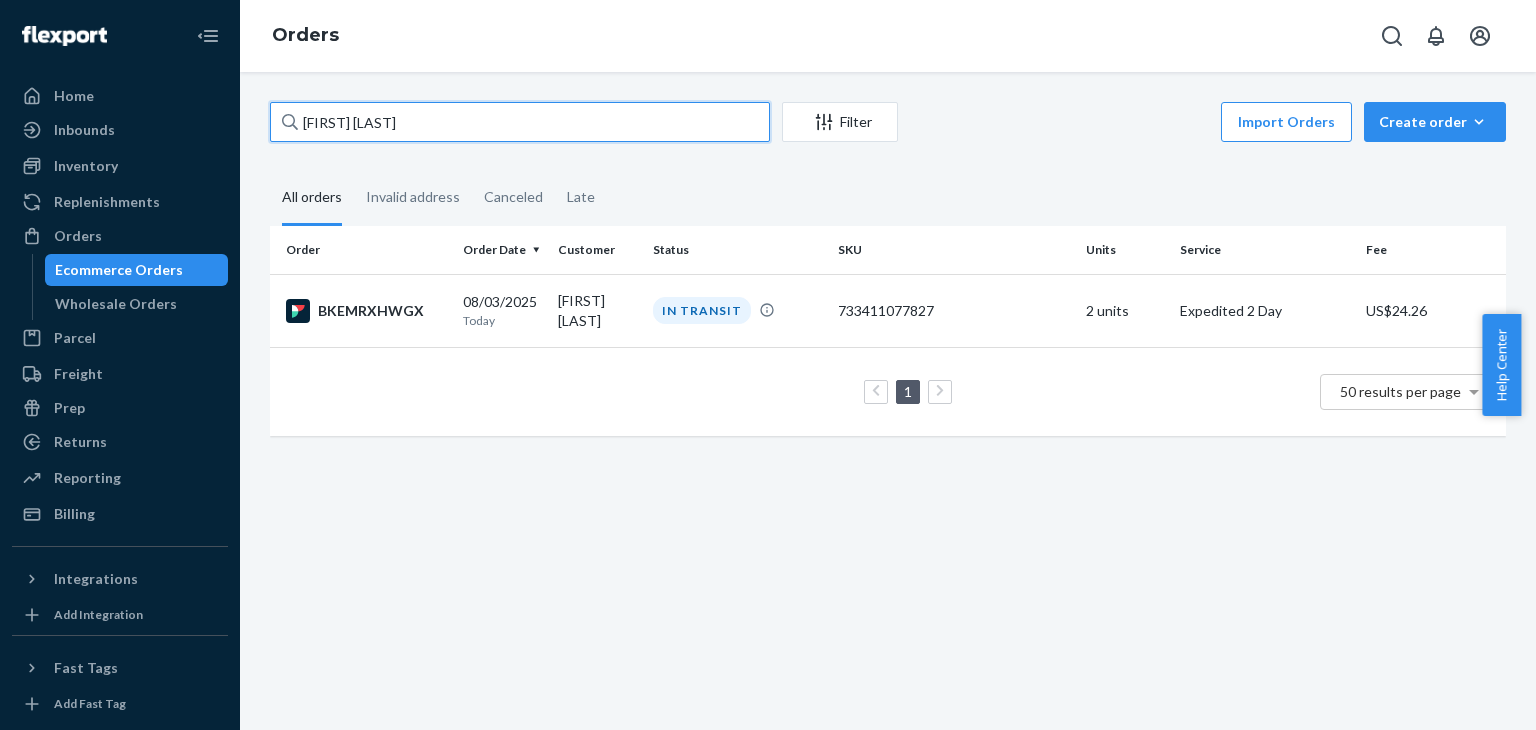 paste on "[FIRST] [LAST]" 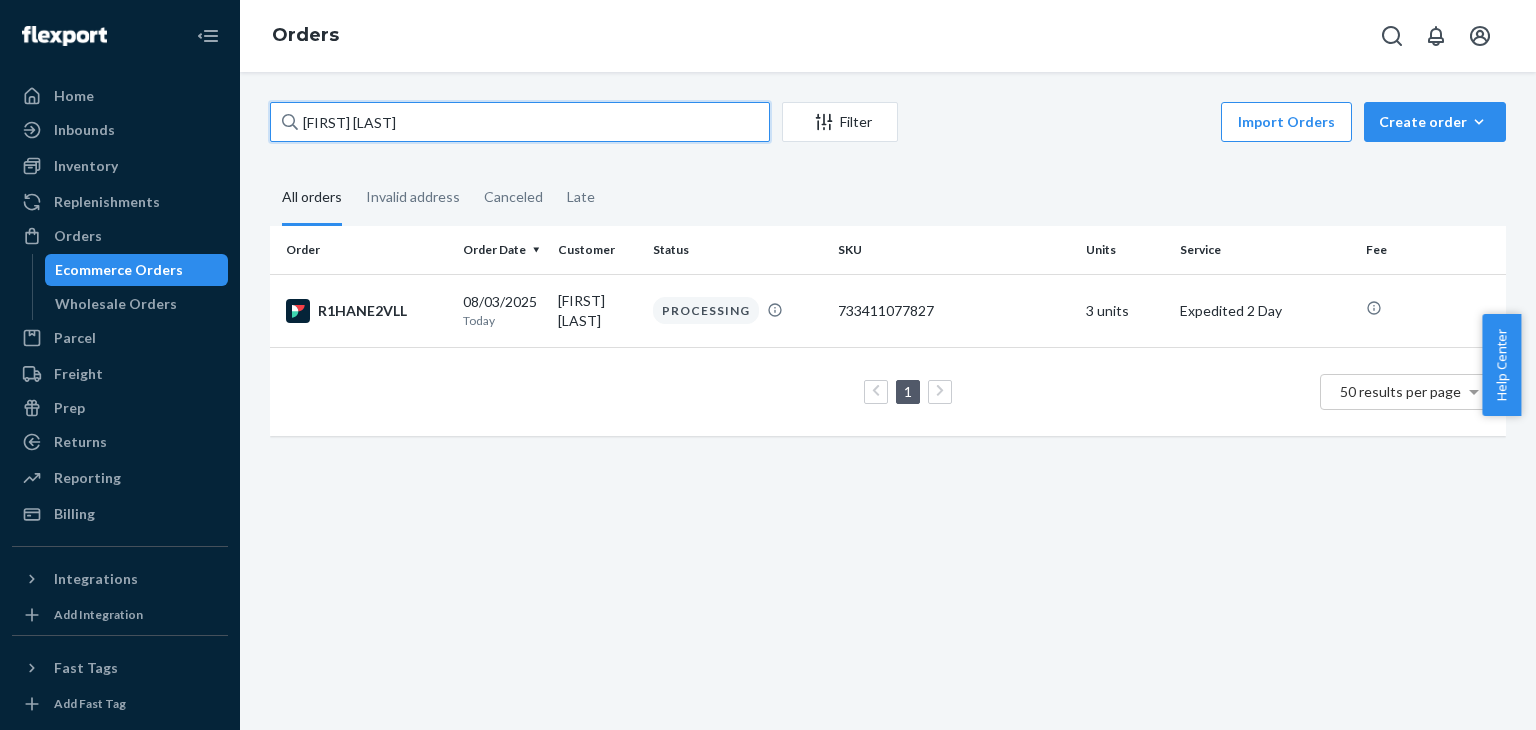click on "[FIRST] [LAST]" at bounding box center [520, 122] 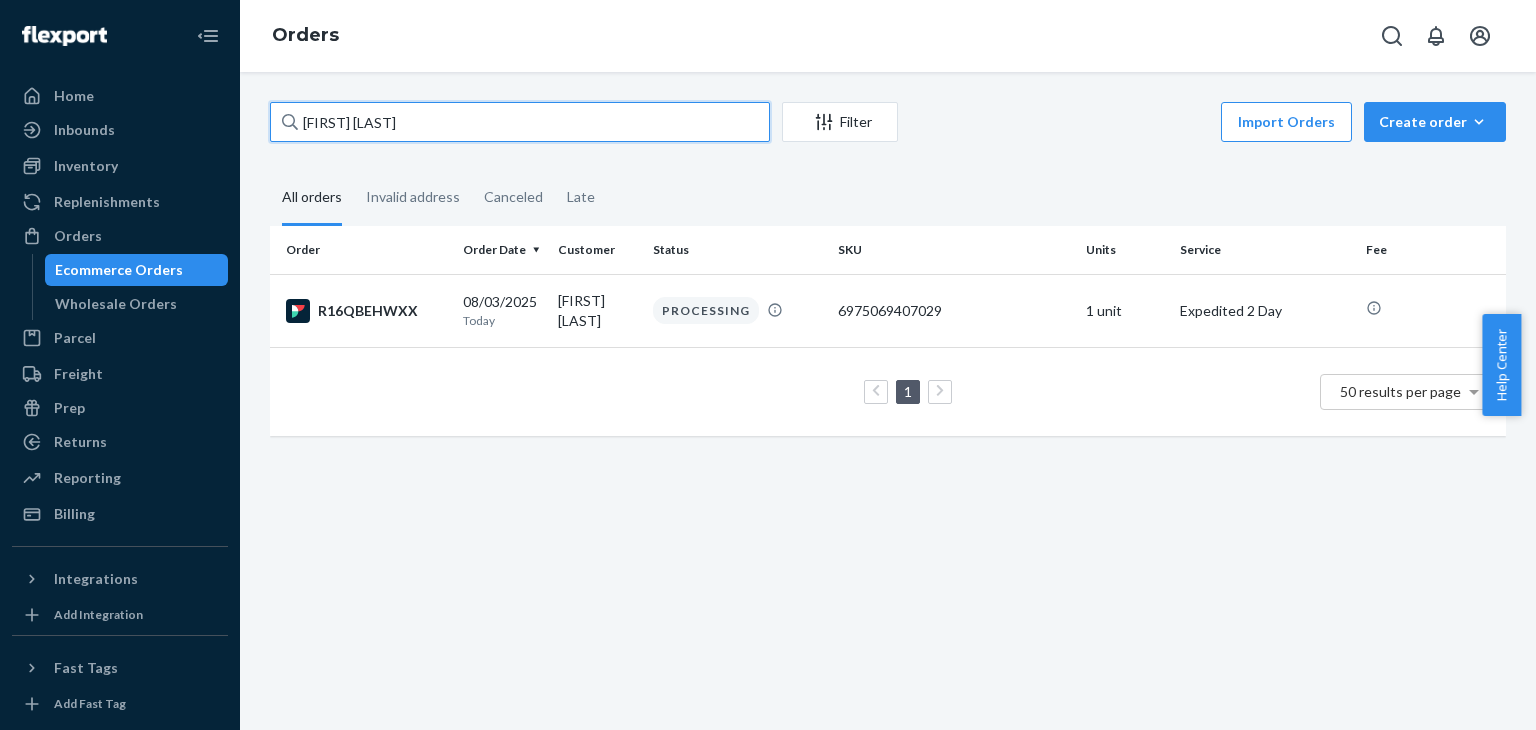 click on "[FIRST] [LAST]" at bounding box center (520, 122) 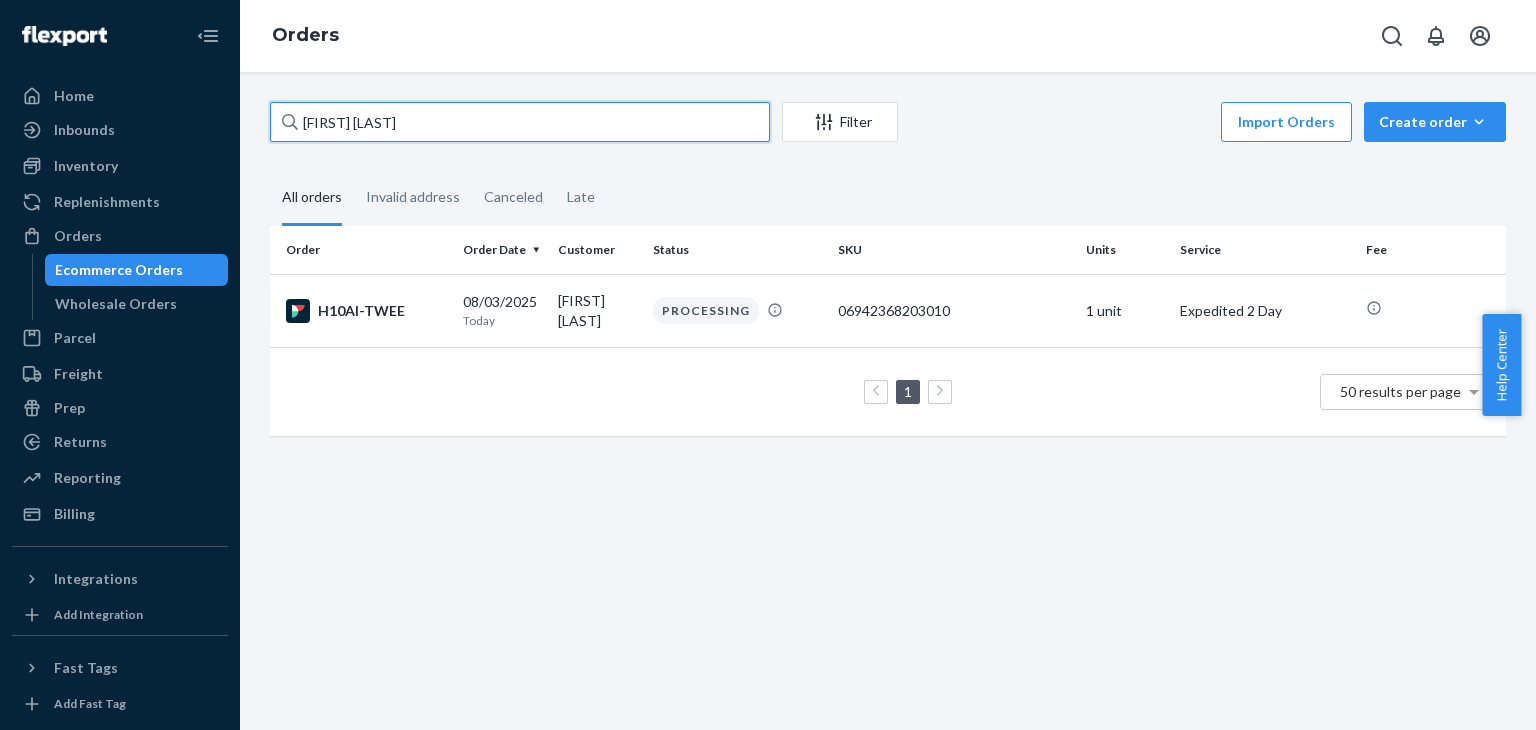 type on "[FIRST] [LAST]" 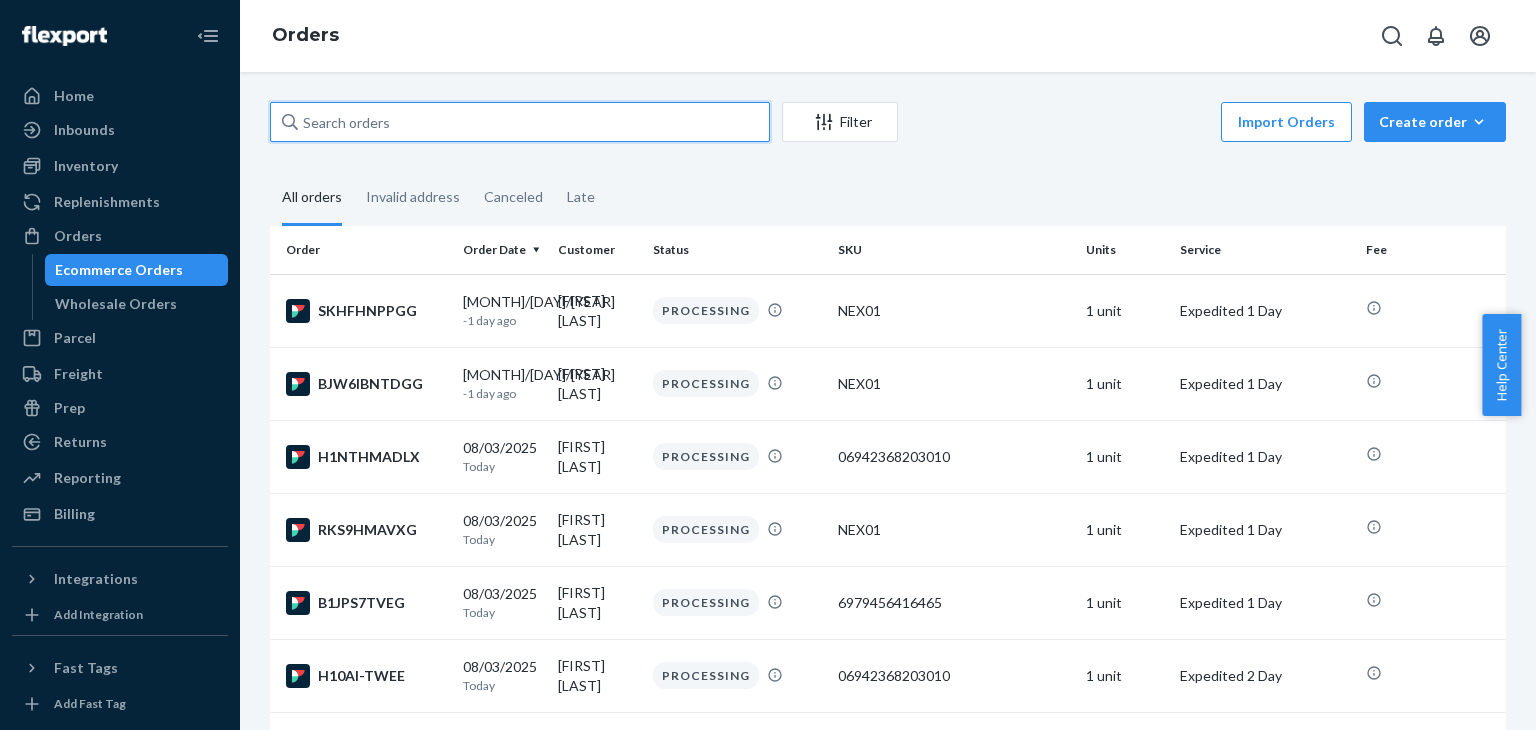 type 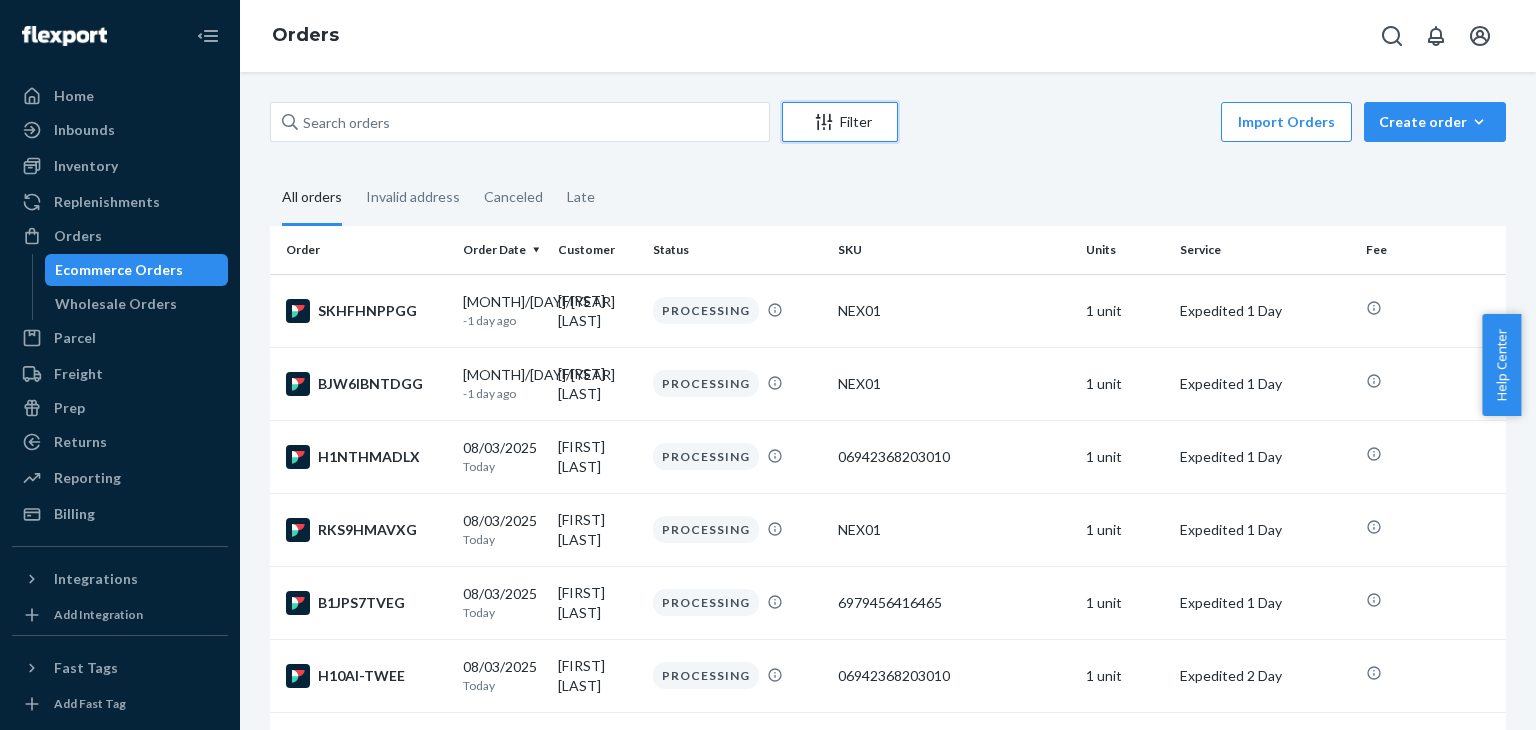 click 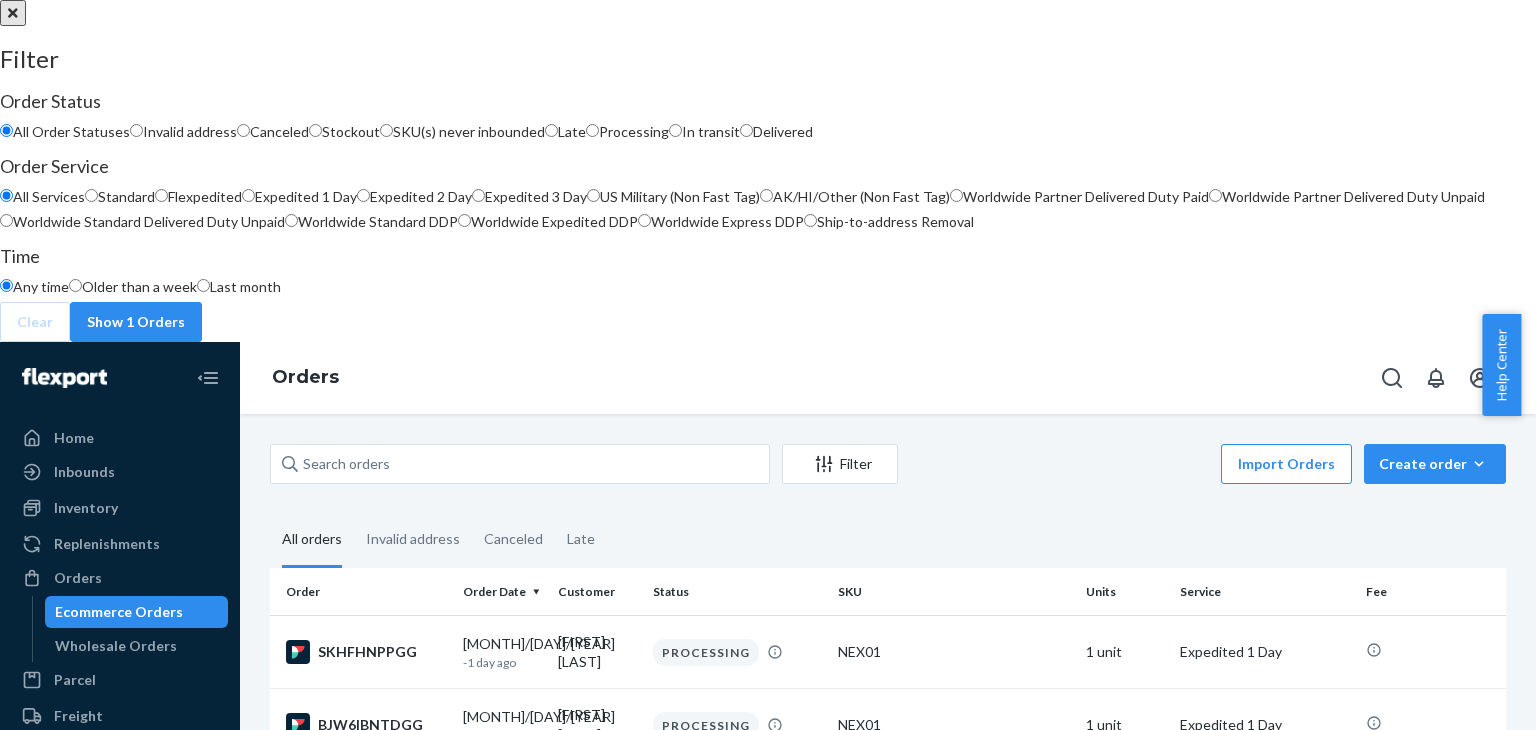 scroll, scrollTop: 534, scrollLeft: 0, axis: vertical 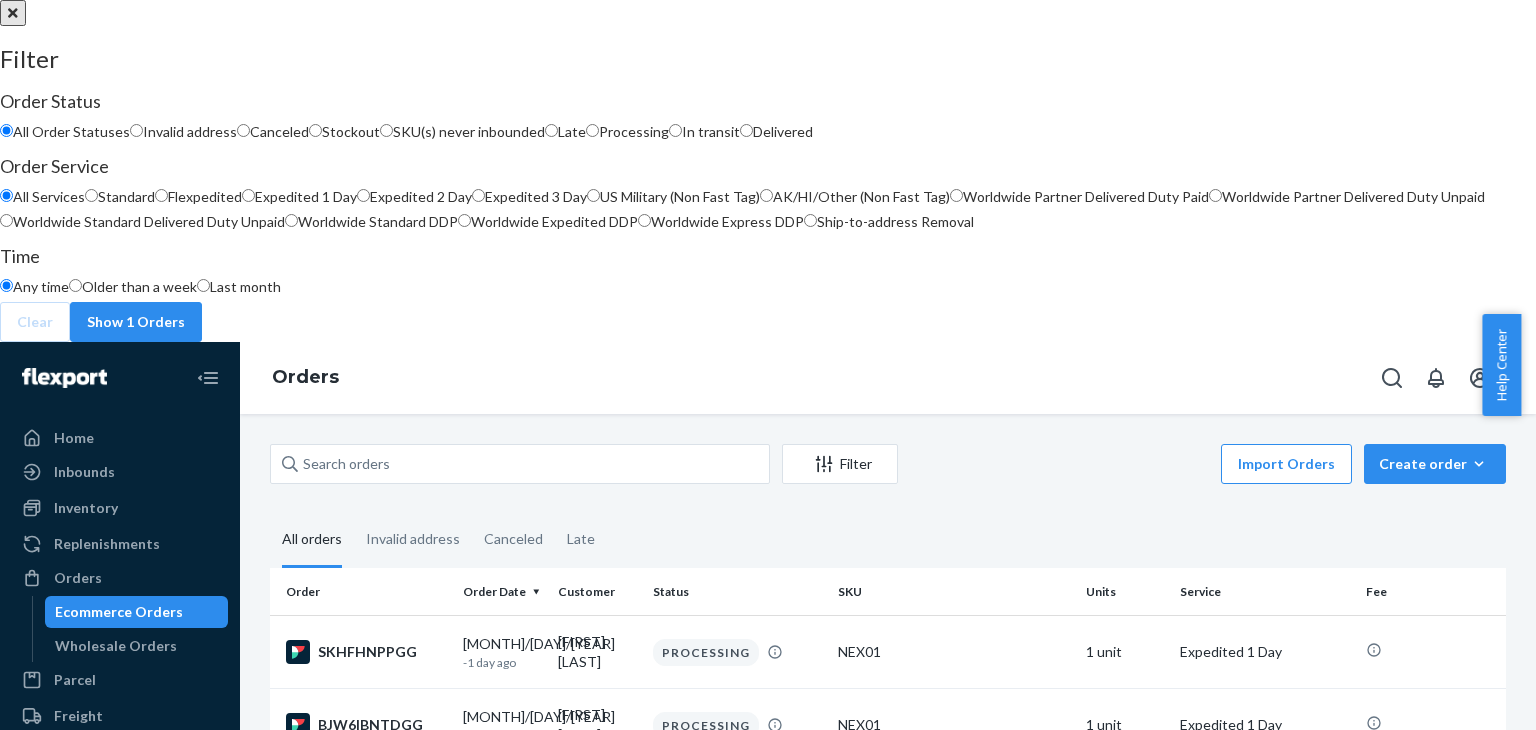 click at bounding box center [768, 0] 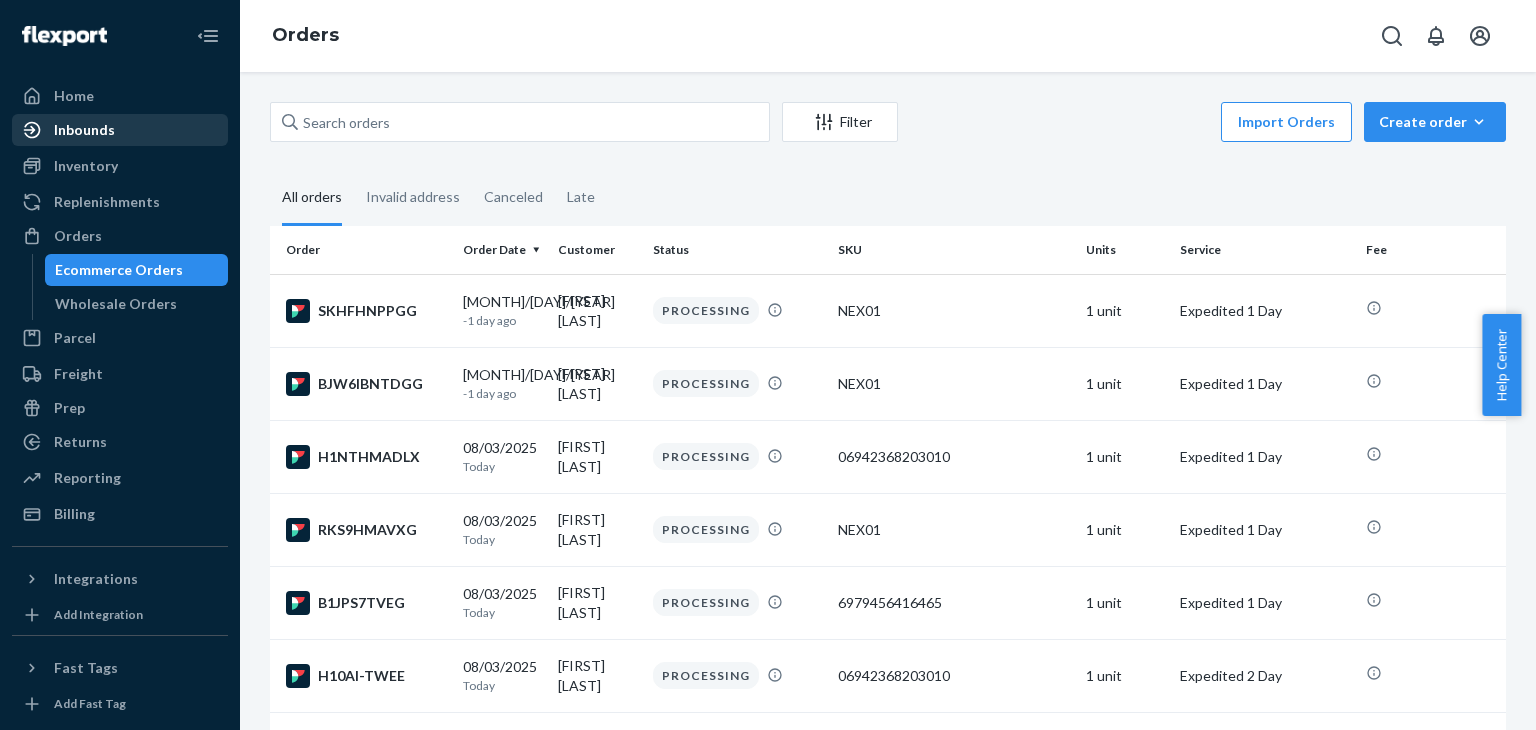 click on "Inbounds" at bounding box center [84, 130] 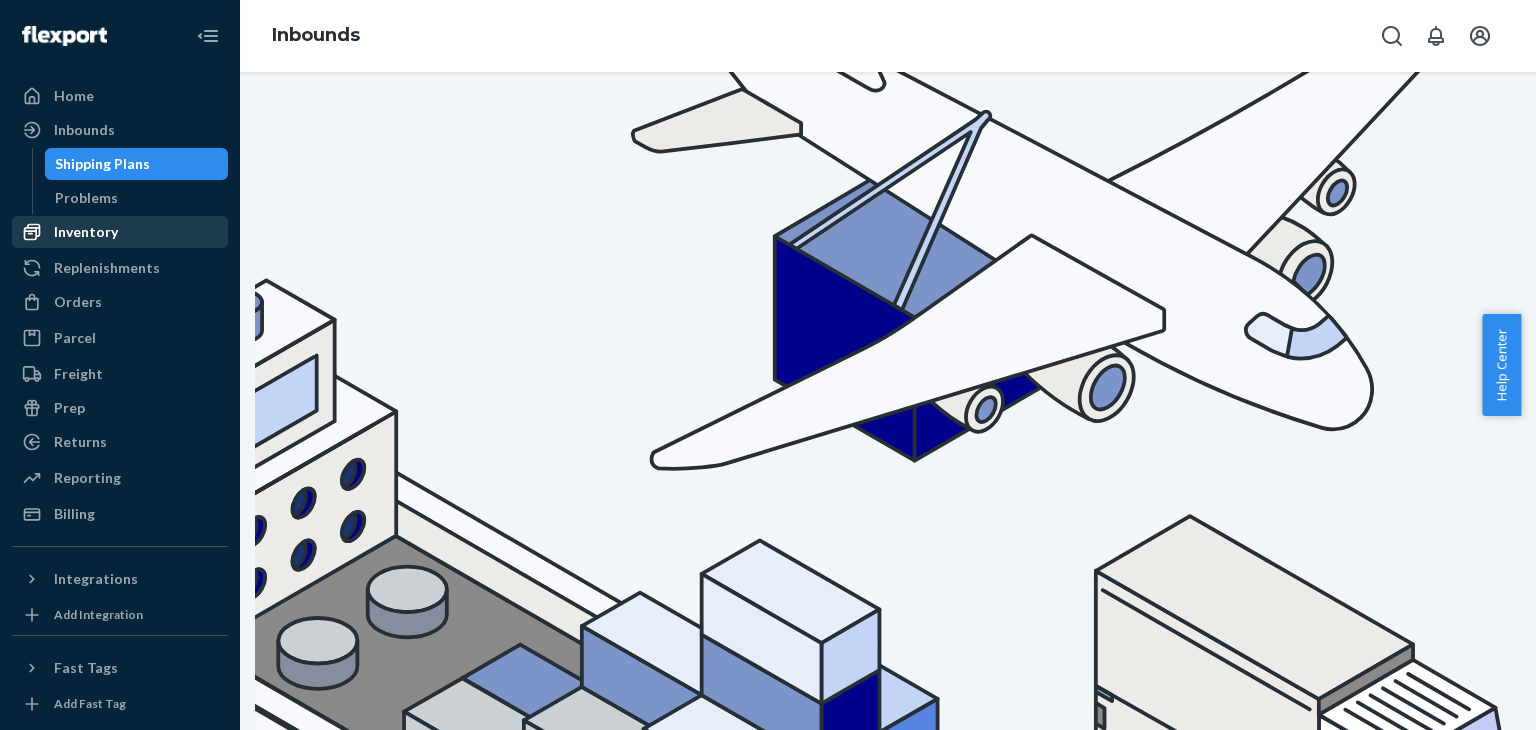 click on "Inventory" at bounding box center [120, 232] 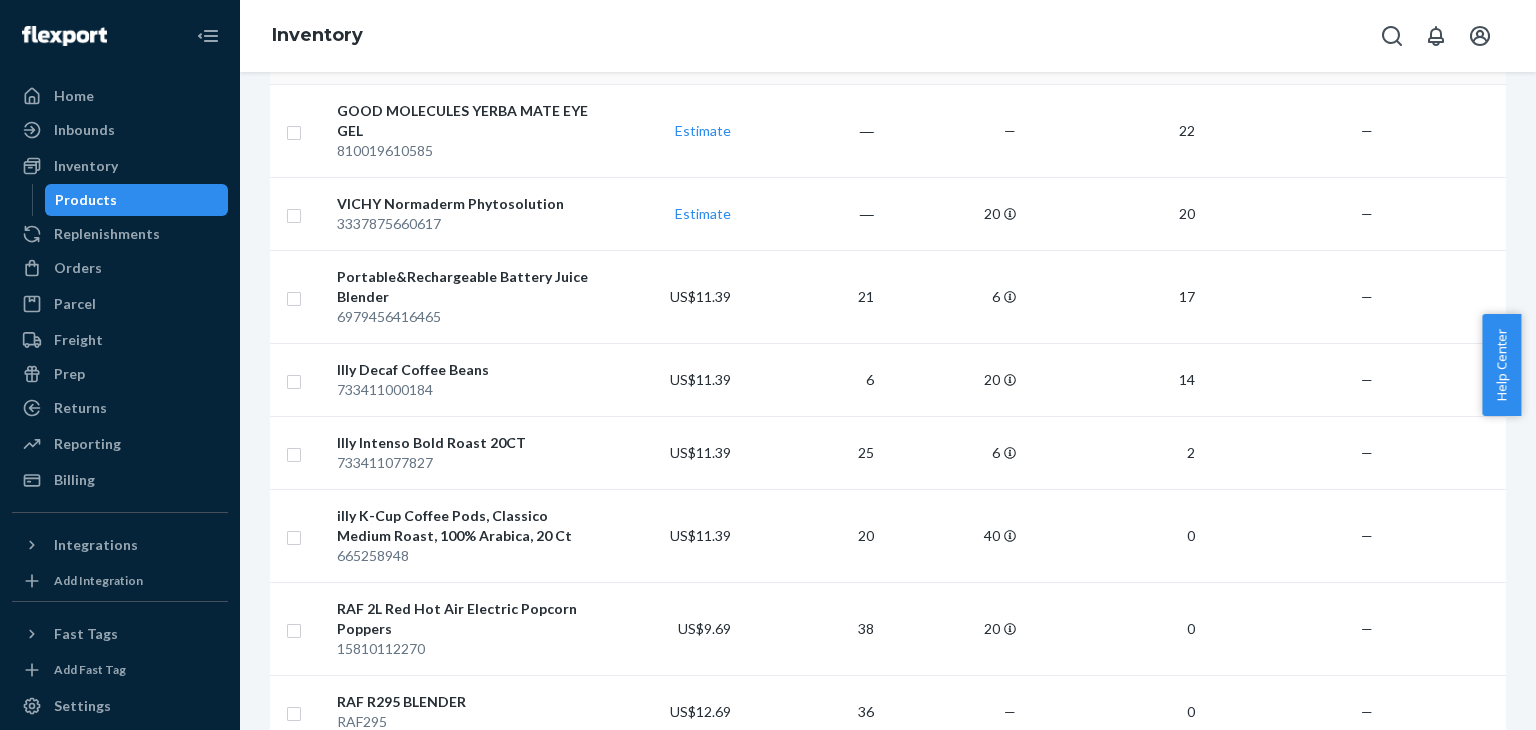 scroll, scrollTop: 700, scrollLeft: 0, axis: vertical 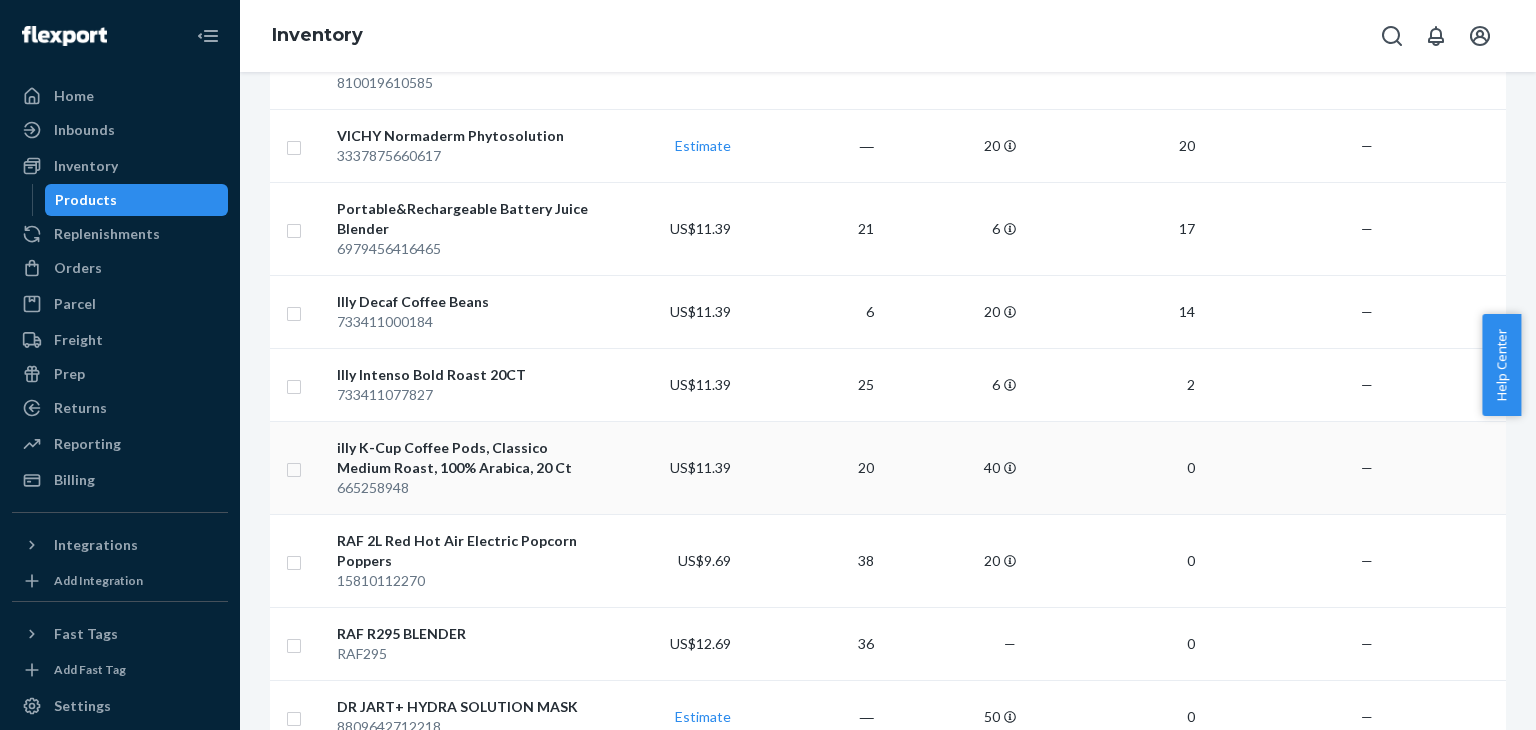 click on "illy K-Cup Coffee Pods, Classico Medium Roast, 100% Arabica, 20 Ct" at bounding box center (462, 458) 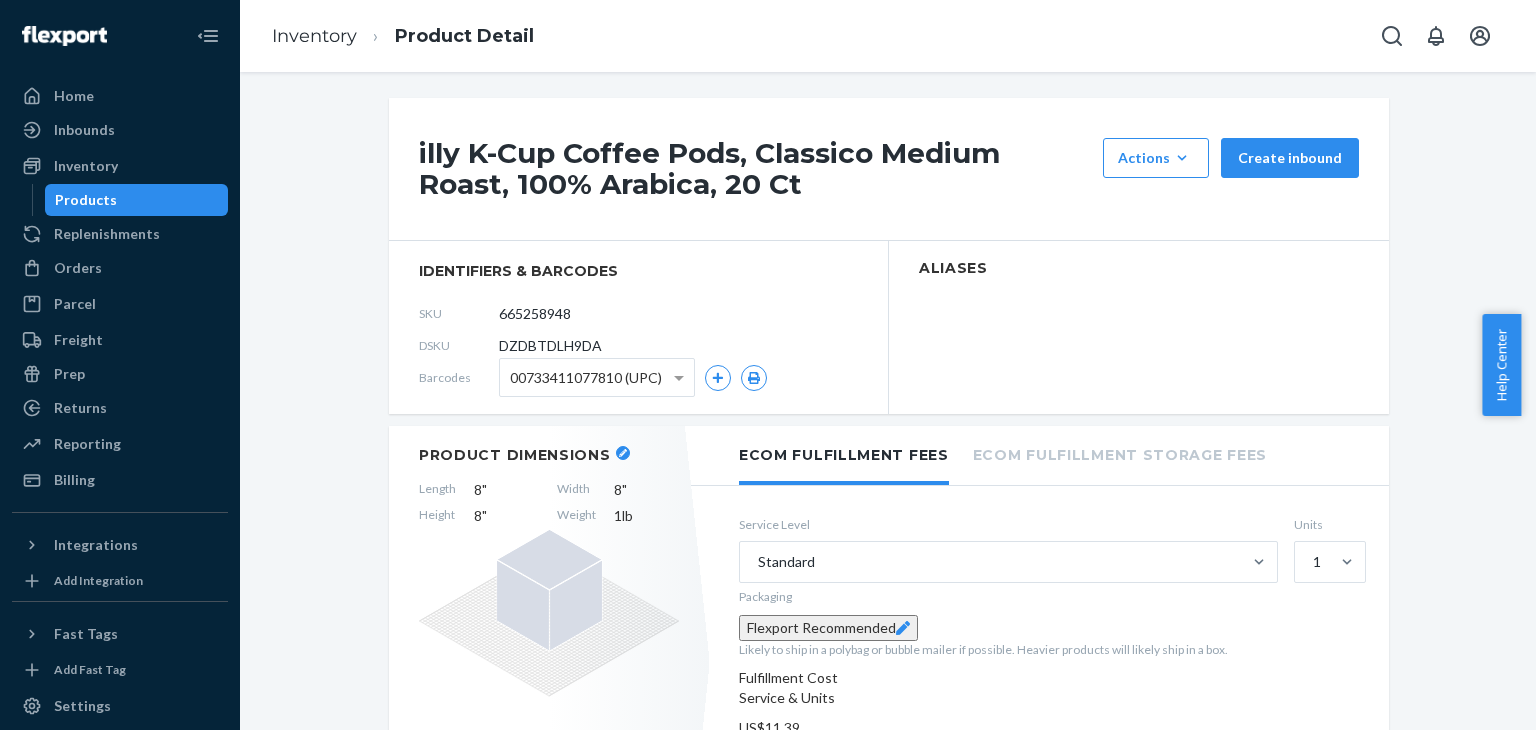 scroll, scrollTop: 0, scrollLeft: 0, axis: both 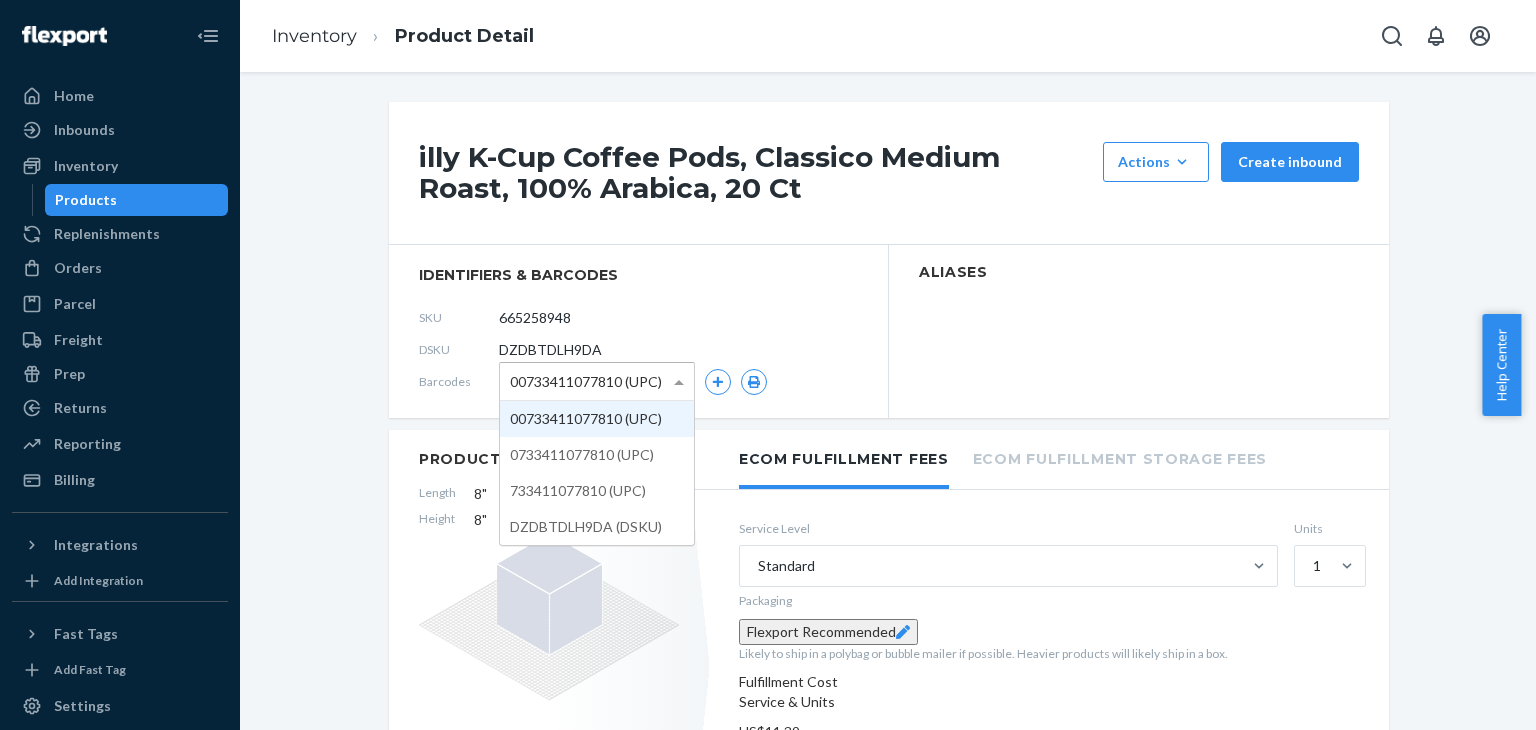 click on "00733411077810 (UPC)" at bounding box center (586, 382) 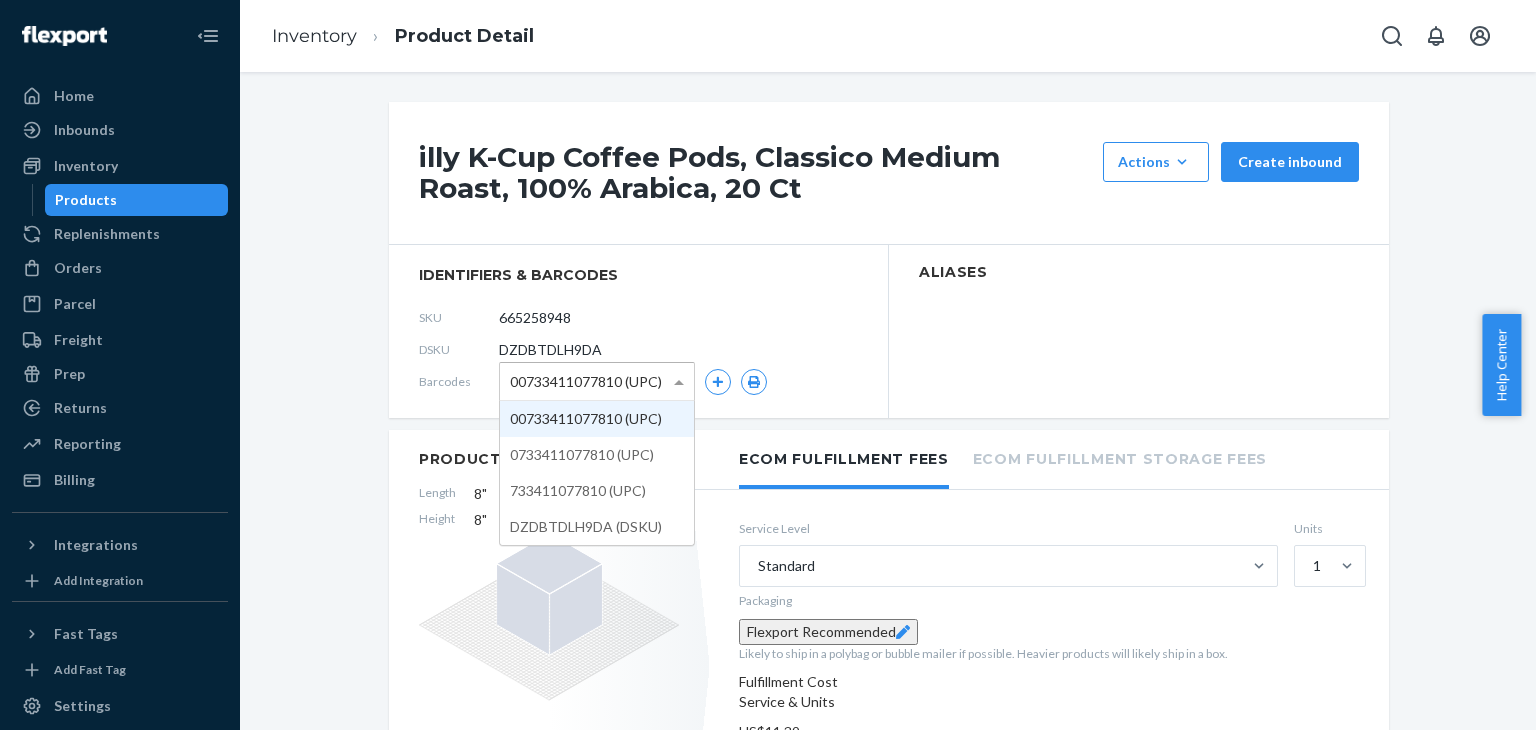 drag, startPoint x: 585, startPoint y: 383, endPoint x: 545, endPoint y: 387, distance: 40.1995 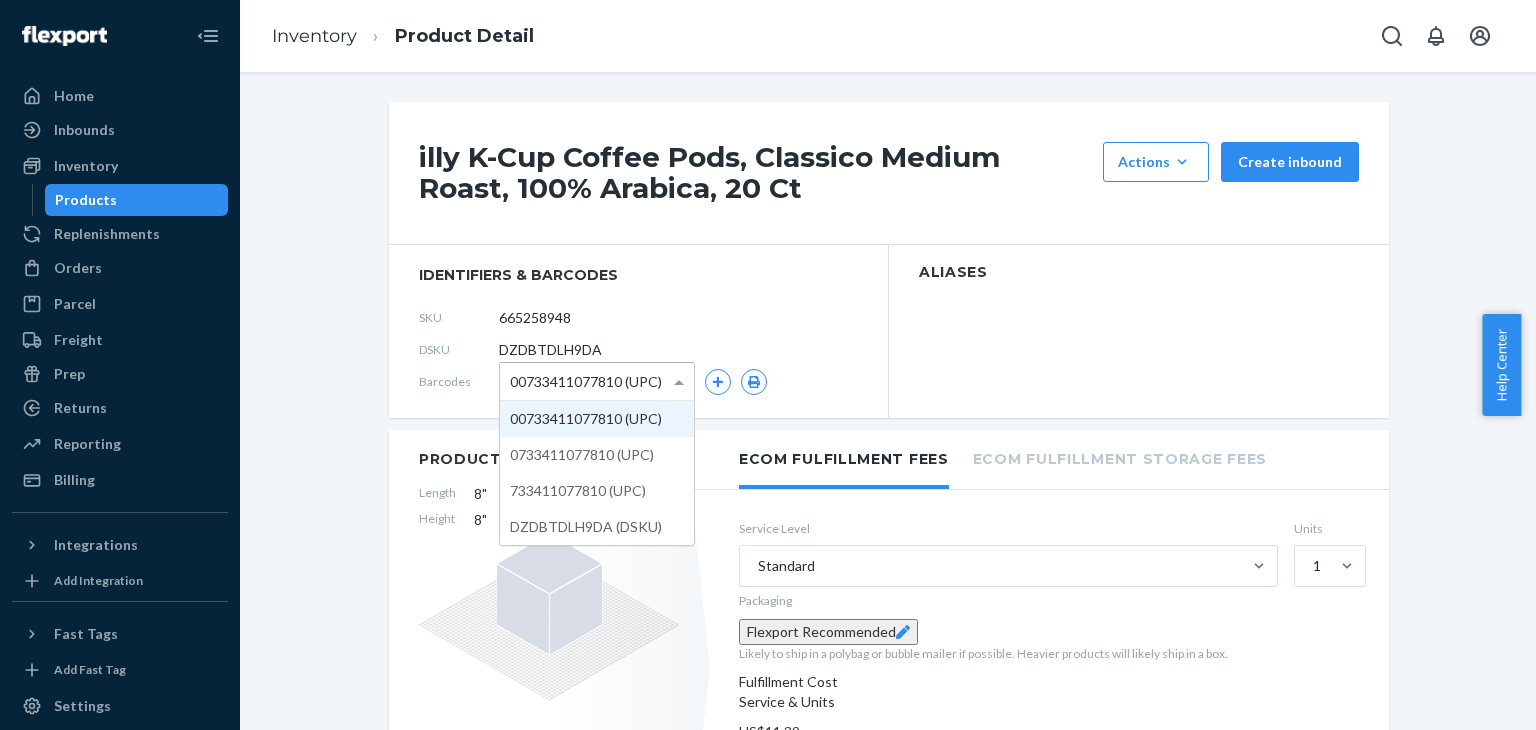 click on "00733411077810 (UPC)" at bounding box center (586, 382) 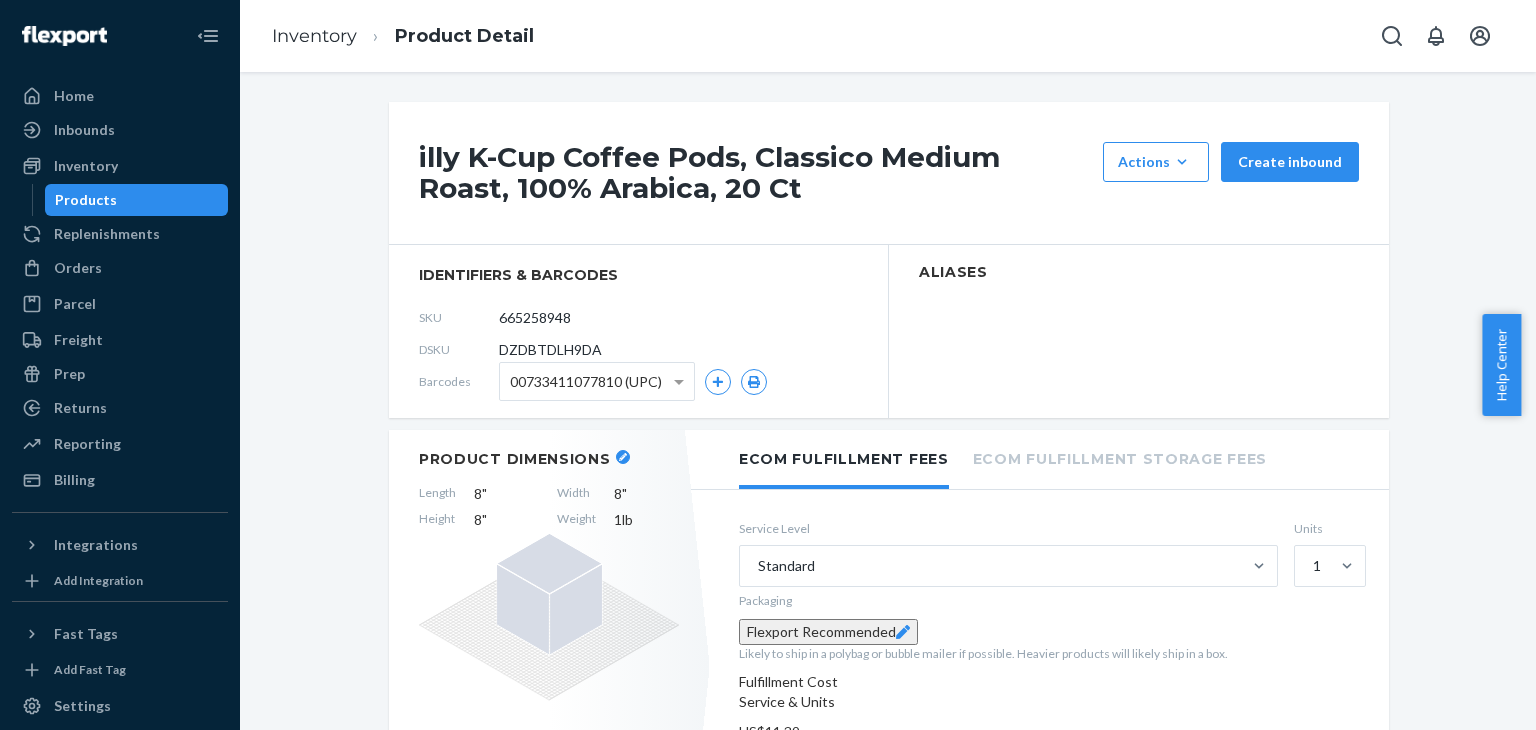 drag, startPoint x: 576, startPoint y: 321, endPoint x: 487, endPoint y: 333, distance: 89.80534 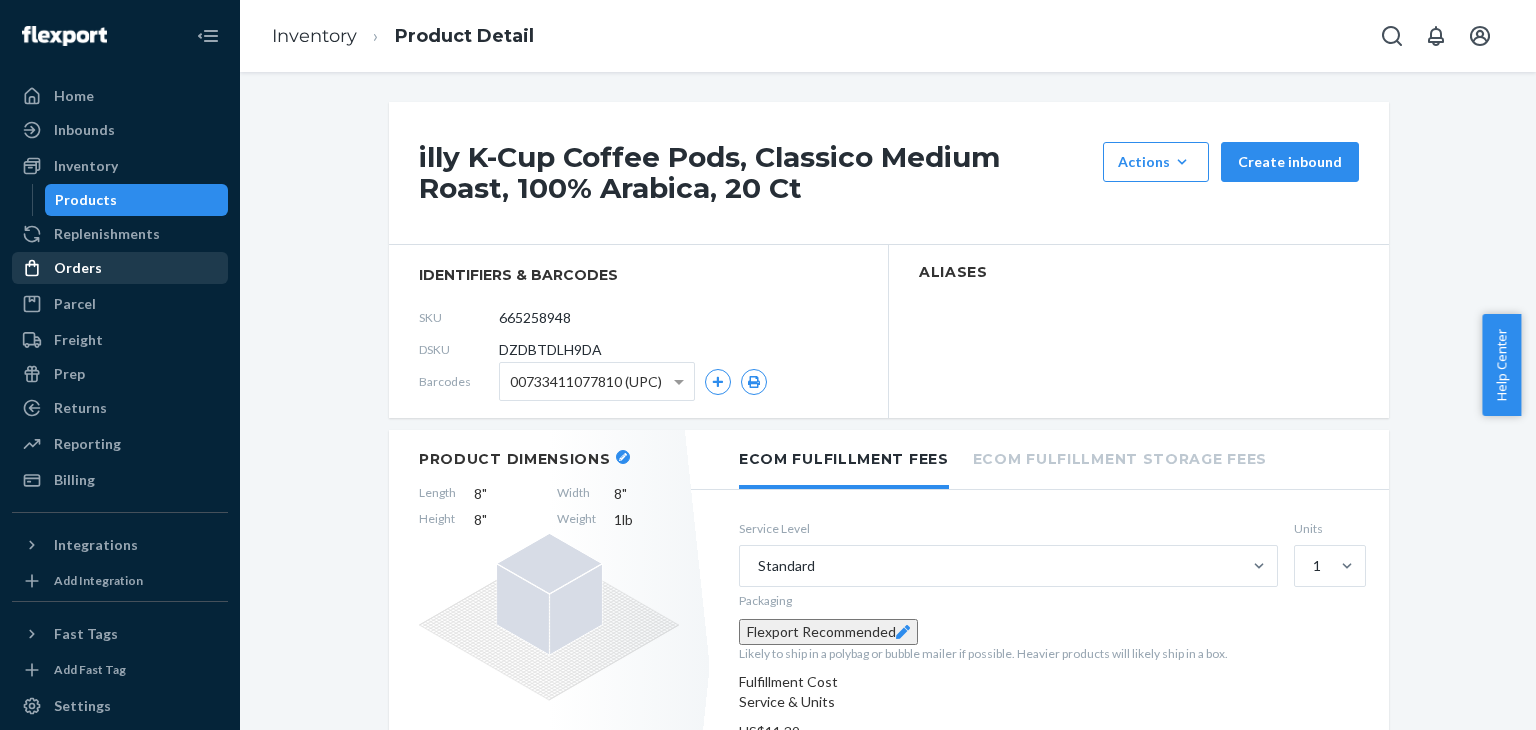 click on "Orders" at bounding box center (120, 268) 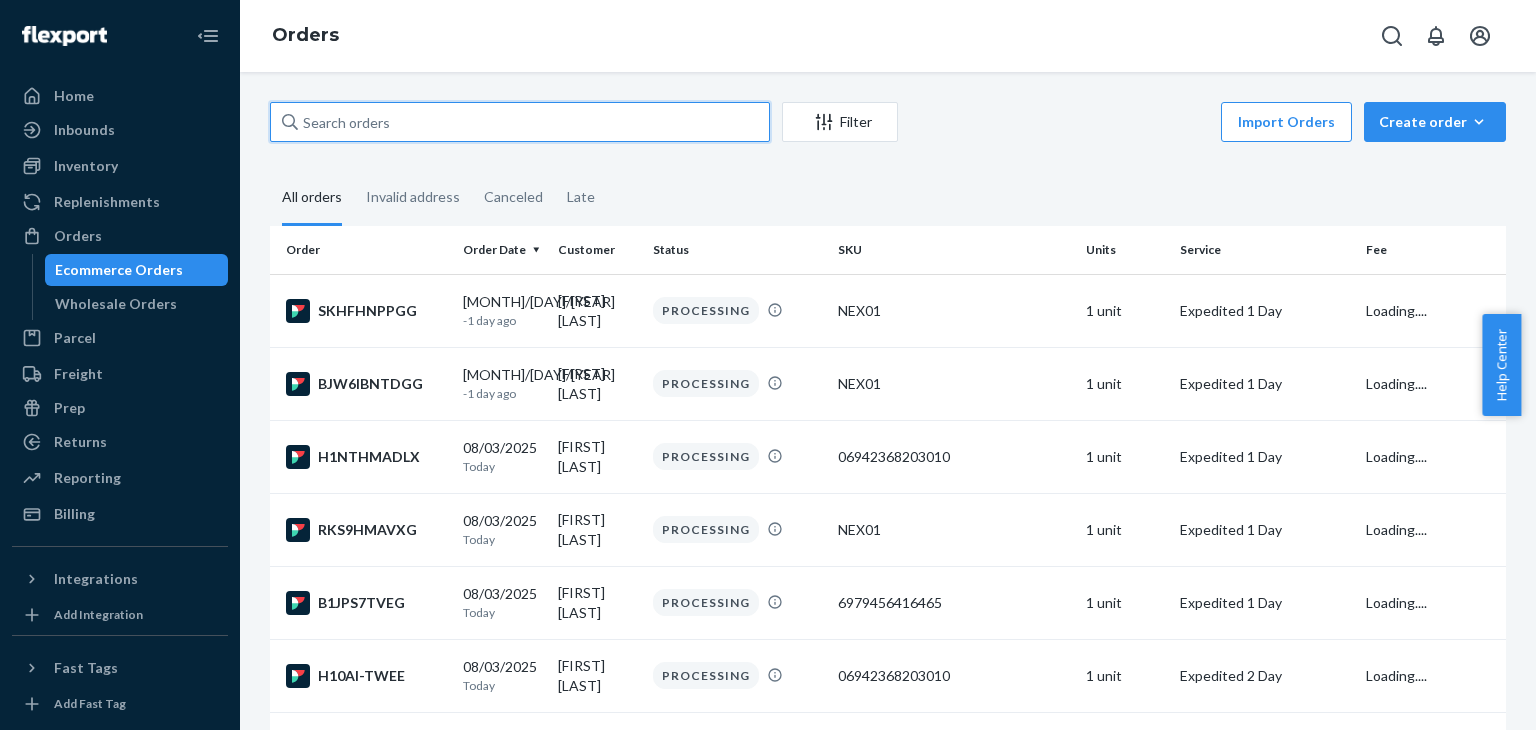 click at bounding box center (520, 122) 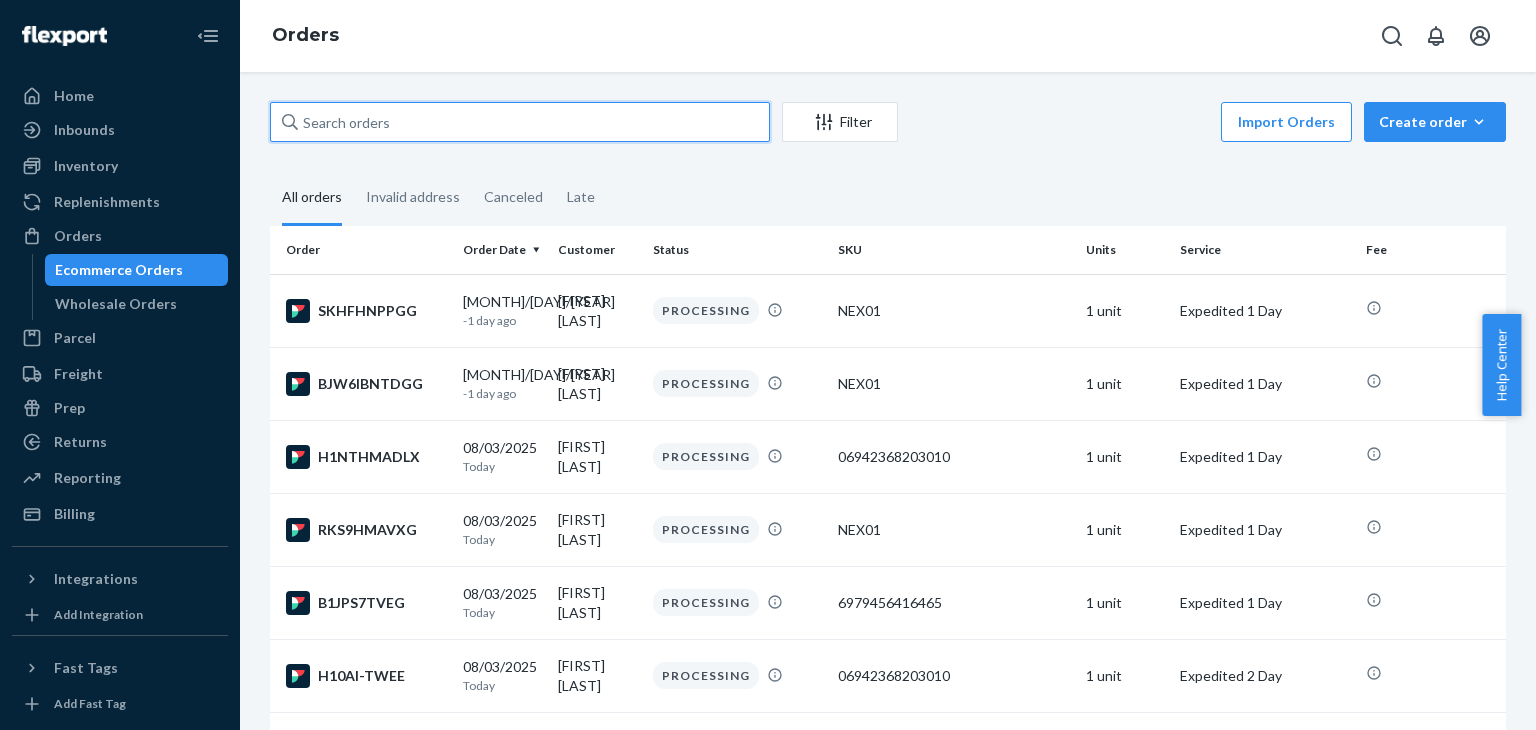 paste on "665258948" 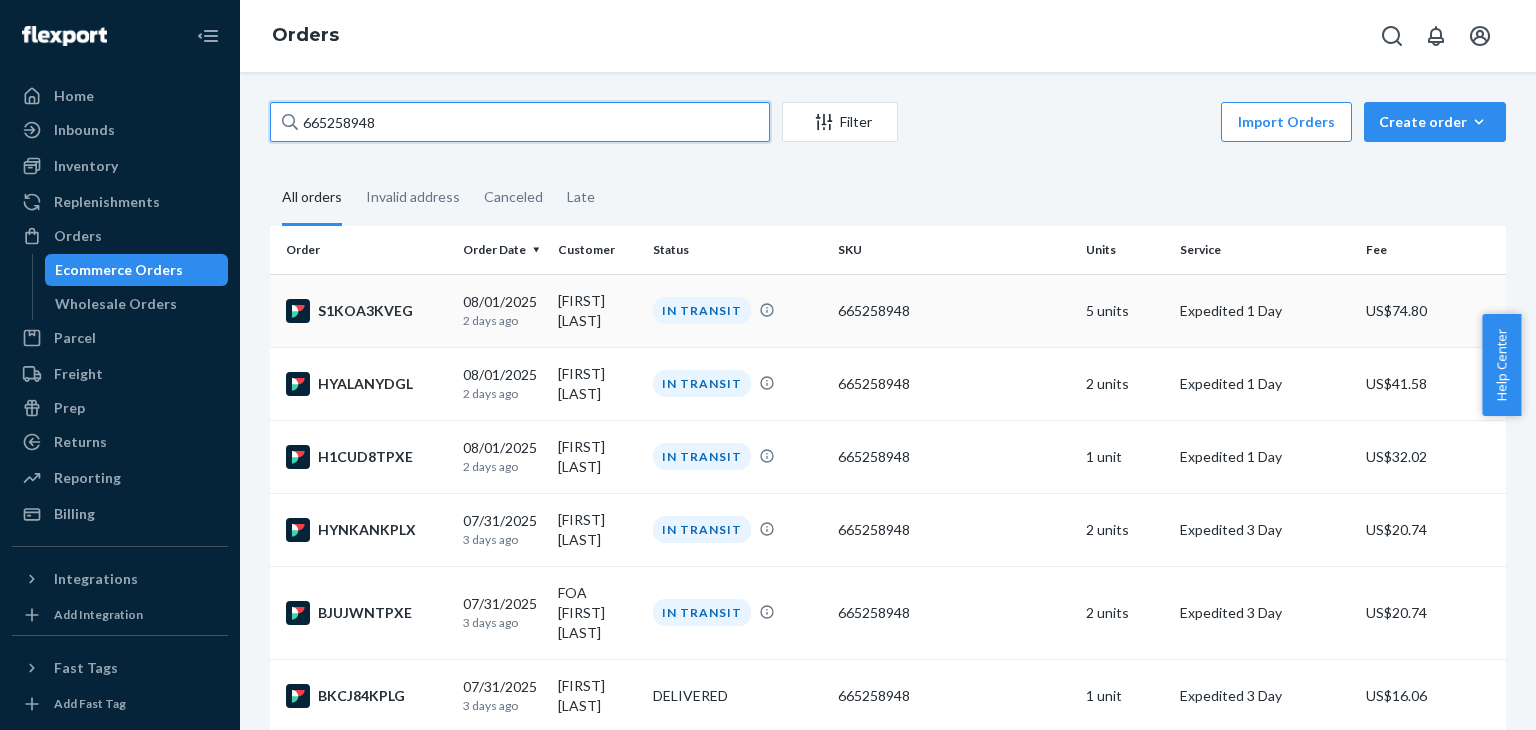 type on "665258948" 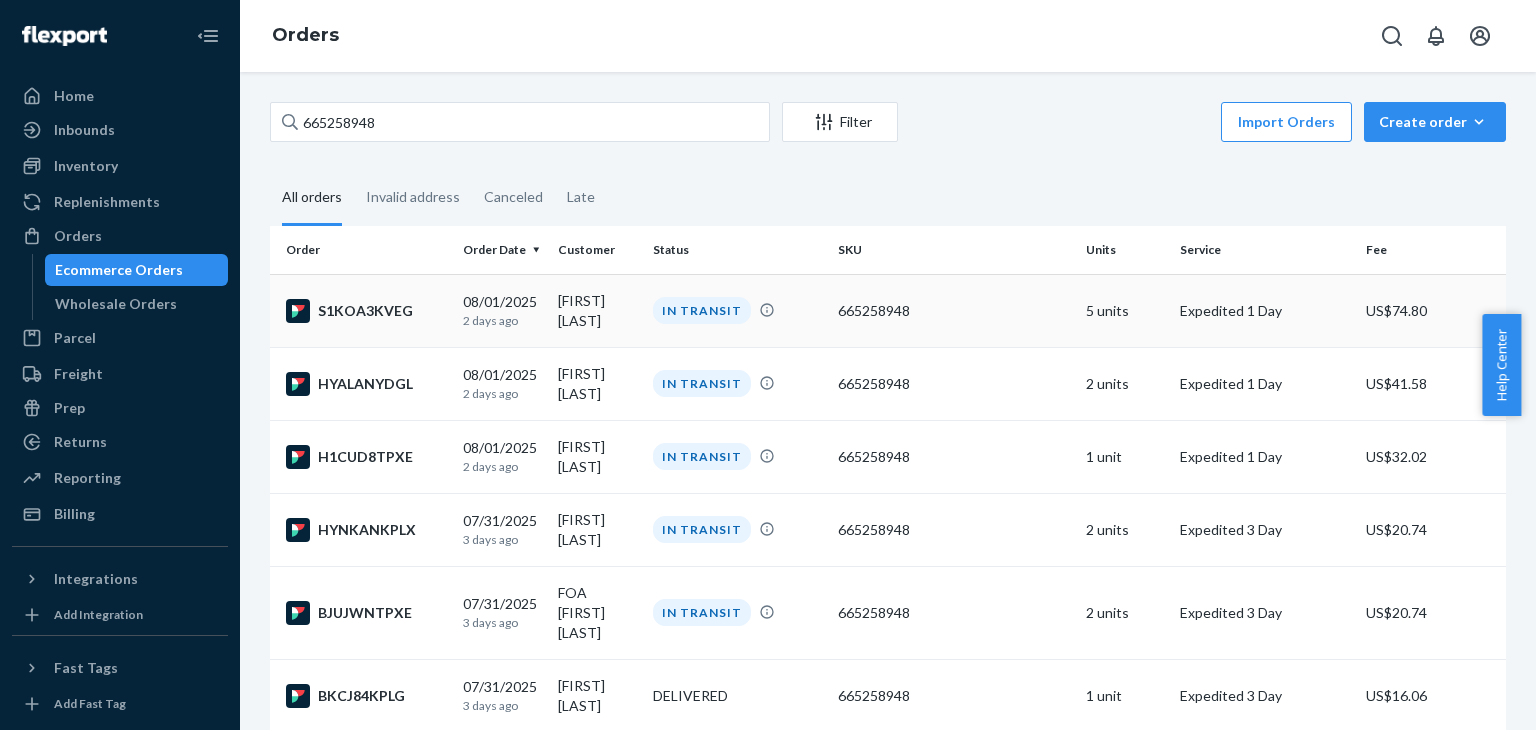 click on "2 days ago" at bounding box center [502, 320] 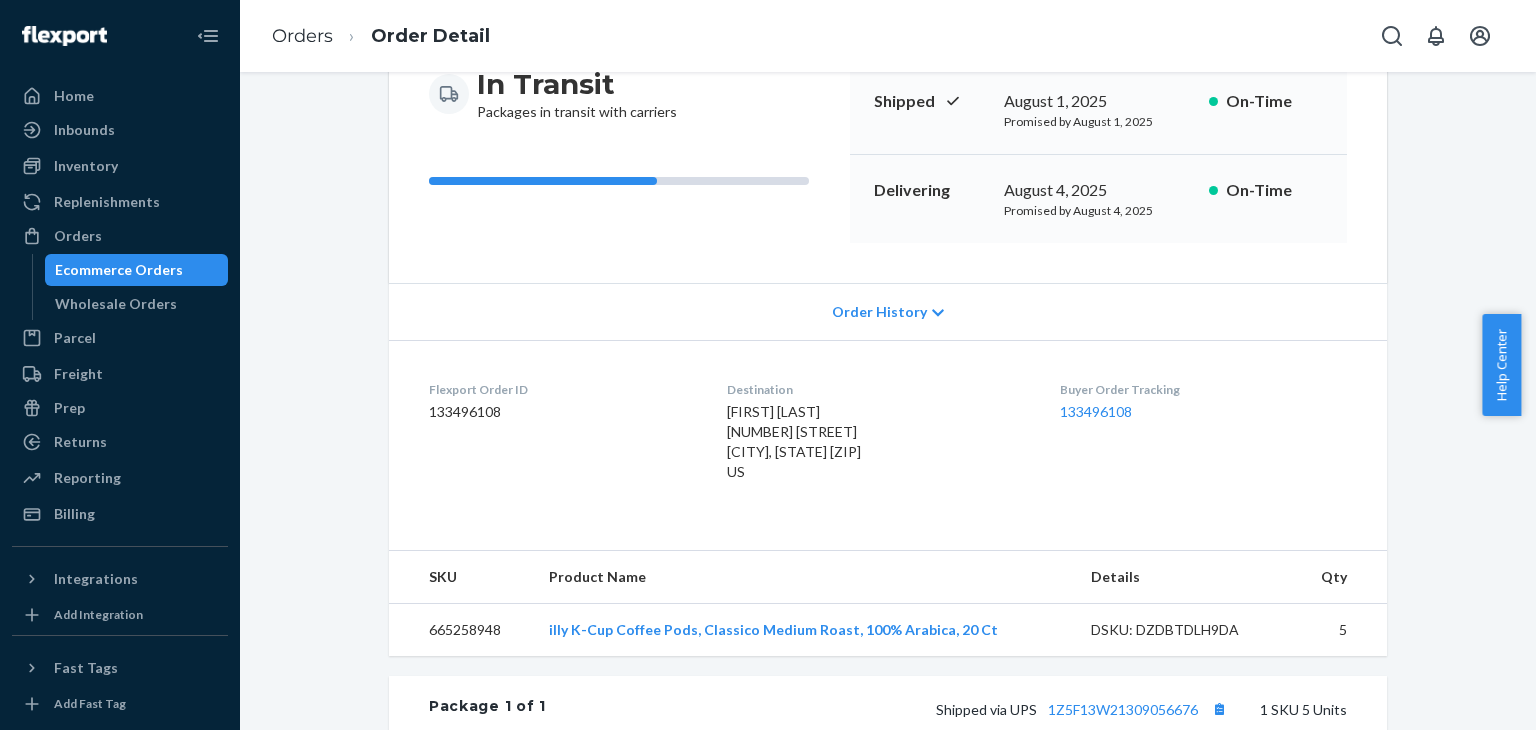 scroll, scrollTop: 100, scrollLeft: 0, axis: vertical 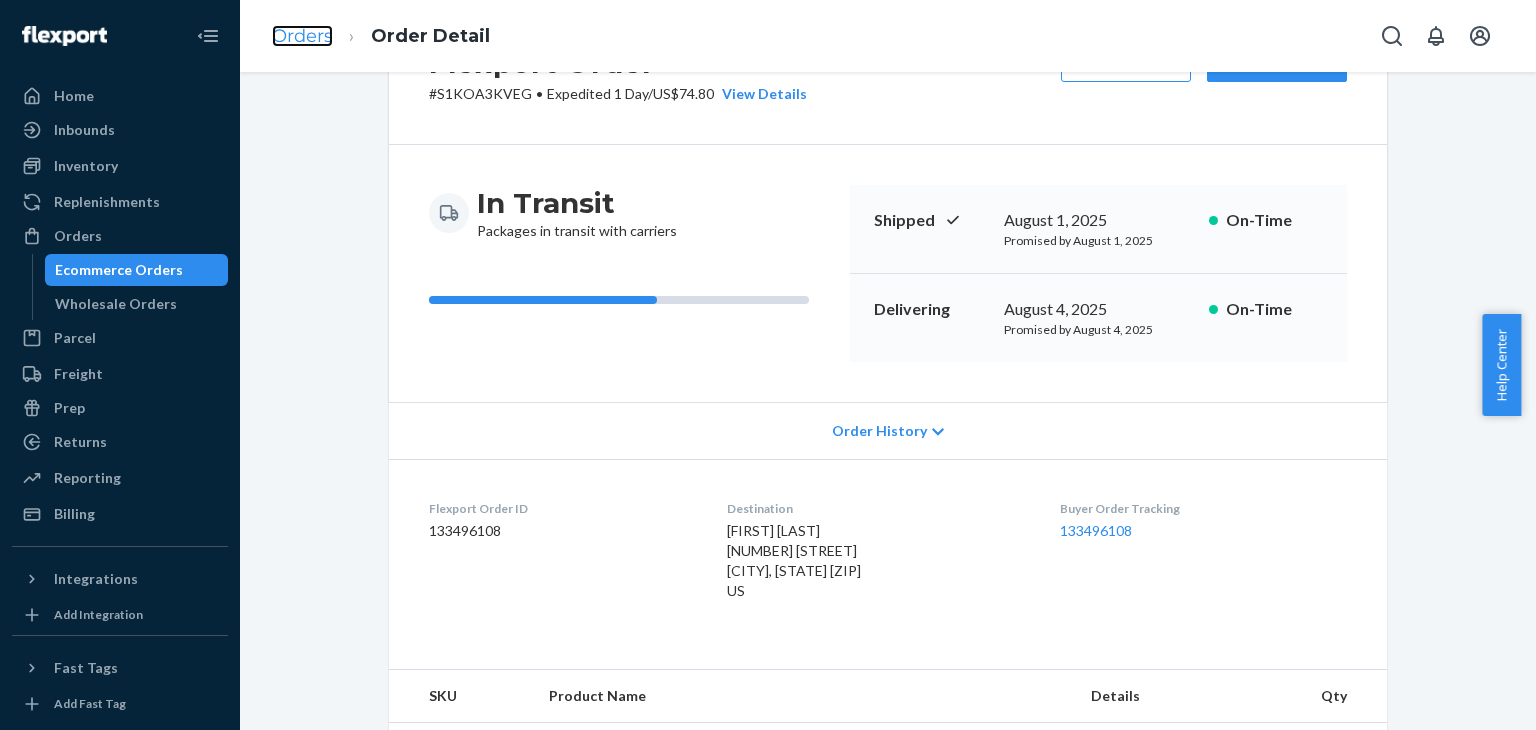 click on "Orders" at bounding box center [302, 36] 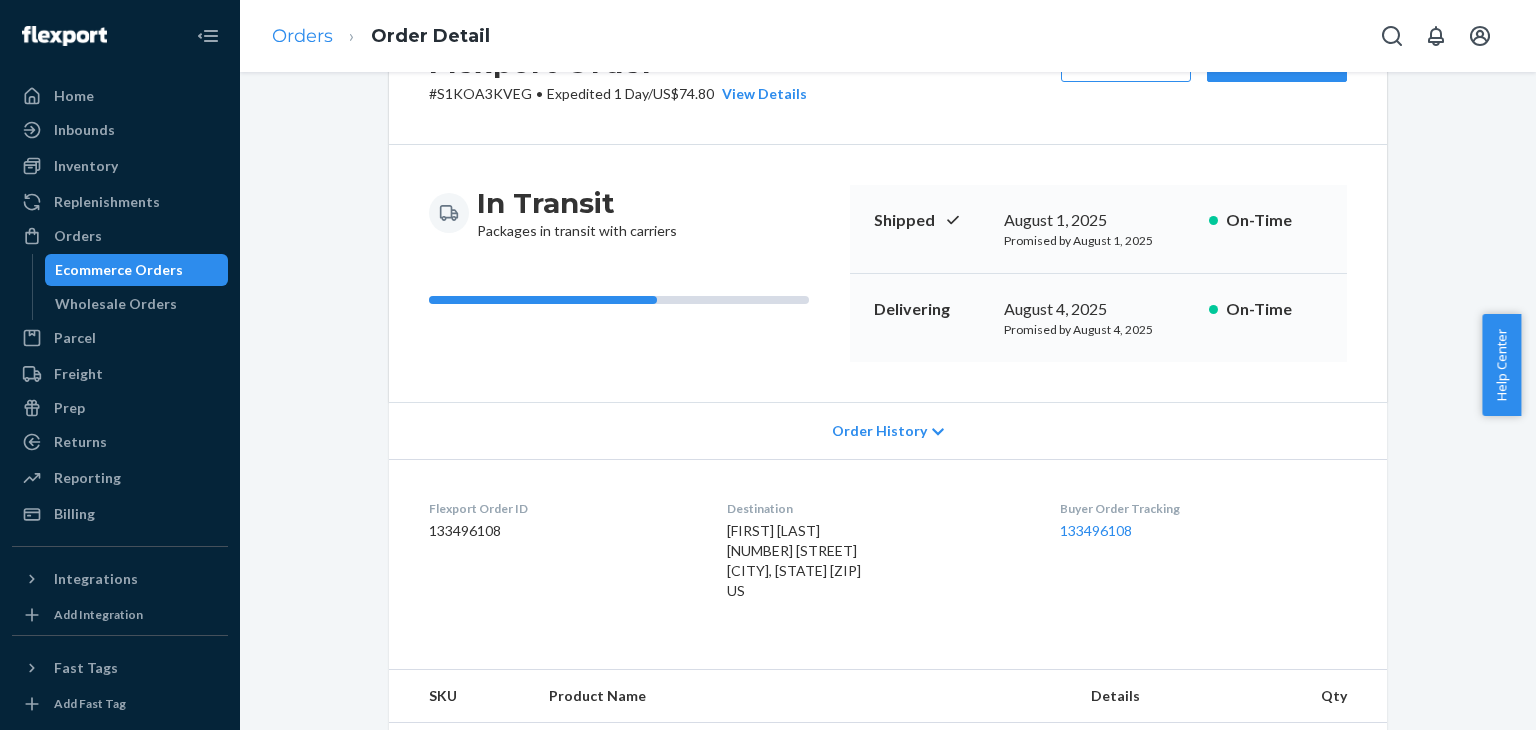scroll, scrollTop: 0, scrollLeft: 0, axis: both 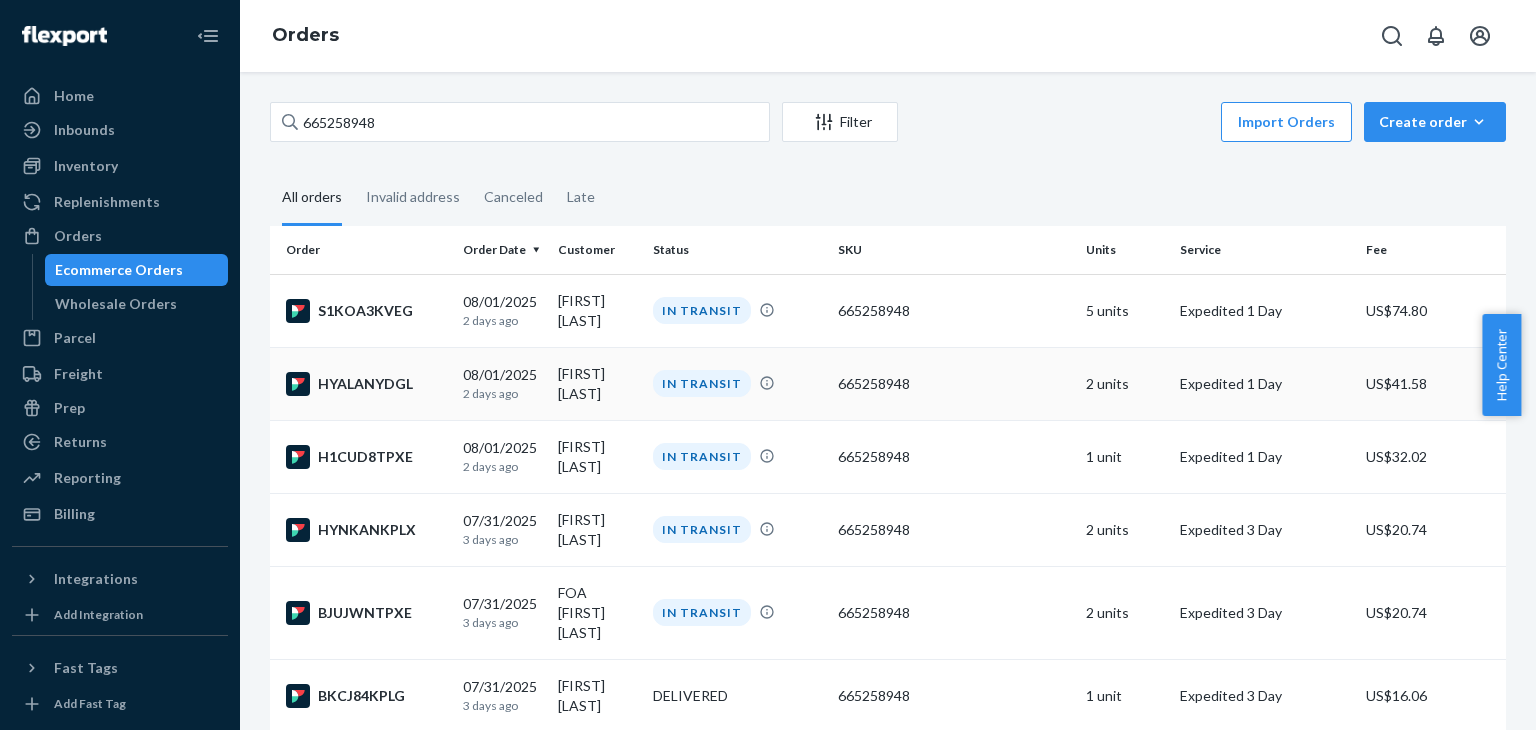 click on "[MONTH]/[DAY]/[YEAR] [TIME] [RELATIVE_TIME]" at bounding box center [502, 383] 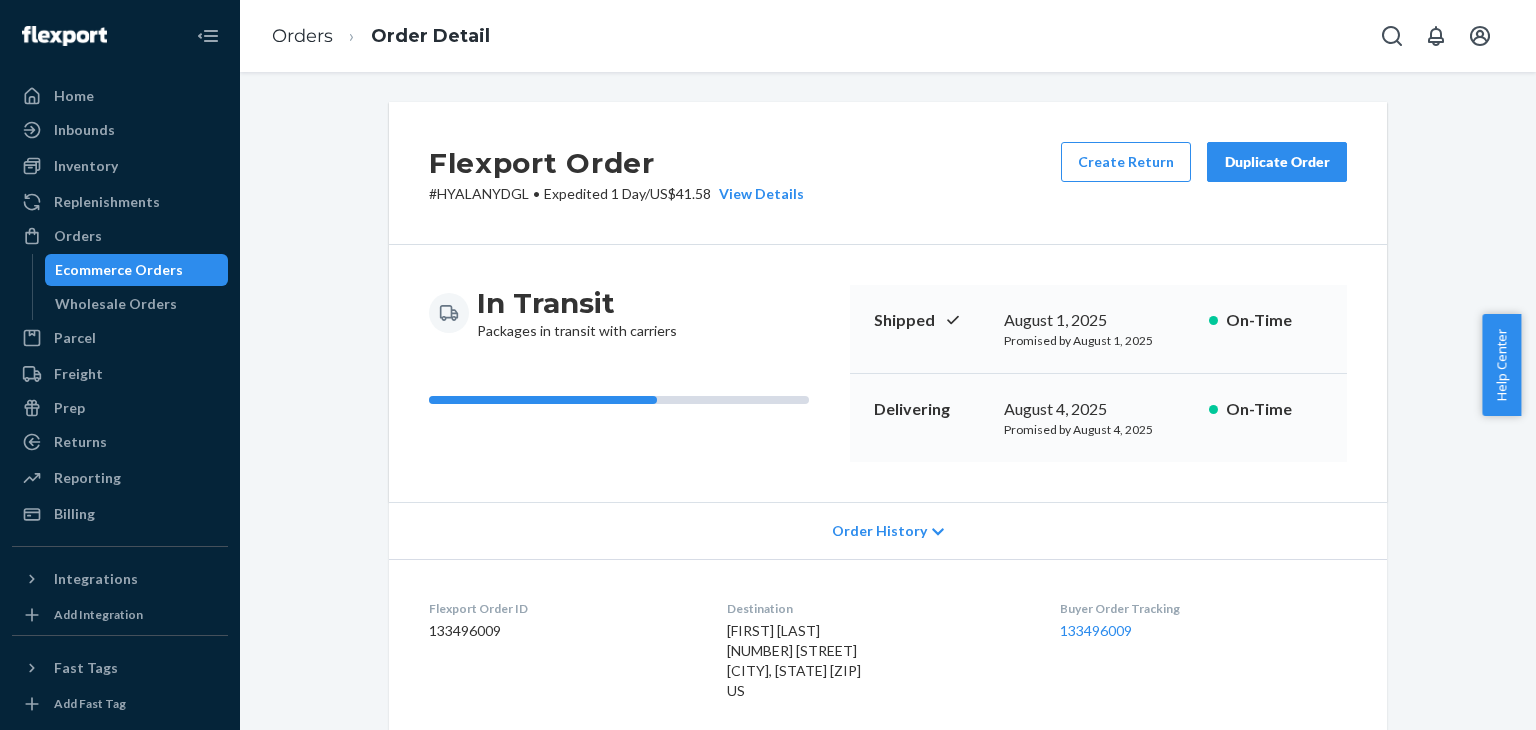 scroll, scrollTop: 100, scrollLeft: 0, axis: vertical 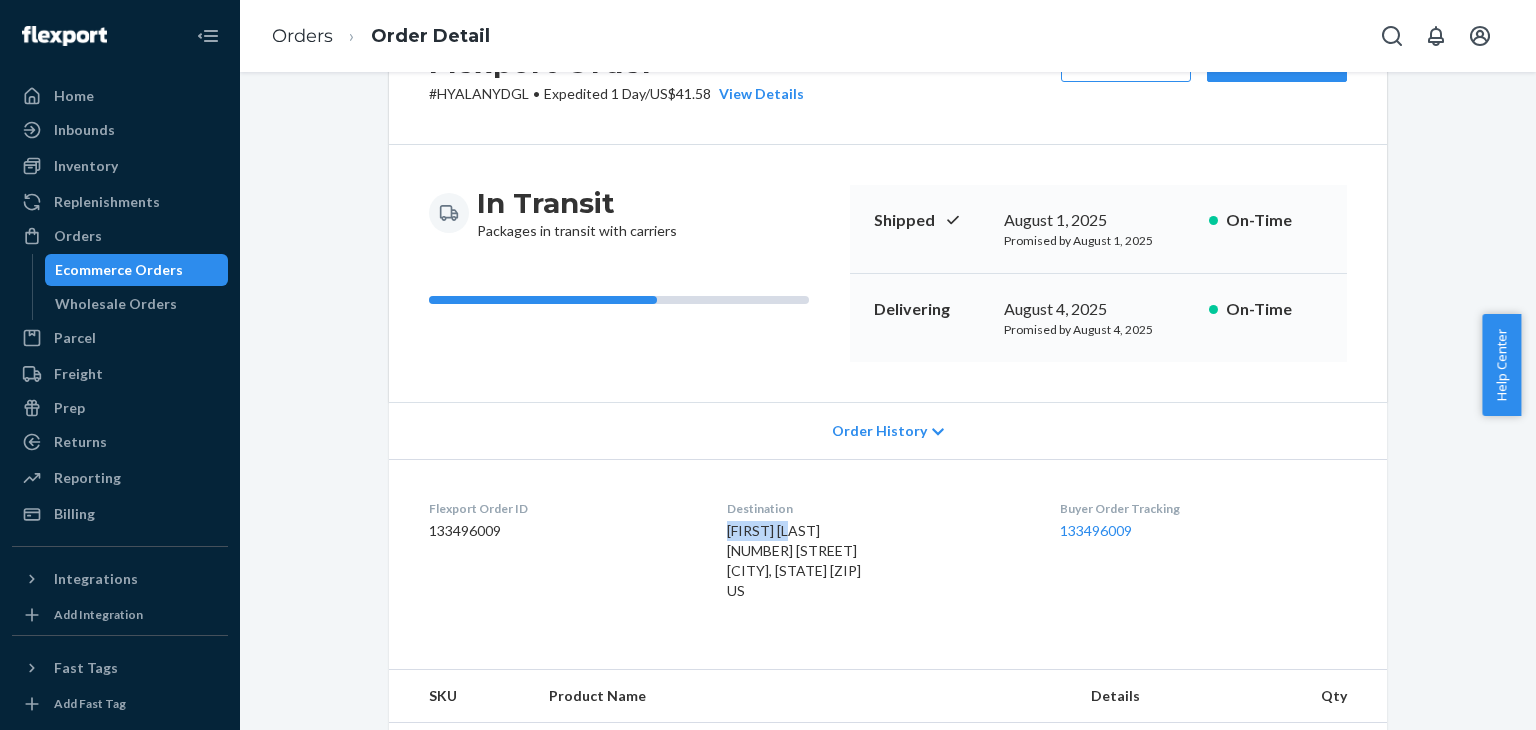 drag, startPoint x: 788, startPoint y: 529, endPoint x: 708, endPoint y: 526, distance: 80.05623 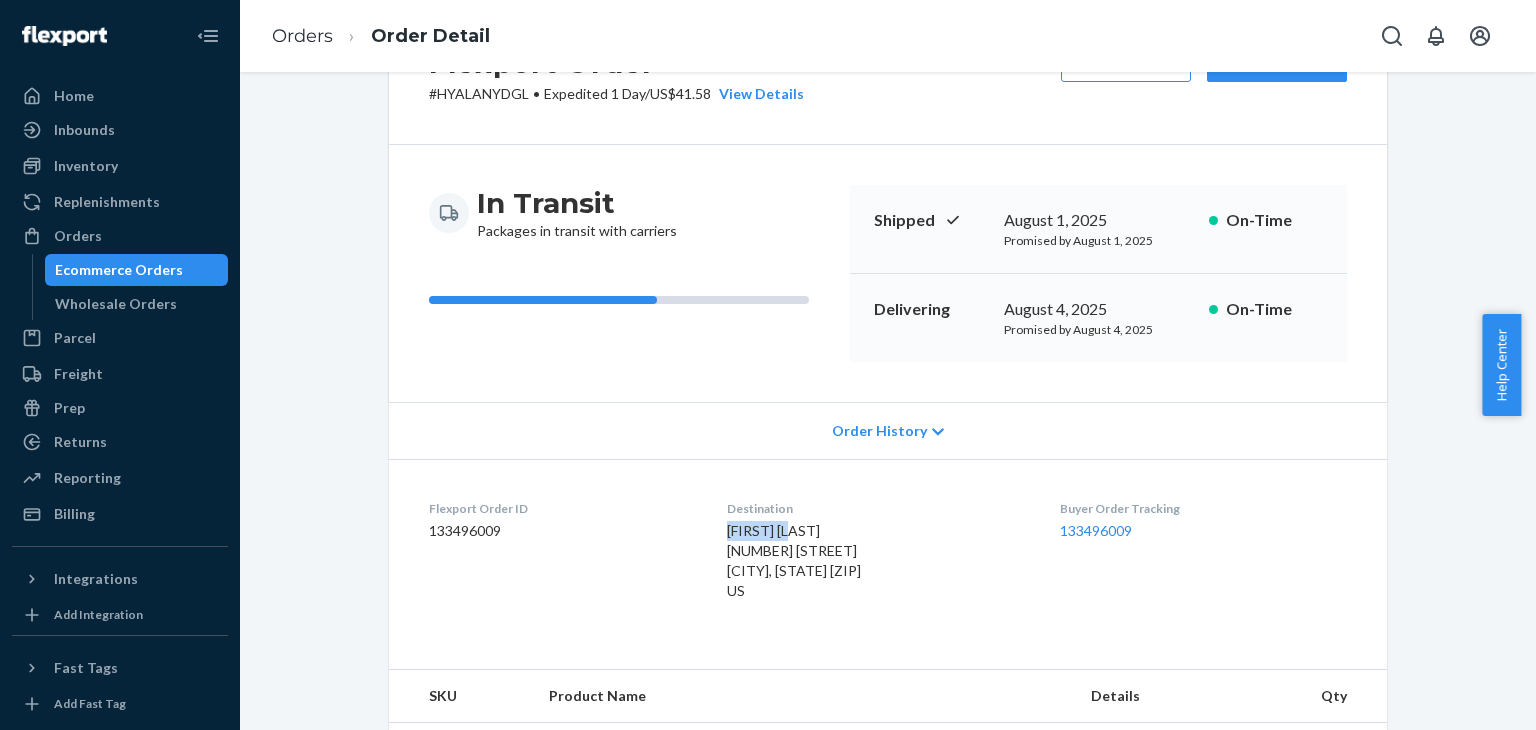 copy on "[FIRST] [LAST]" 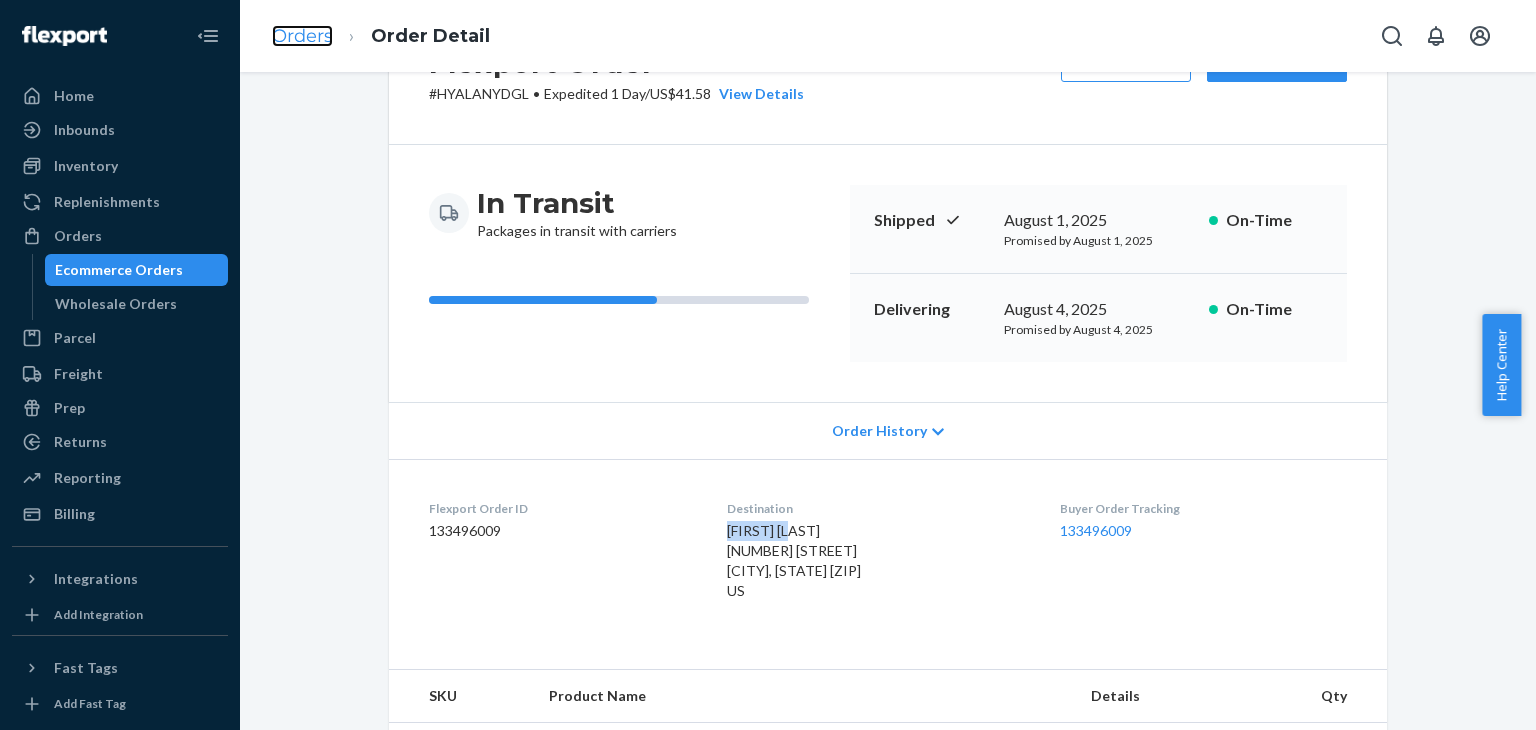 click on "Orders" at bounding box center [302, 36] 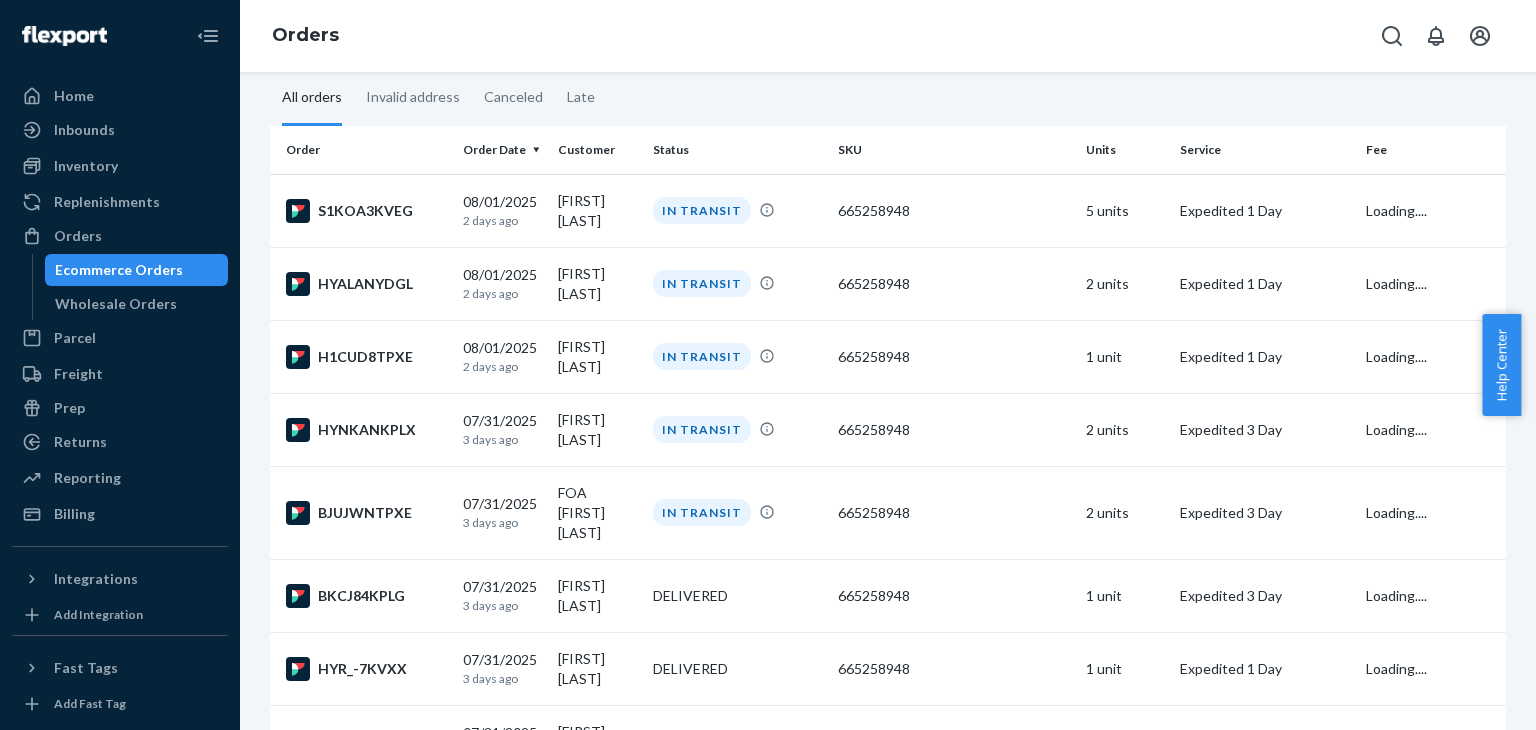 scroll, scrollTop: 0, scrollLeft: 0, axis: both 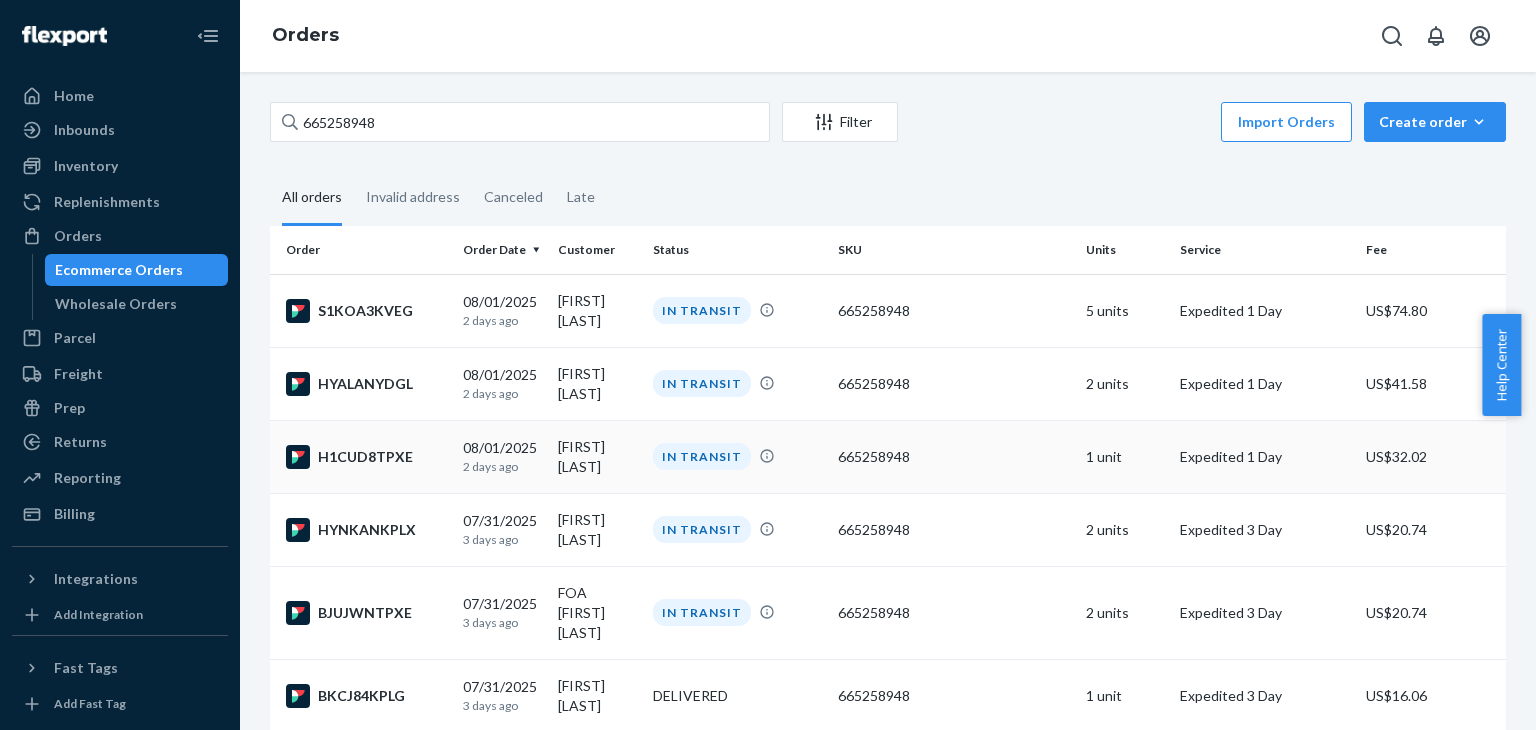 click on "[FIRST] [LAST]" at bounding box center [597, 456] 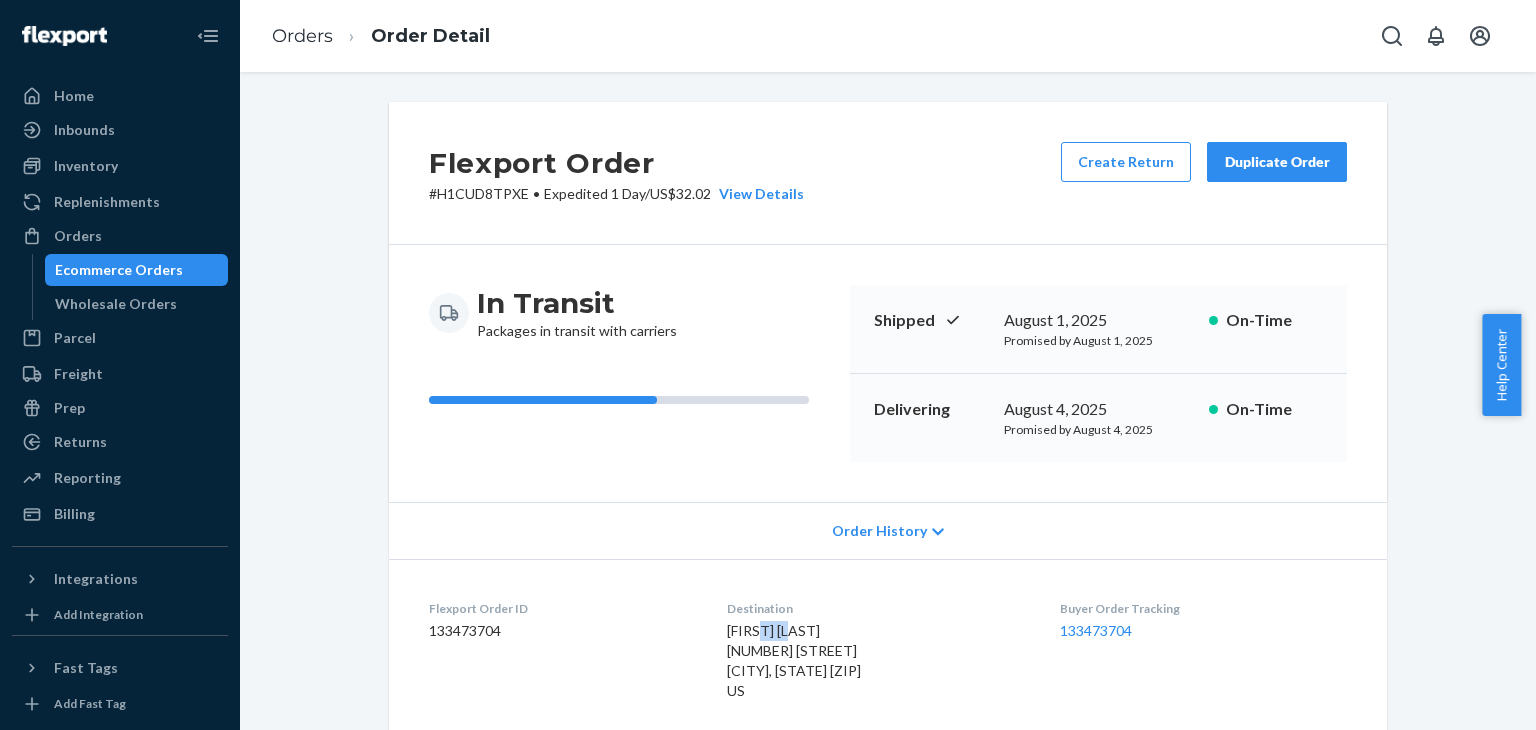 drag, startPoint x: 784, startPoint y: 628, endPoint x: 753, endPoint y: 632, distance: 31.257 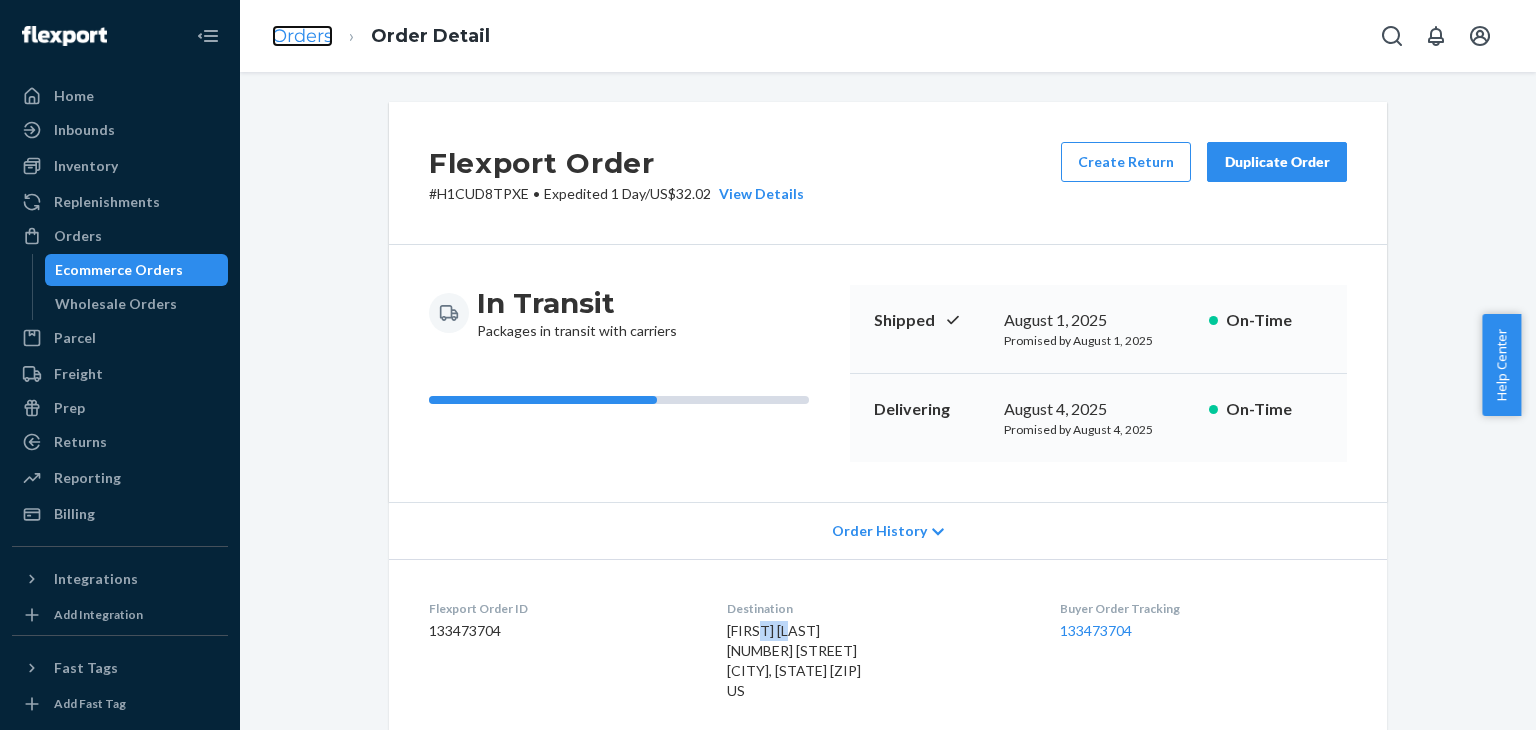 click on "Orders" at bounding box center (302, 36) 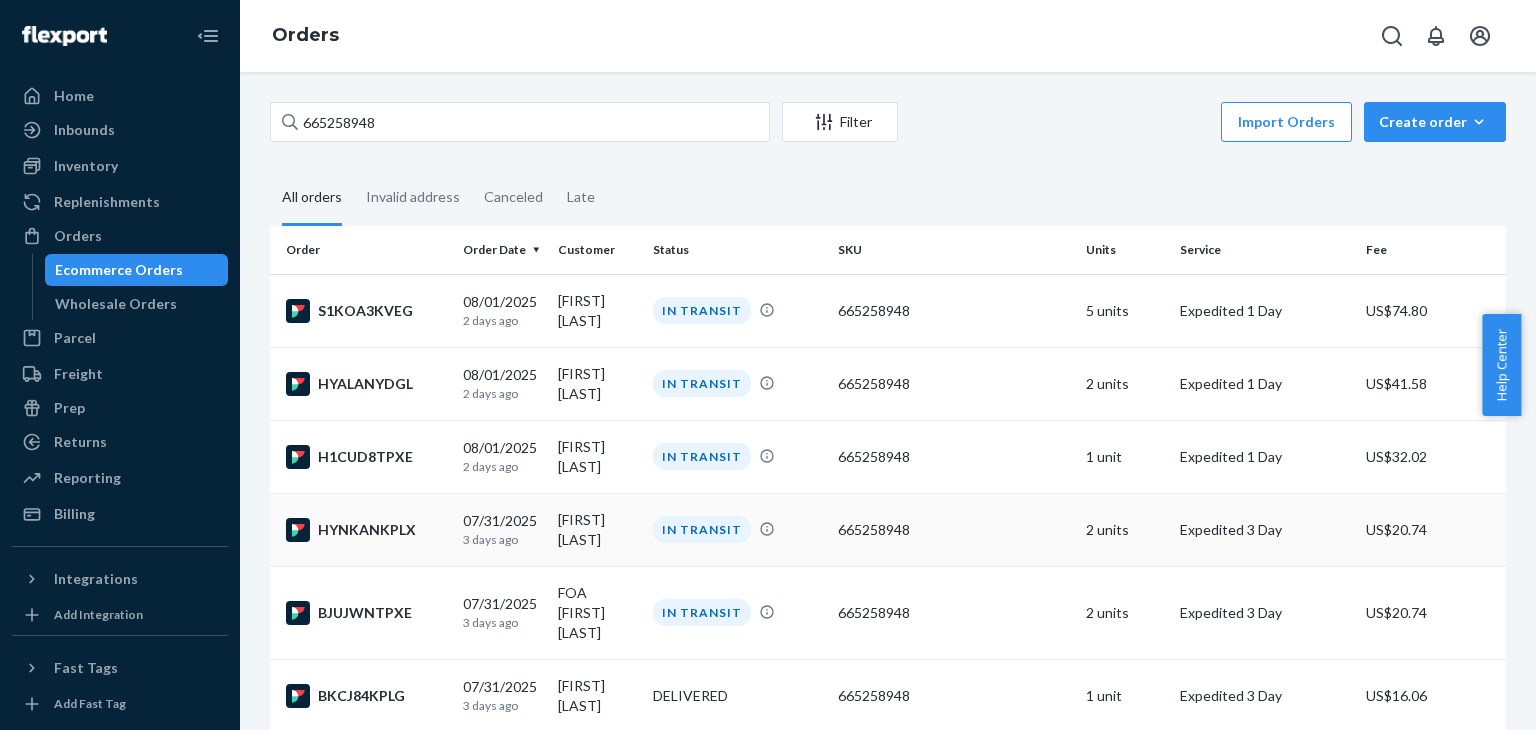 click on "[FIRST] [LAST]" at bounding box center [597, 529] 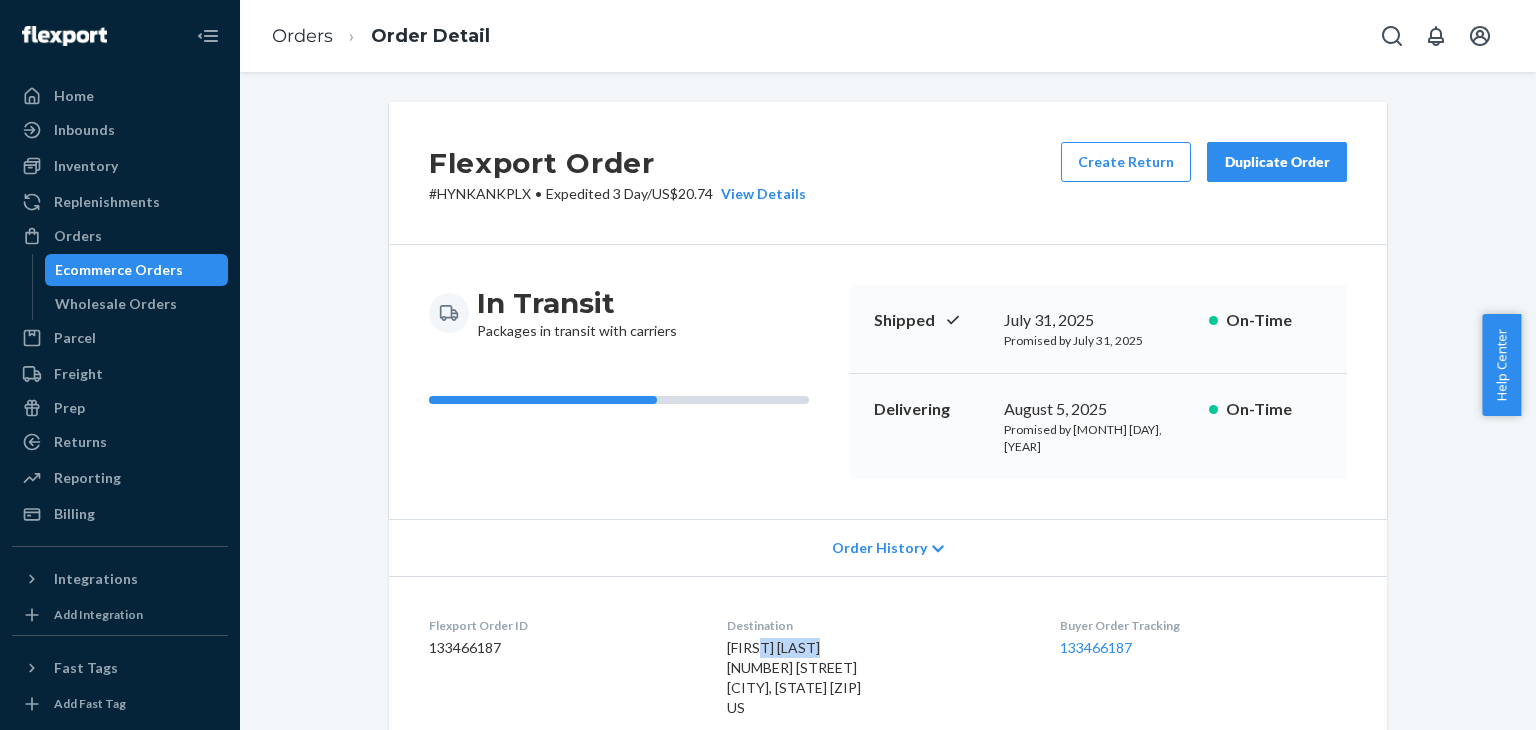 drag, startPoint x: 808, startPoint y: 628, endPoint x: 772, endPoint y: 633, distance: 36.345562 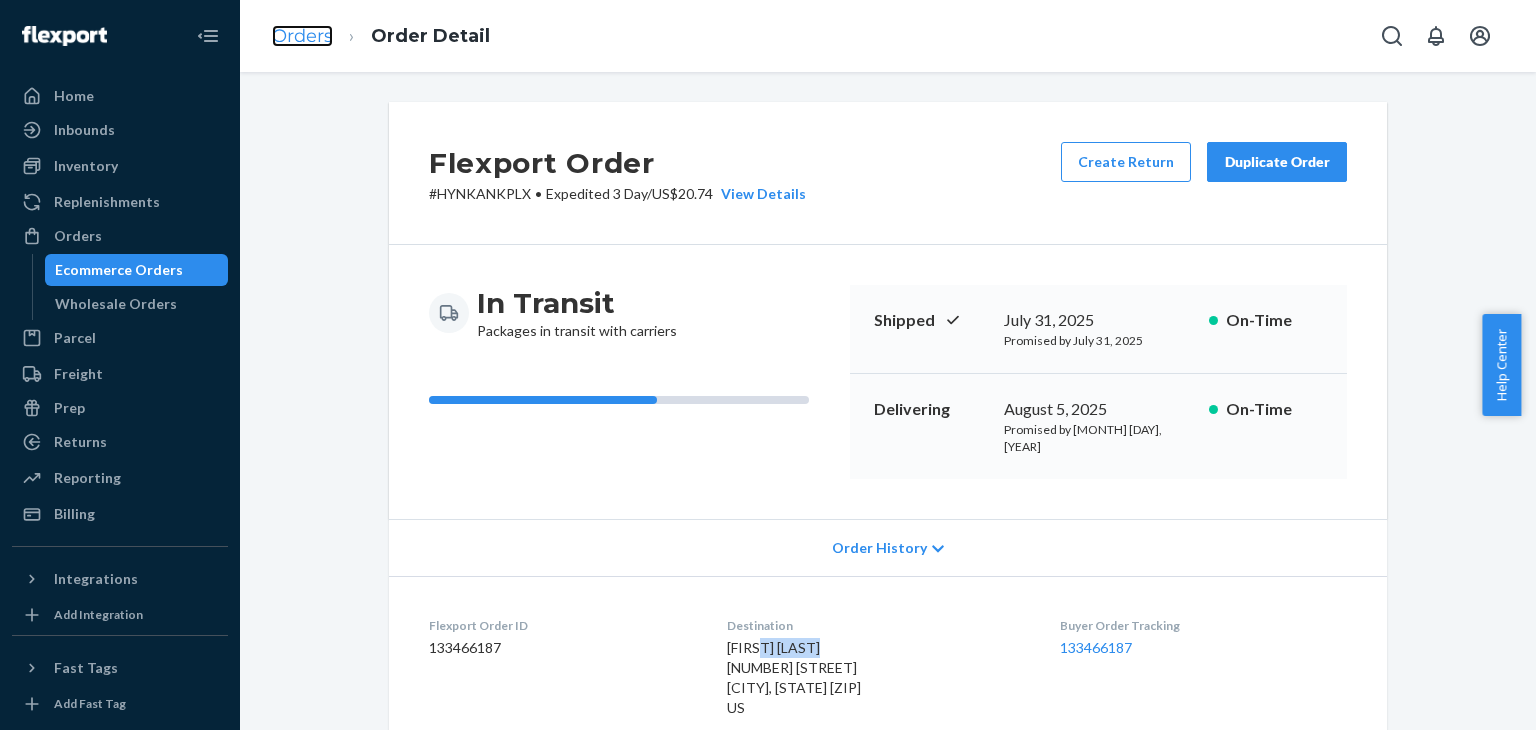 click on "Orders" at bounding box center (302, 36) 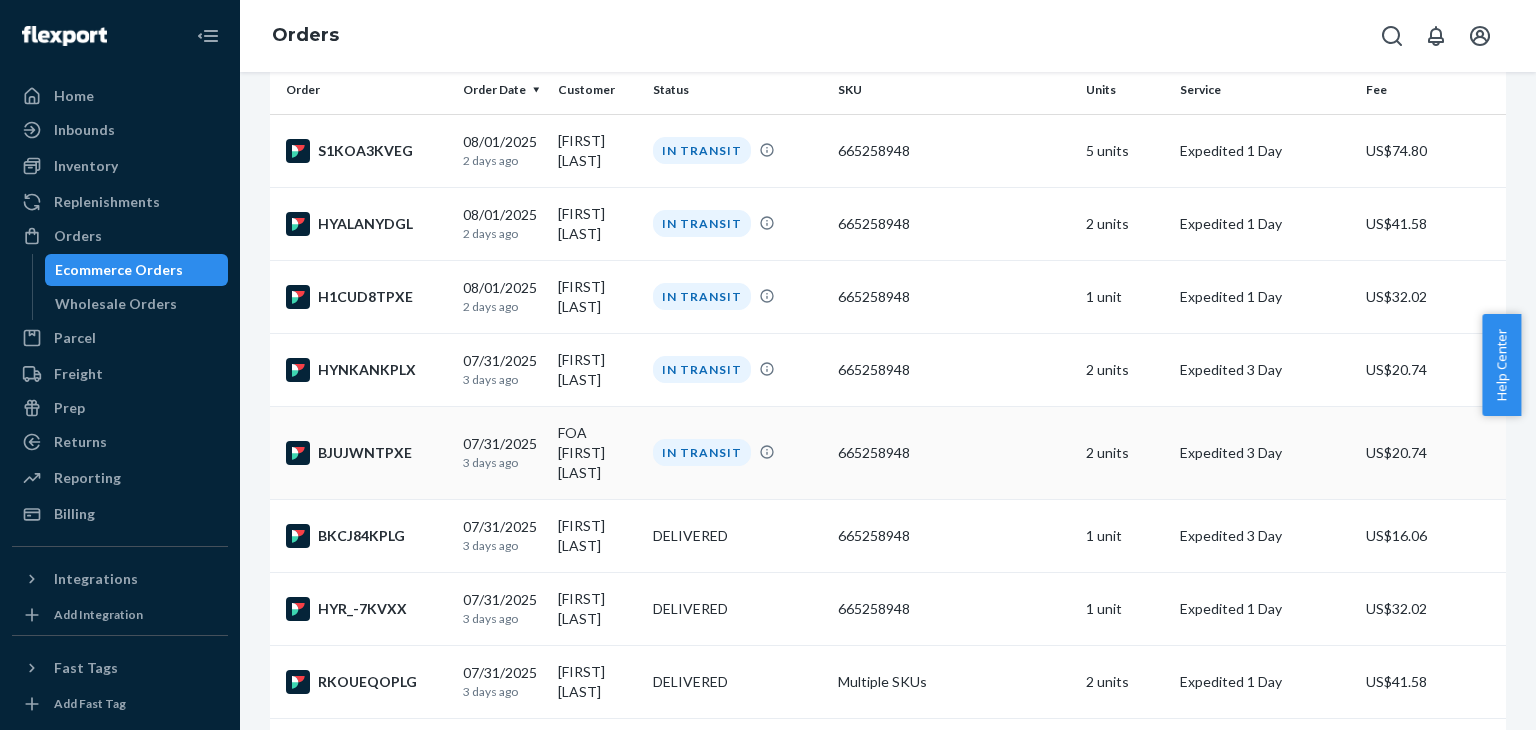 scroll, scrollTop: 60, scrollLeft: 0, axis: vertical 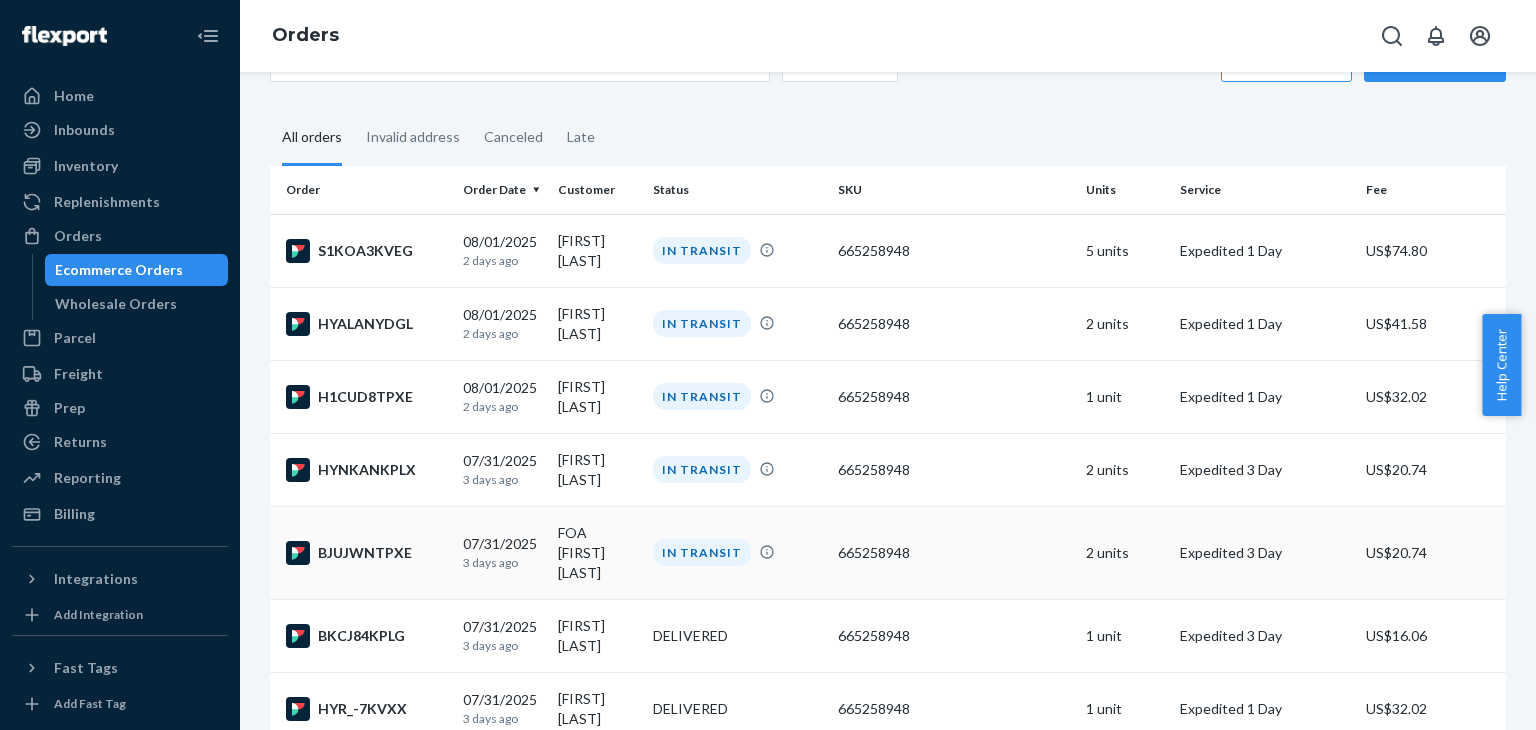 click on "IN TRANSIT" at bounding box center (737, 552) 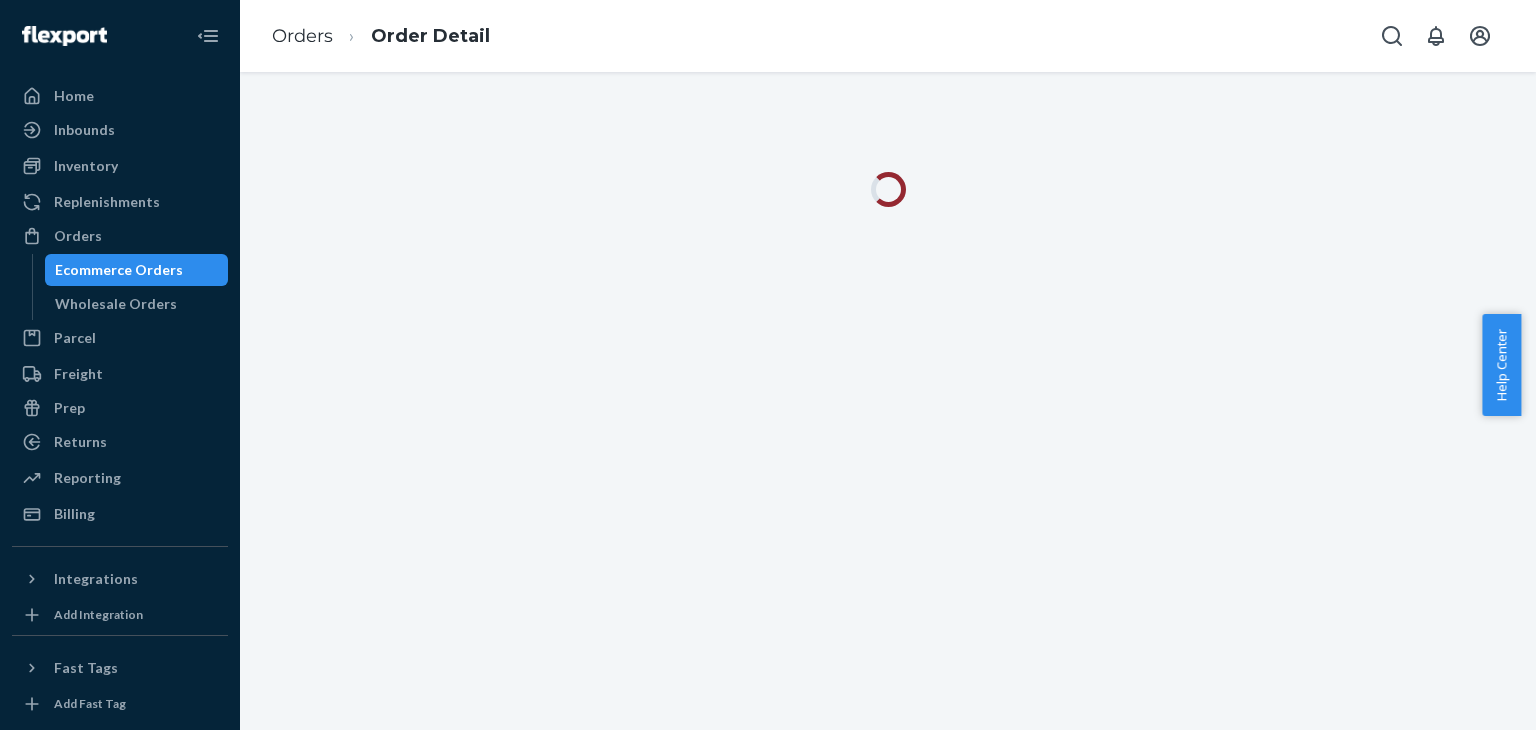 scroll, scrollTop: 0, scrollLeft: 0, axis: both 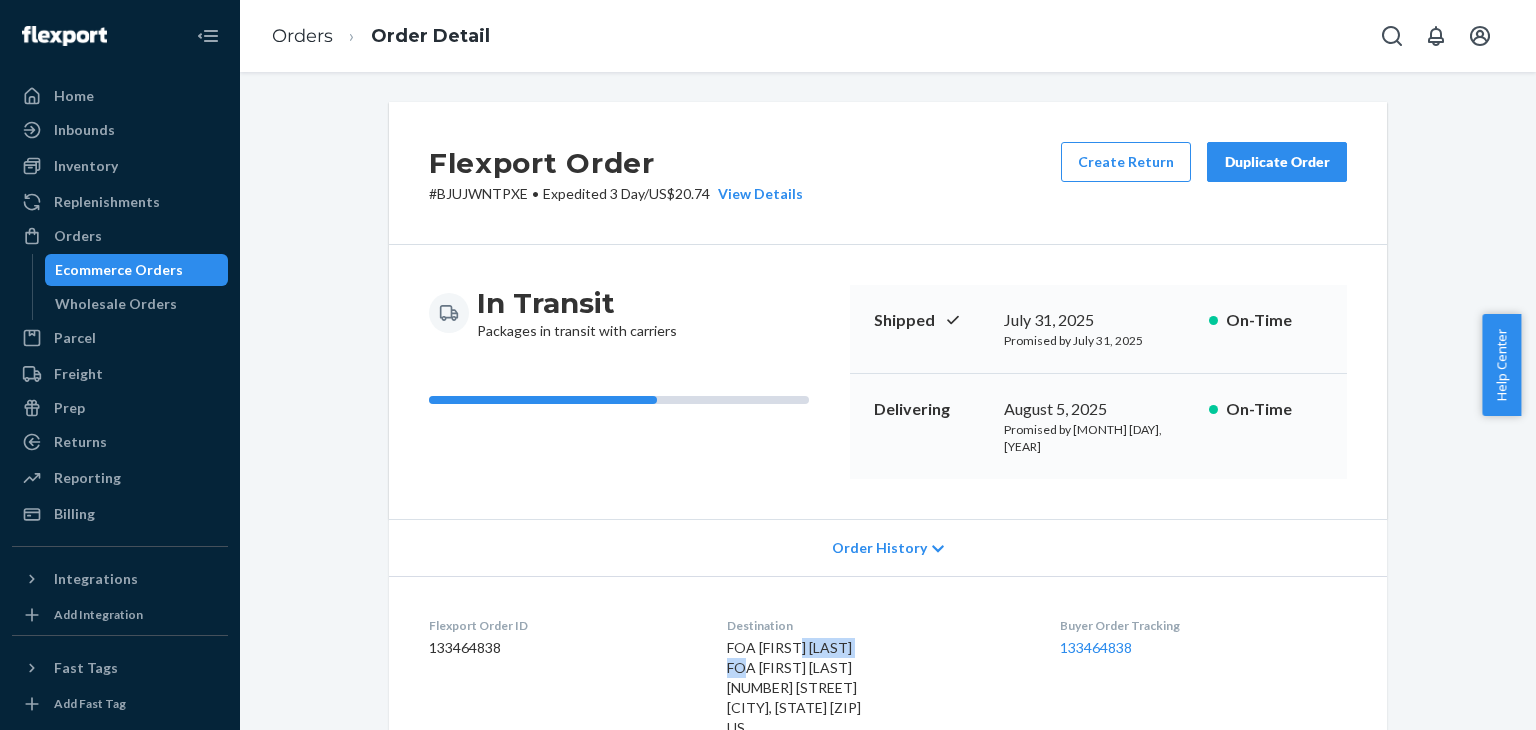 drag, startPoint x: 858, startPoint y: 630, endPoint x: 776, endPoint y: 637, distance: 82.29824 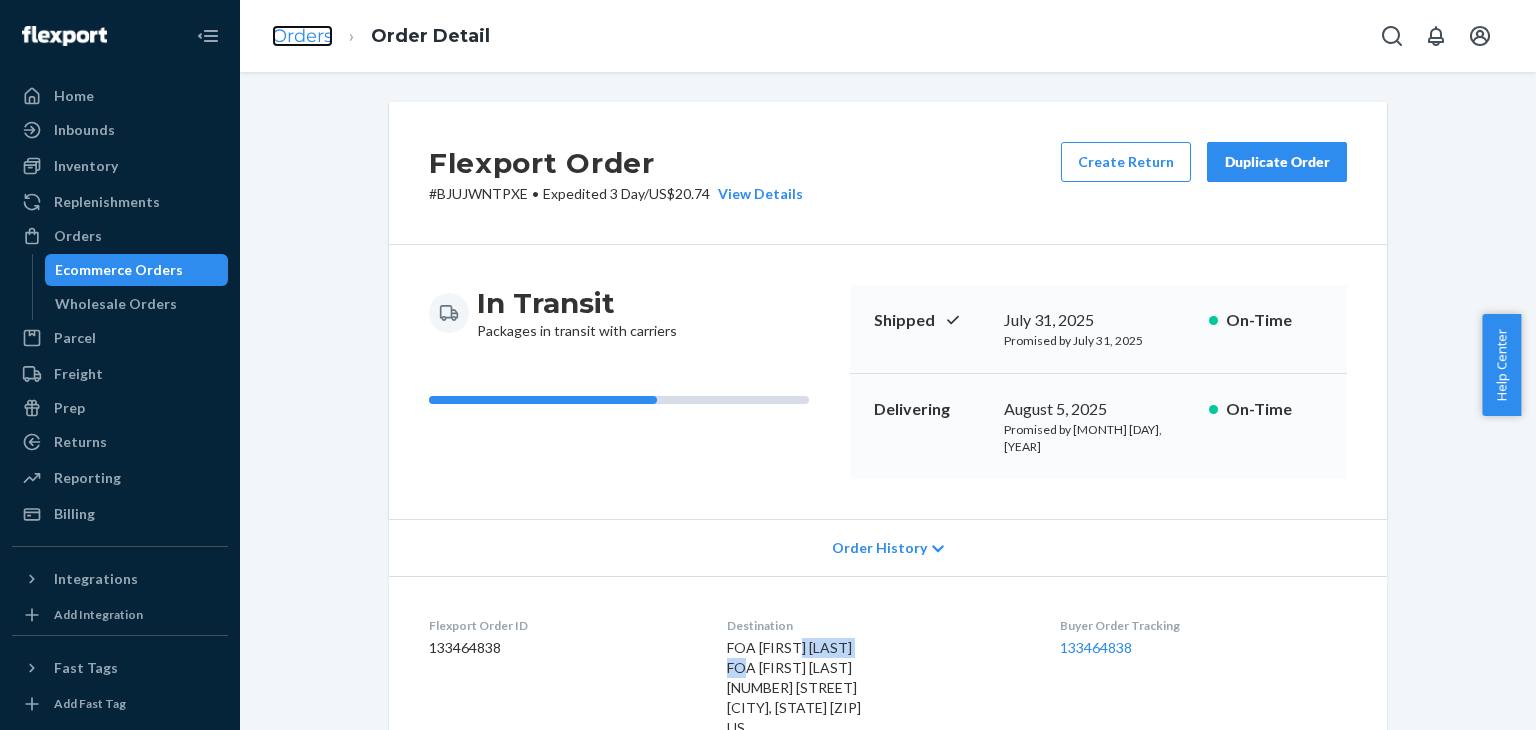 click on "Orders" at bounding box center (302, 36) 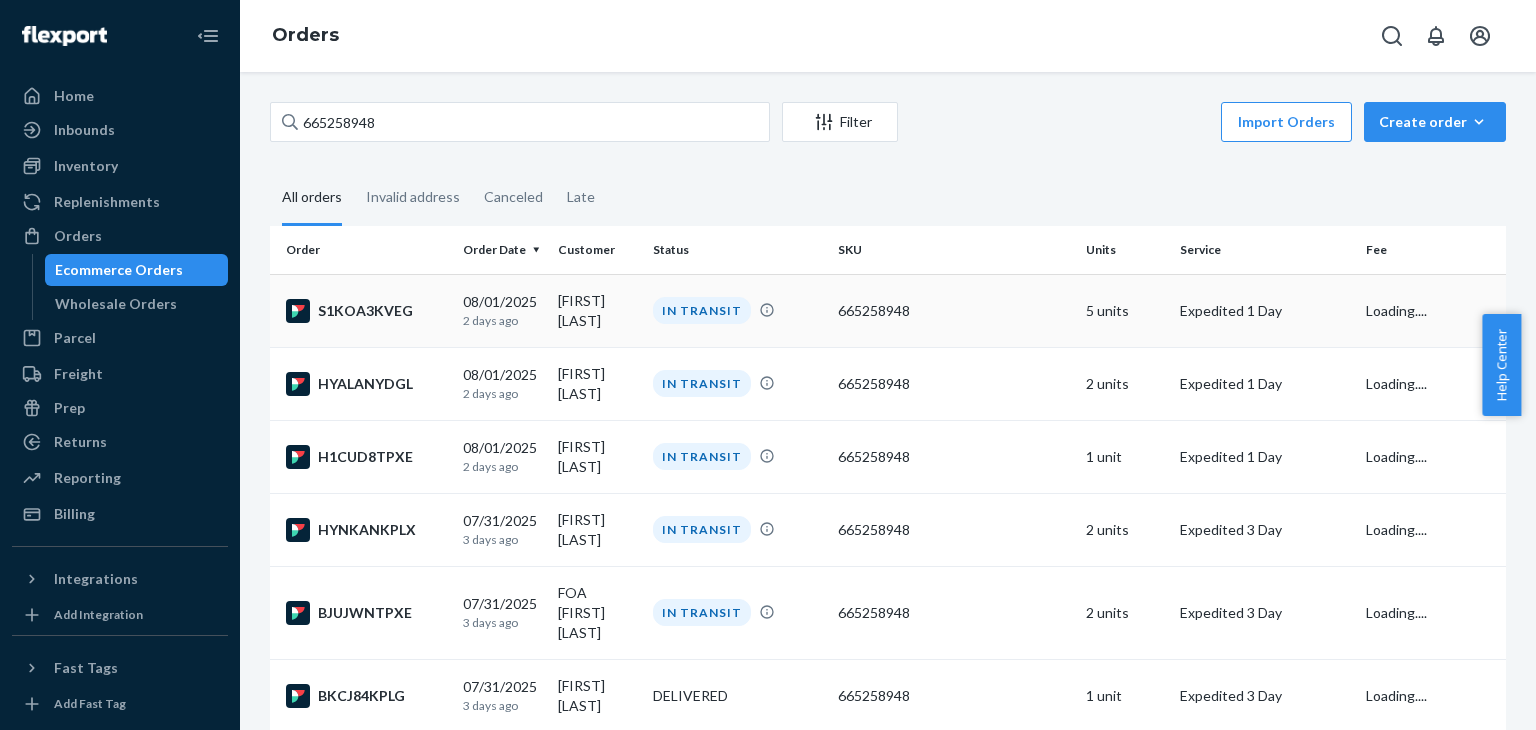 click on "[MONTH]/[DAY]/[YEAR] [TIME] [RELATIVE_TIME]" at bounding box center [502, 310] 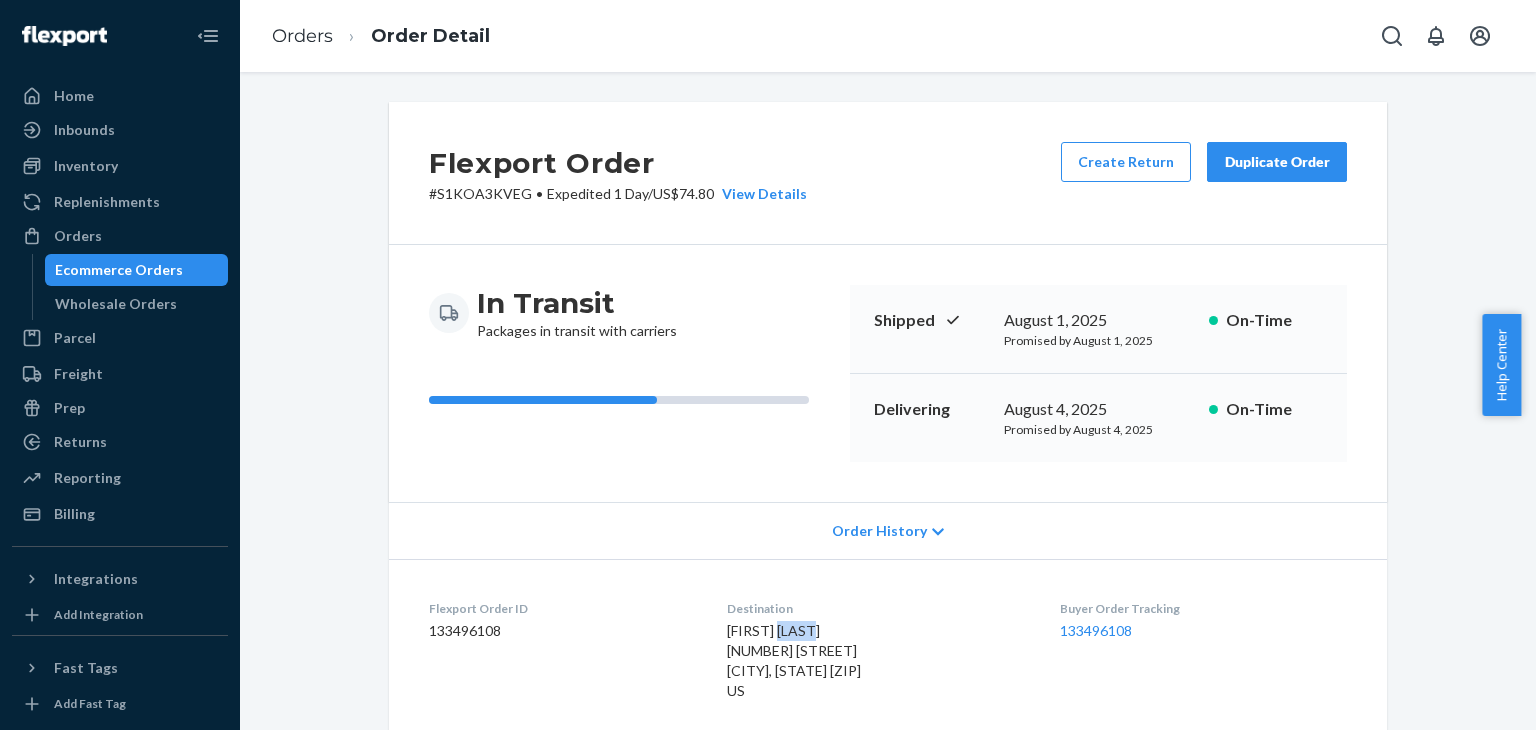 drag, startPoint x: 787, startPoint y: 631, endPoint x: 754, endPoint y: 637, distance: 33.54102 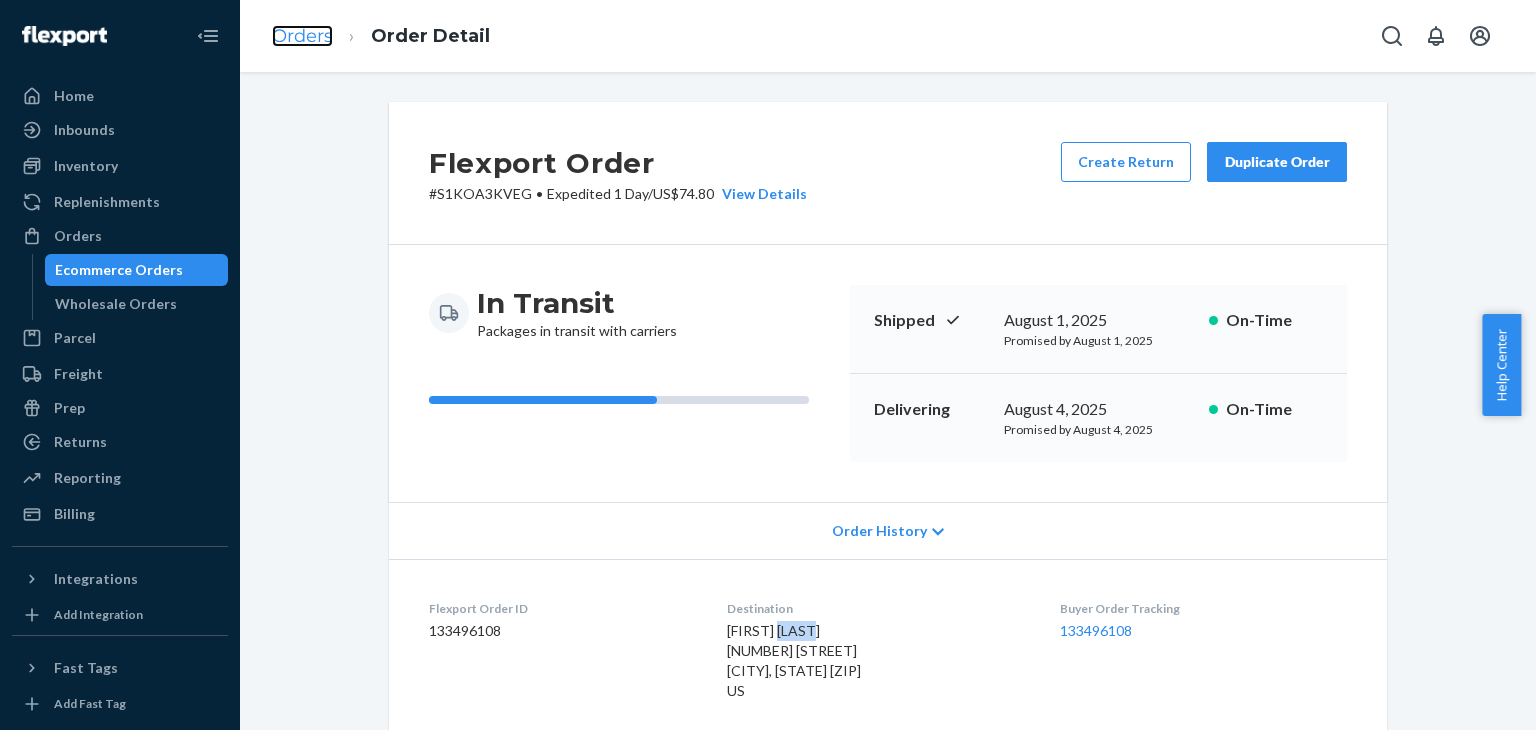 click on "Orders" at bounding box center [302, 36] 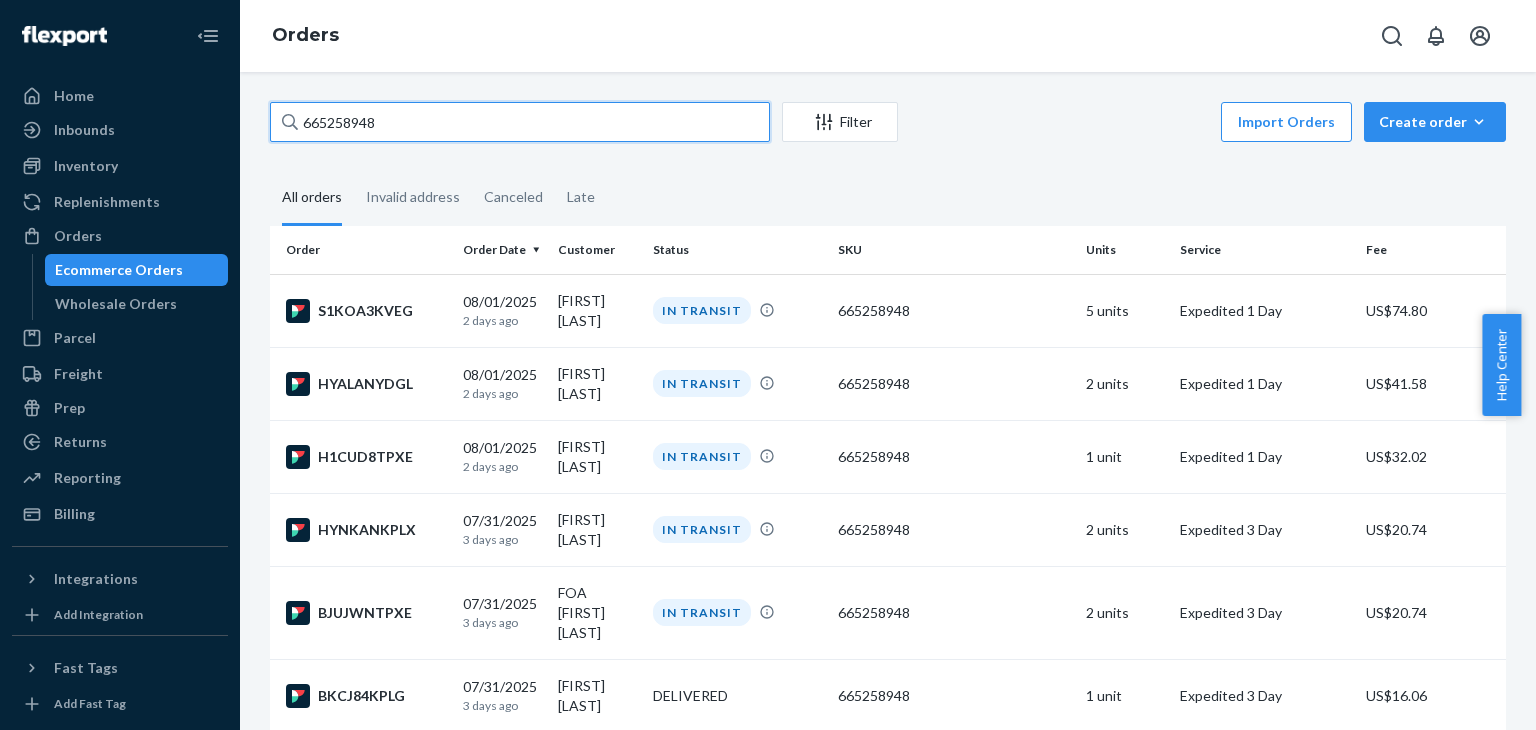click on "665258948" at bounding box center (520, 122) 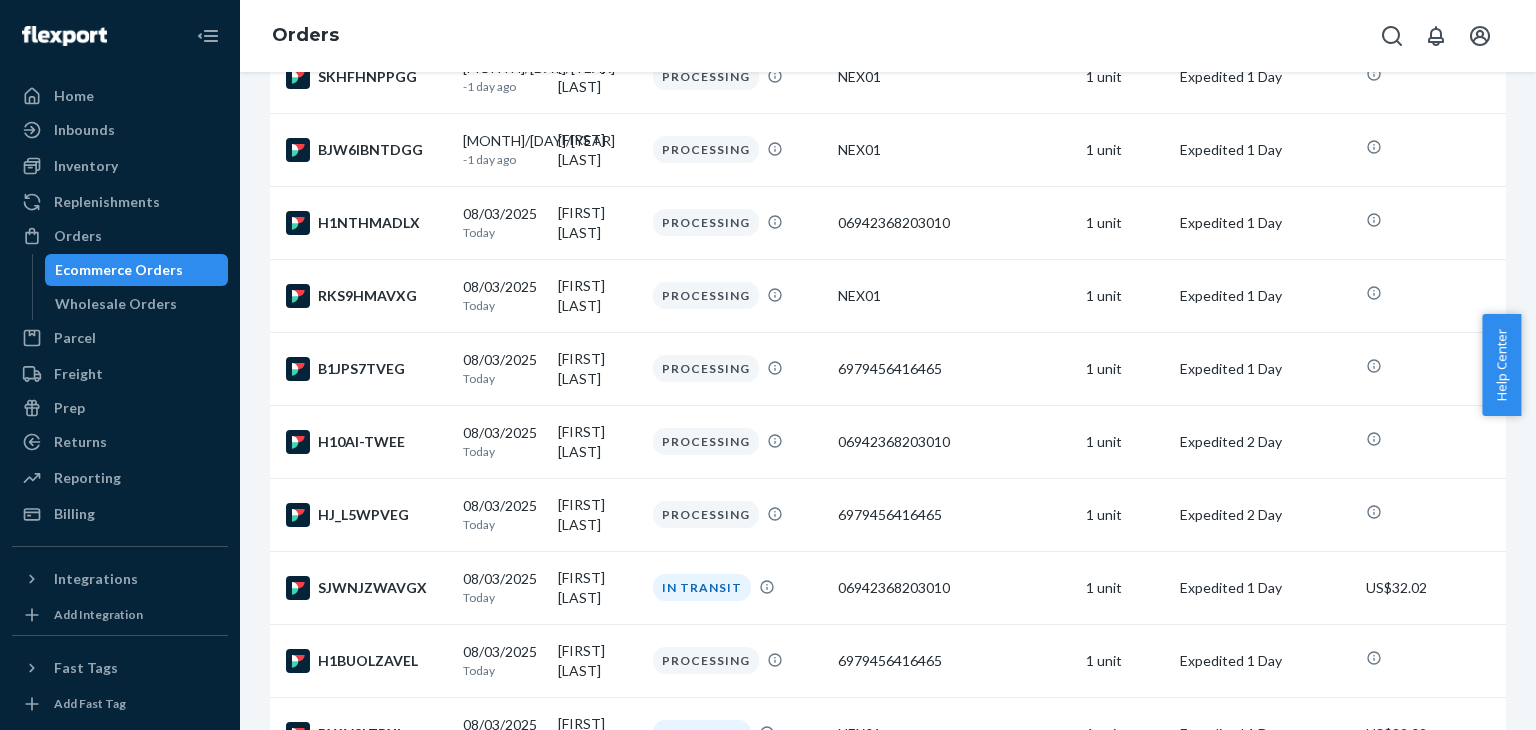 scroll, scrollTop: 0, scrollLeft: 0, axis: both 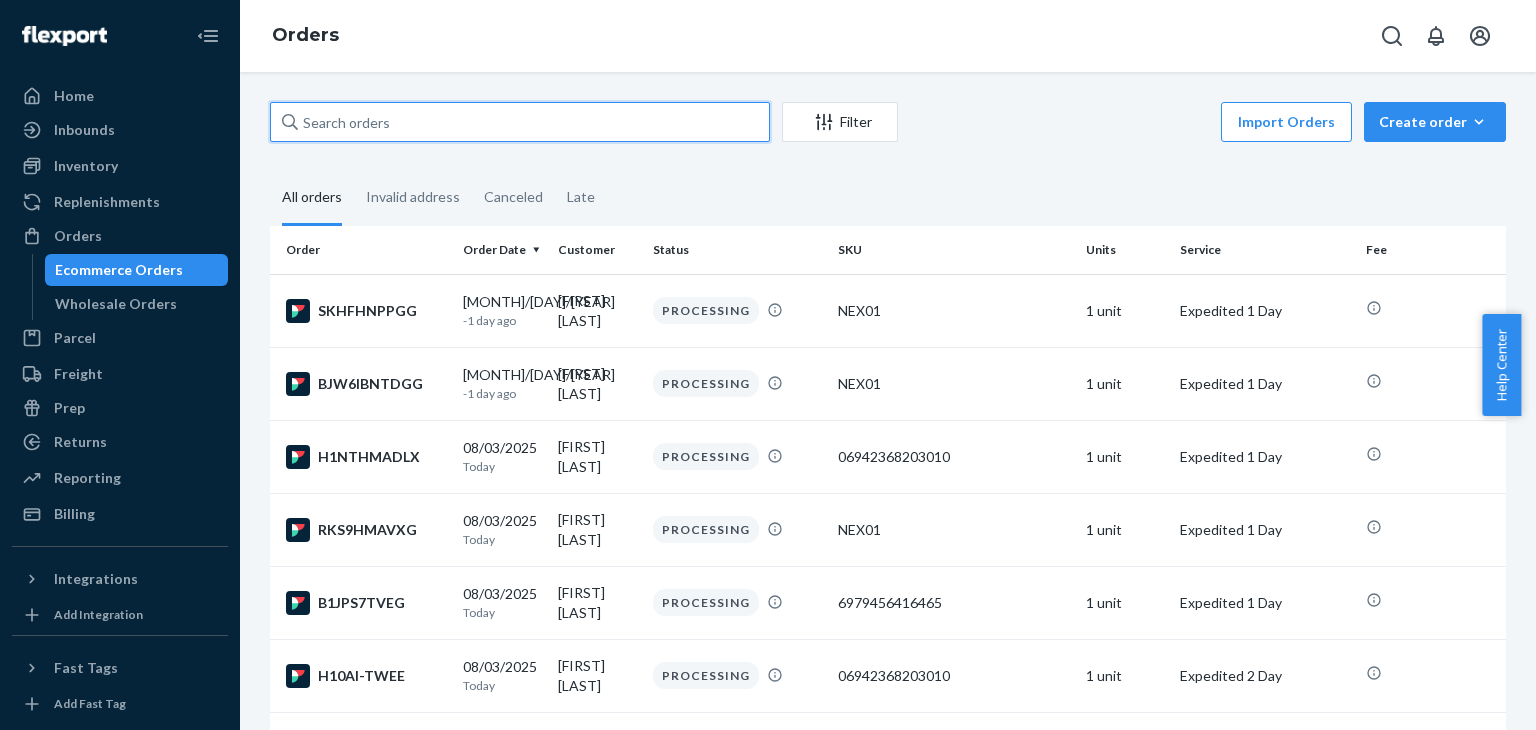 click at bounding box center [520, 122] 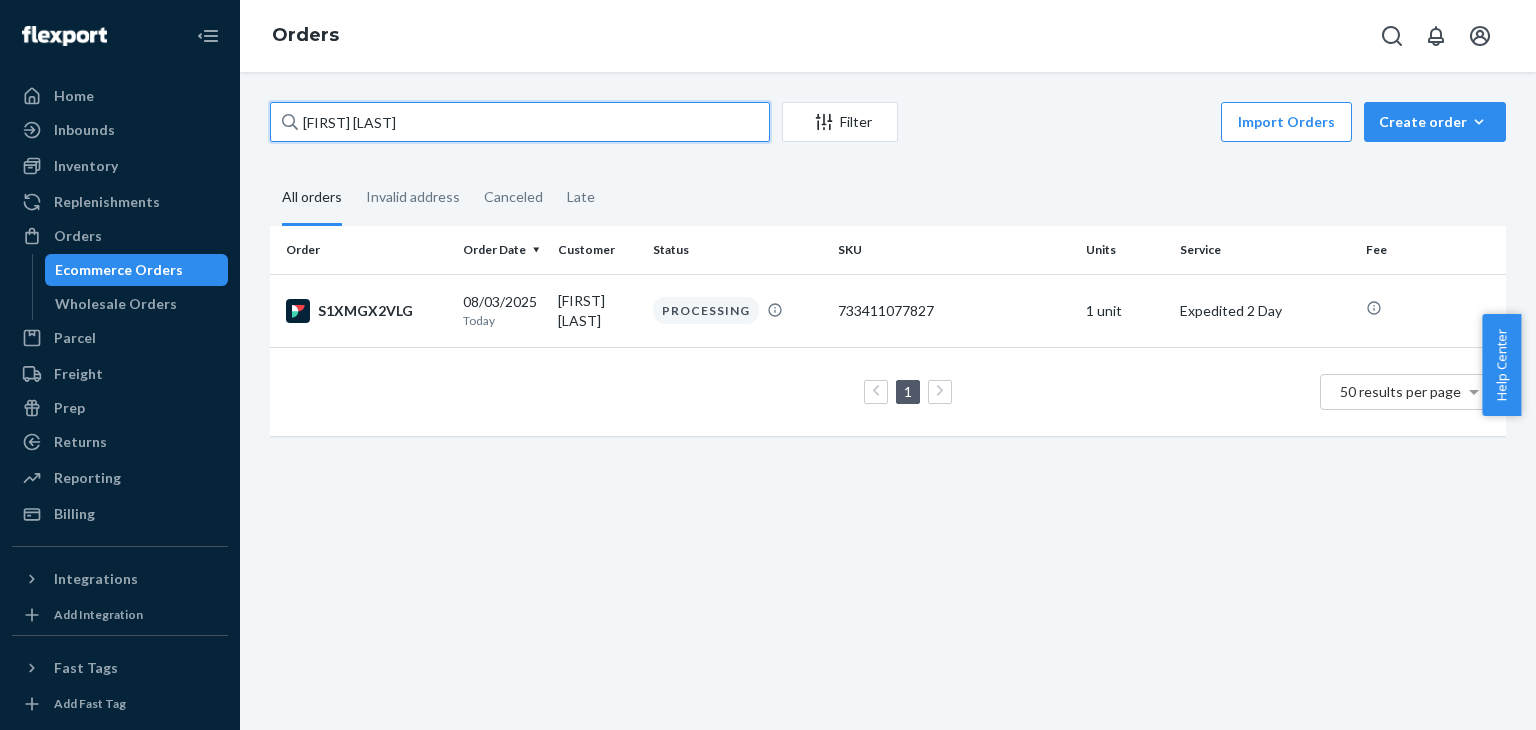 click on "[FIRST] [LAST]" at bounding box center [520, 122] 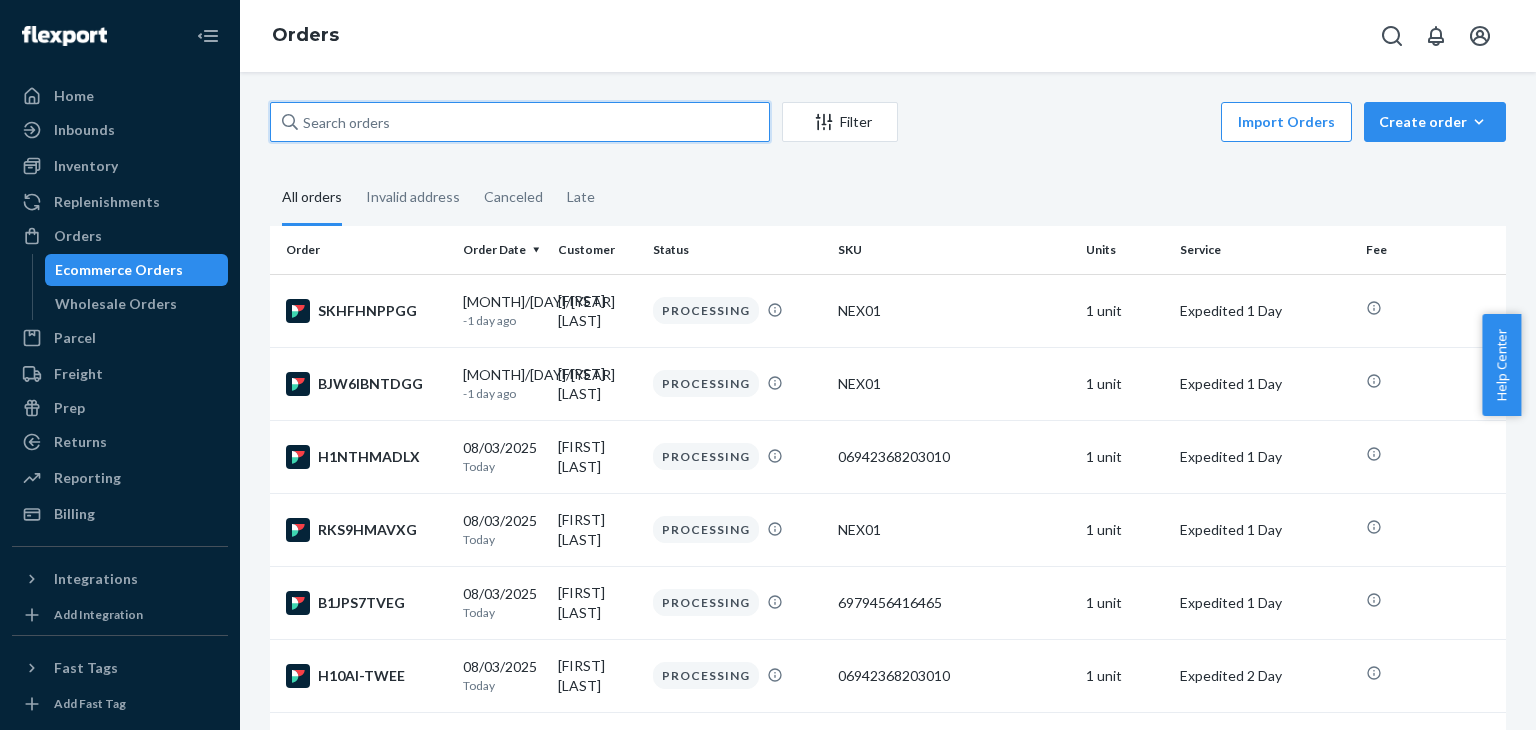 click at bounding box center (520, 122) 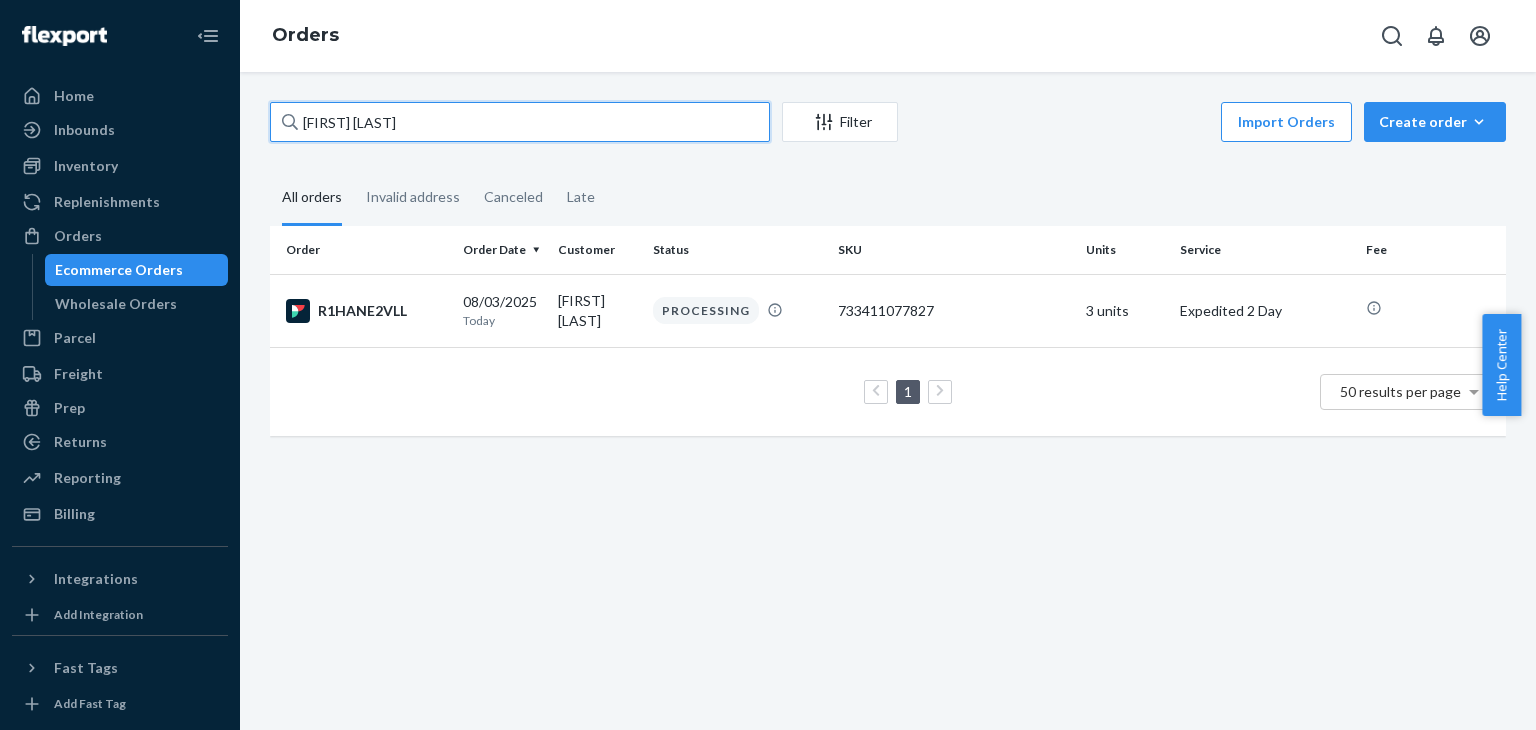 type on "[FIRST] [LAST]" 